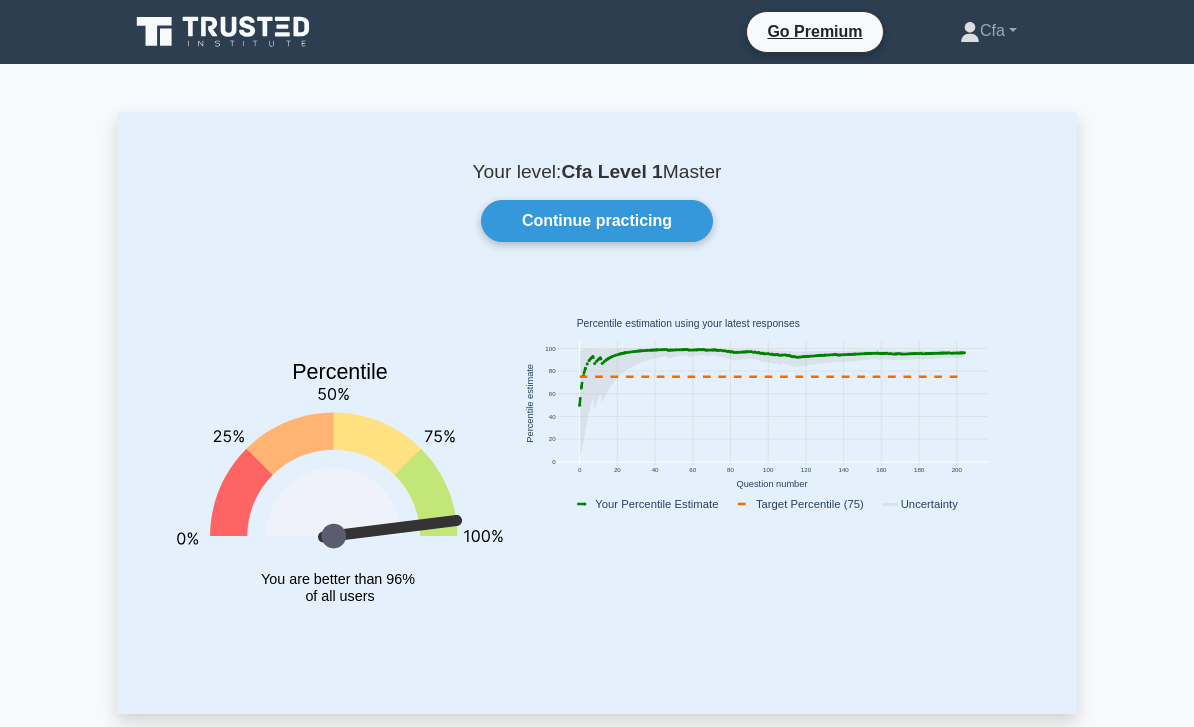 scroll, scrollTop: 0, scrollLeft: 0, axis: both 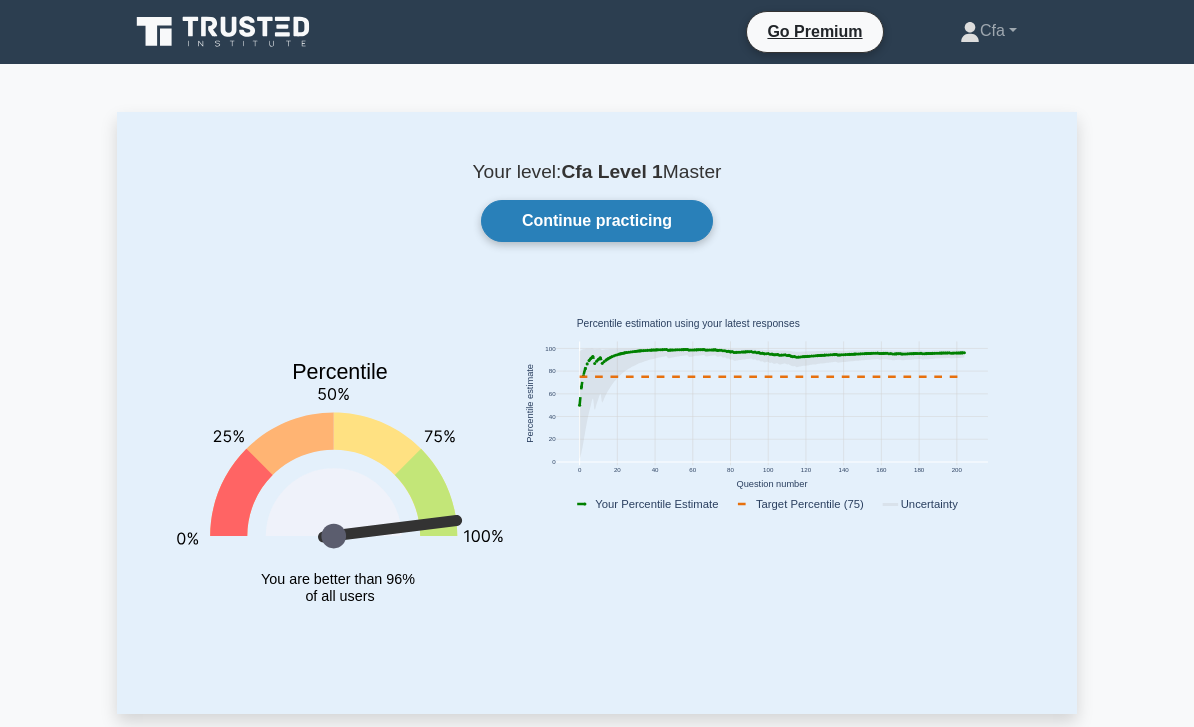 click on "Continue practicing" at bounding box center (597, 221) 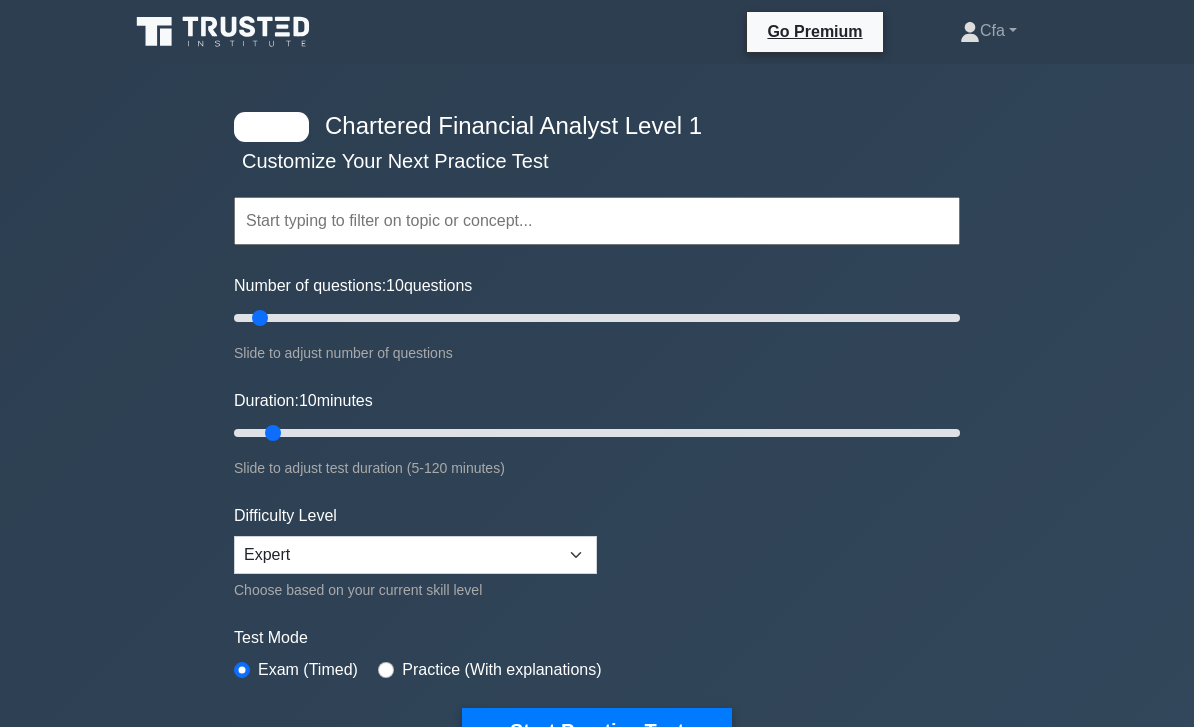 scroll, scrollTop: 0, scrollLeft: 0, axis: both 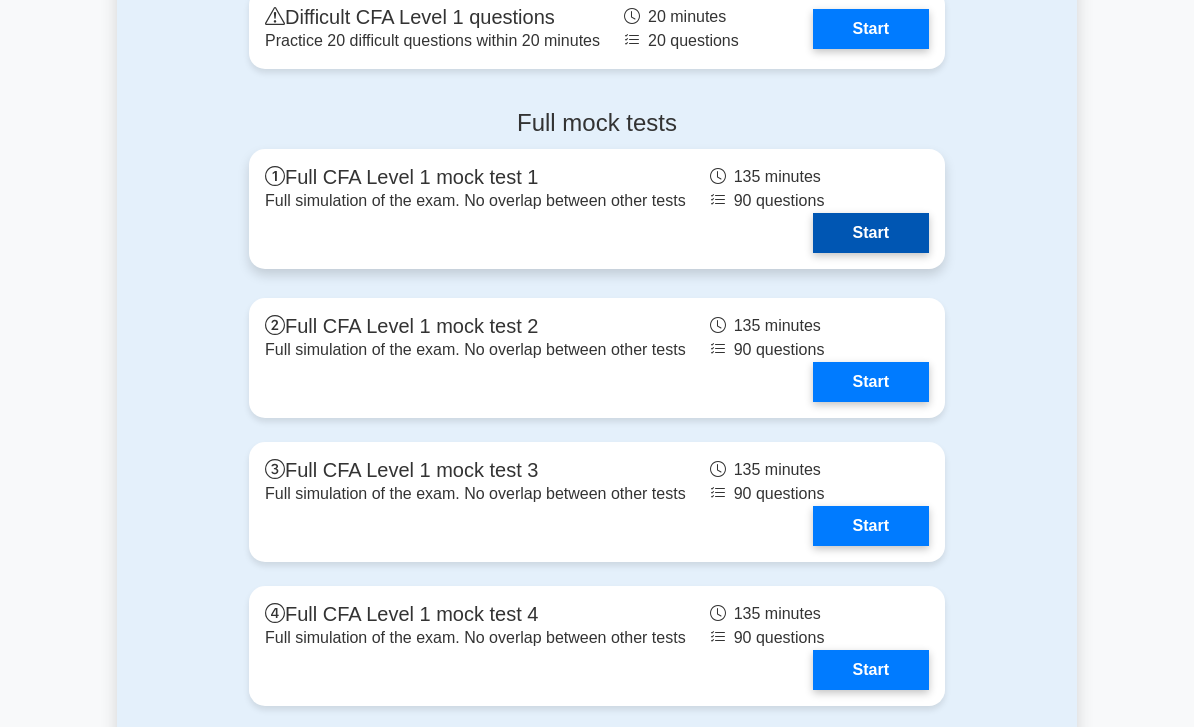 click on "Start" at bounding box center (871, 233) 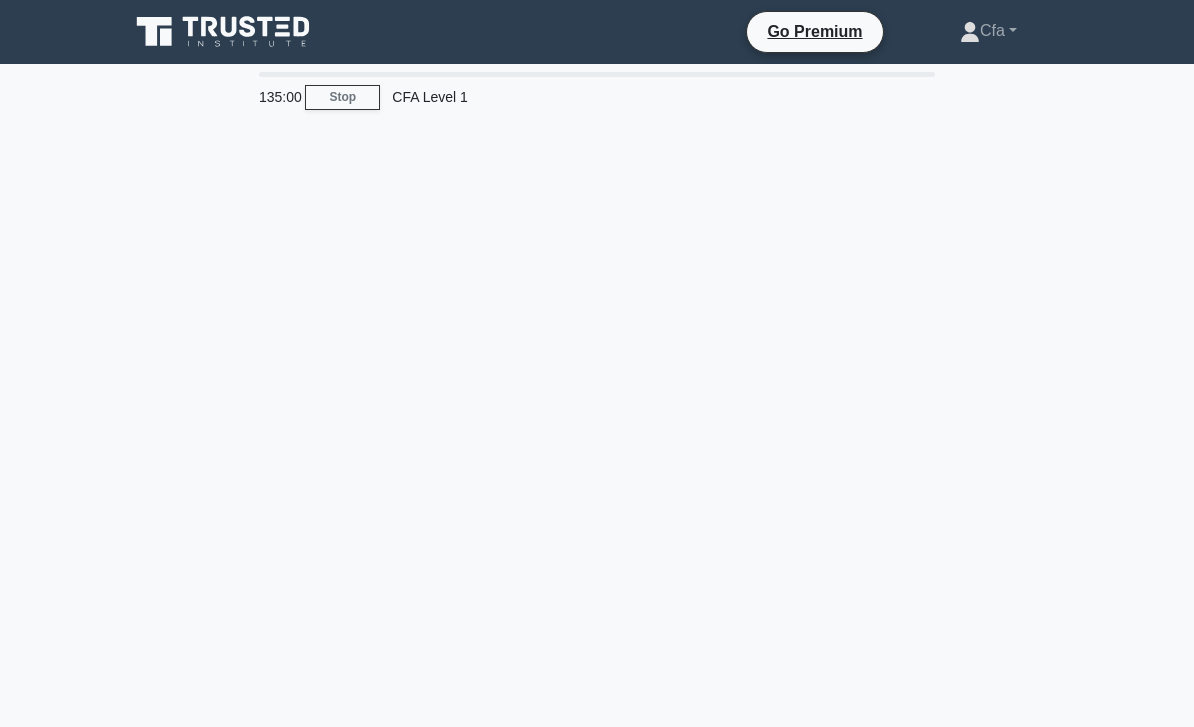 scroll, scrollTop: 0, scrollLeft: 0, axis: both 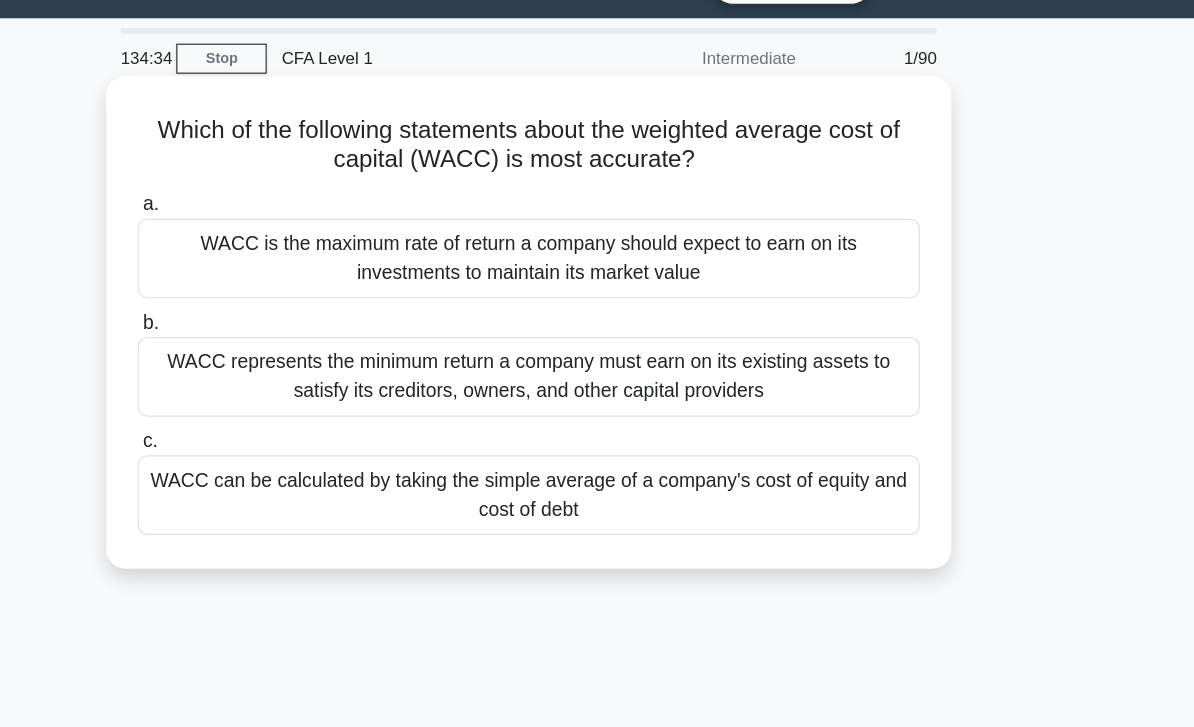 click on "WACC represents the minimum return a company must earn on its existing assets to satisfy its creditors, owners, and other capital providers" at bounding box center (597, 361) 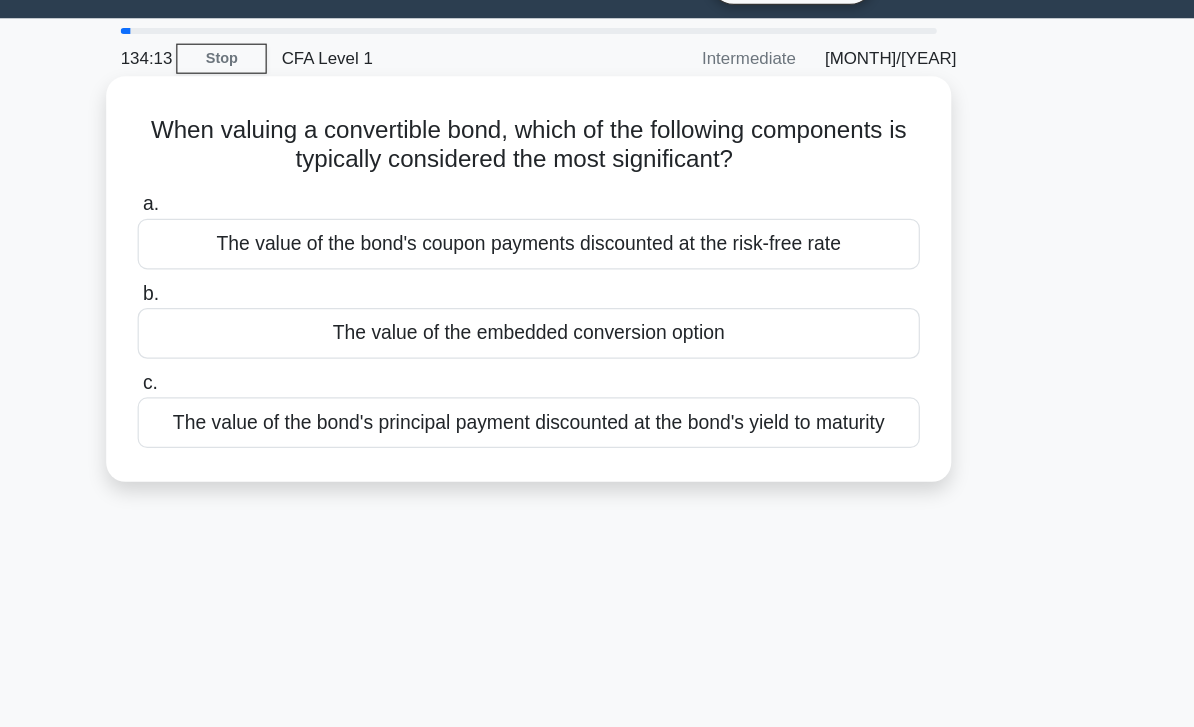 click on "The value of the embedded conversion option" at bounding box center (597, 325) 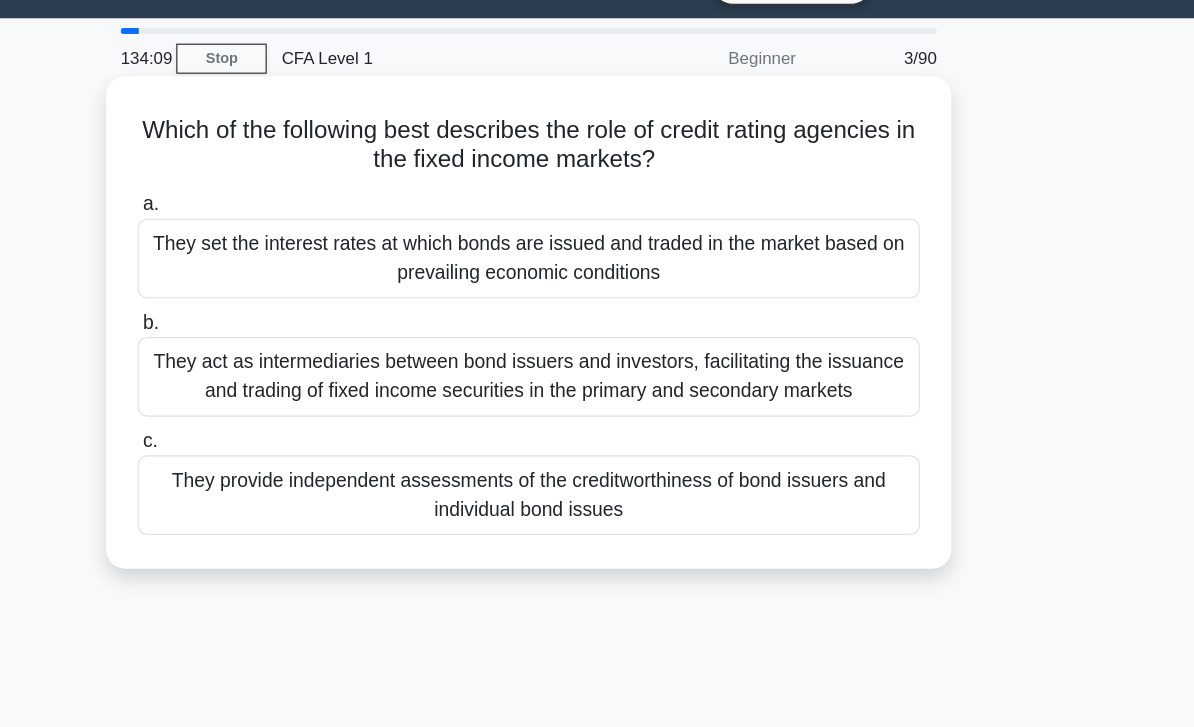 click on "They provide independent assessments of the creditworthiness of bond issuers and individual bond issues" at bounding box center (597, 459) 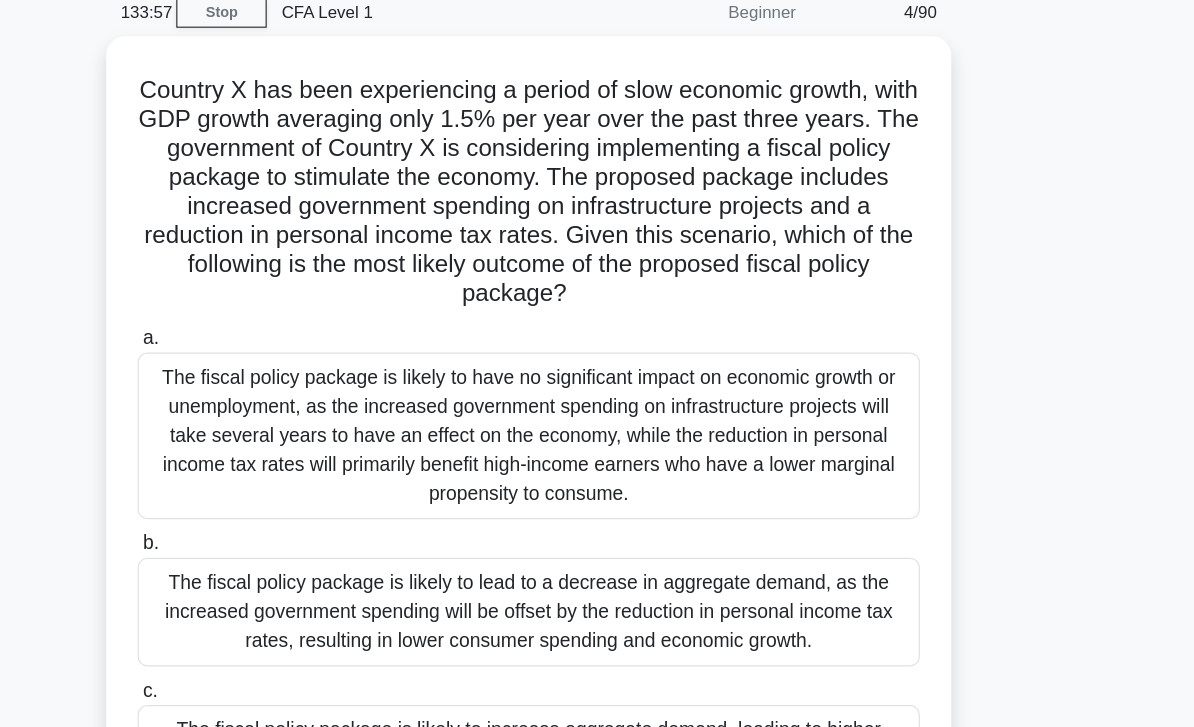 scroll, scrollTop: 88, scrollLeft: 0, axis: vertical 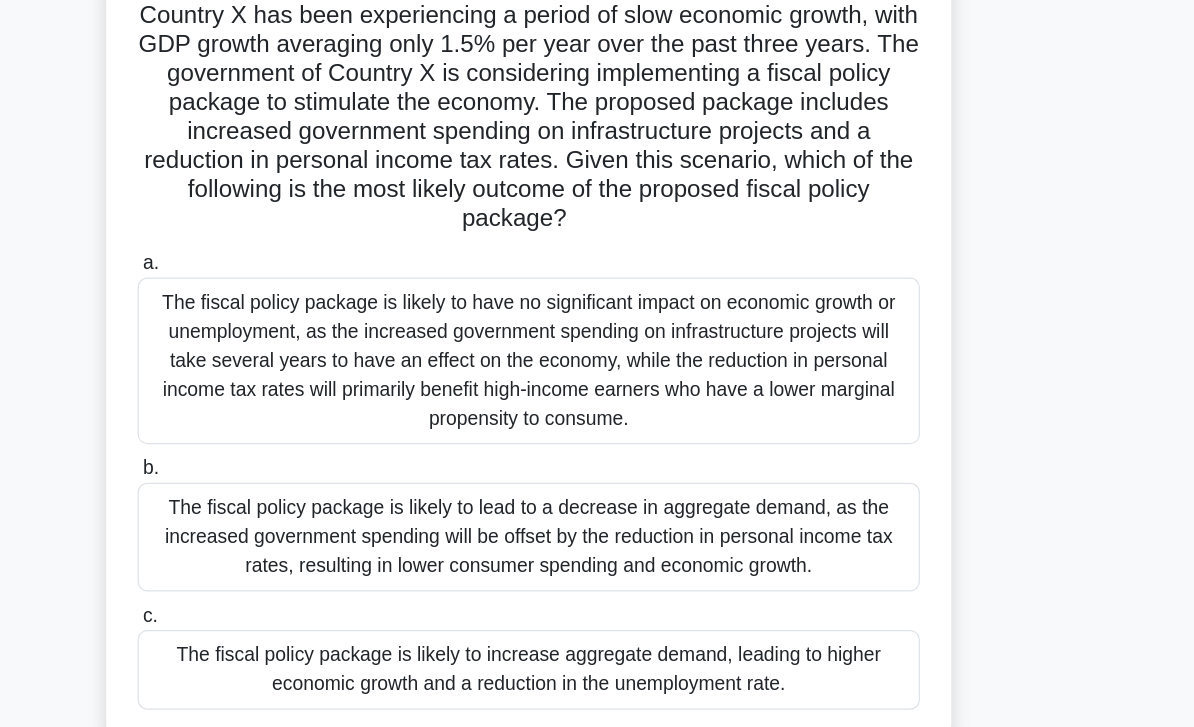 click on "The fiscal policy package is likely to increase aggregate demand, leading to higher economic growth and a reduction in the unemployment rate." at bounding box center [597, 611] 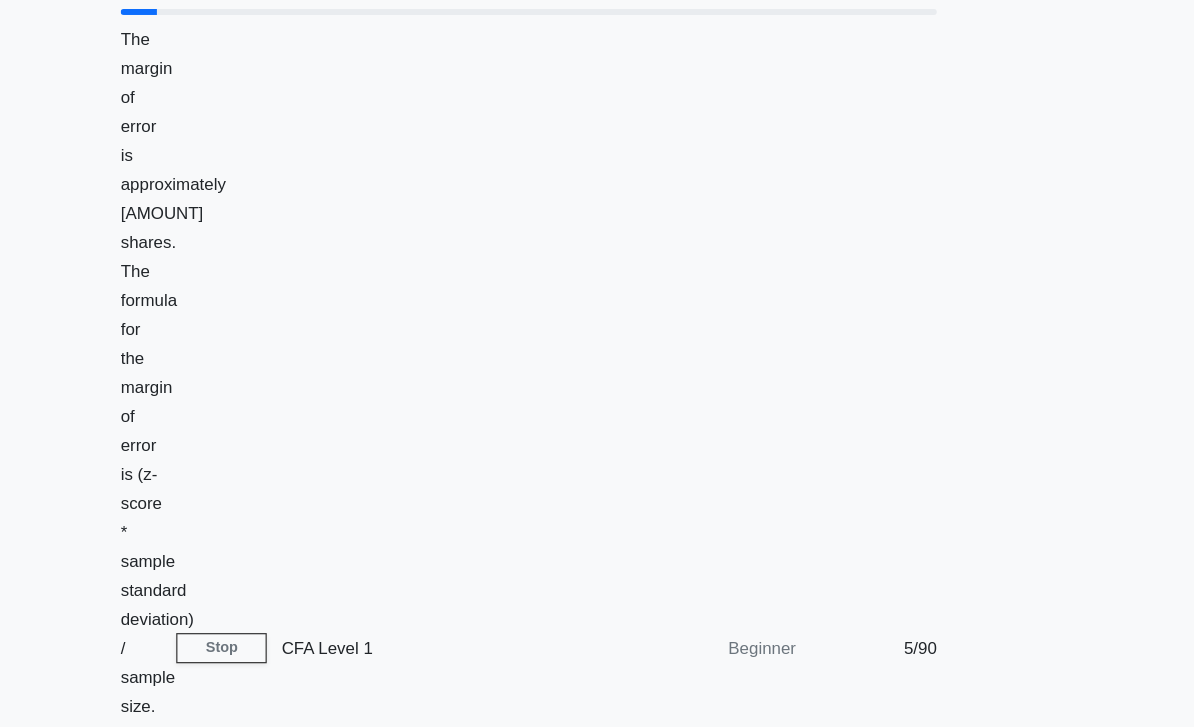 scroll, scrollTop: 64, scrollLeft: 0, axis: vertical 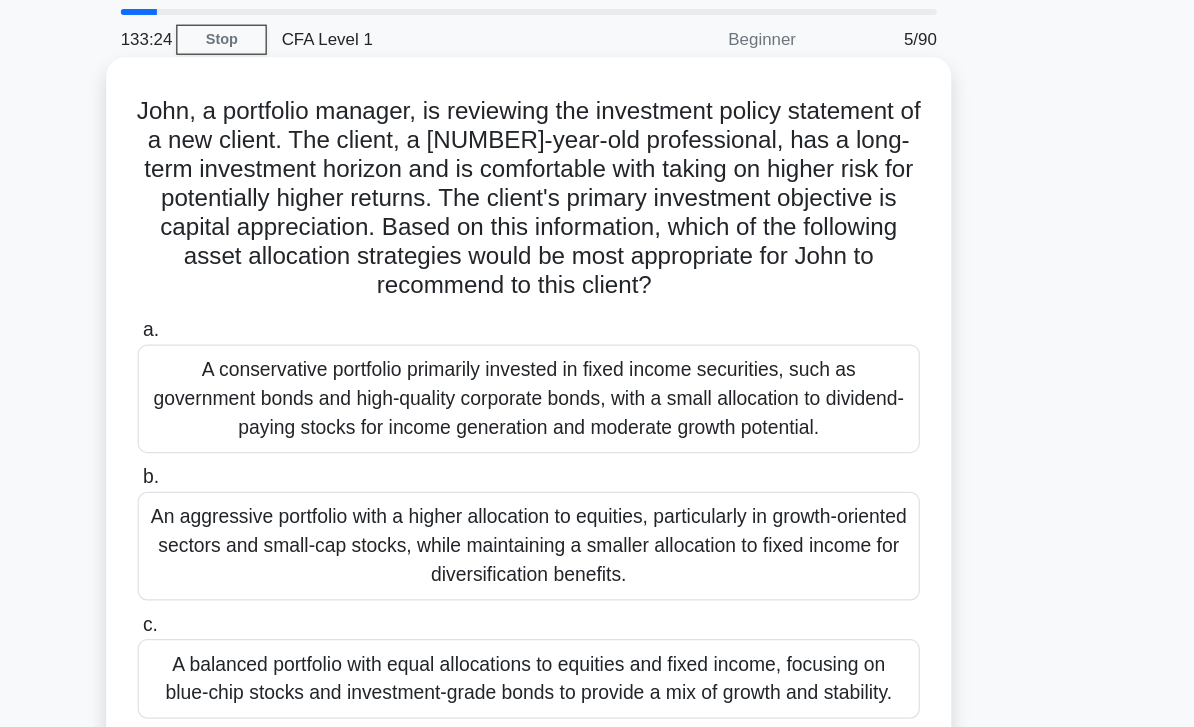 click on "An aggressive portfolio with a higher allocation to equities, particularly in growth-oriented sectors and small-cap stocks, while maintaining a smaller allocation to fixed income for diversification benefits." at bounding box center (597, 453) 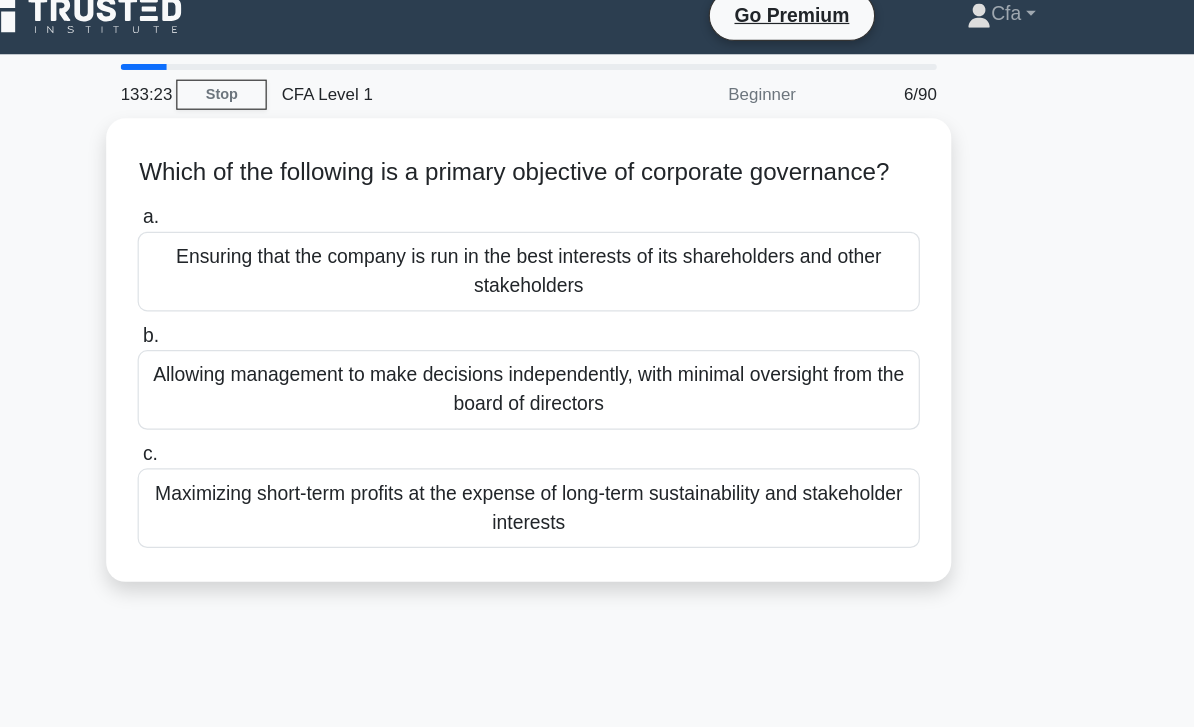 scroll, scrollTop: 0, scrollLeft: 0, axis: both 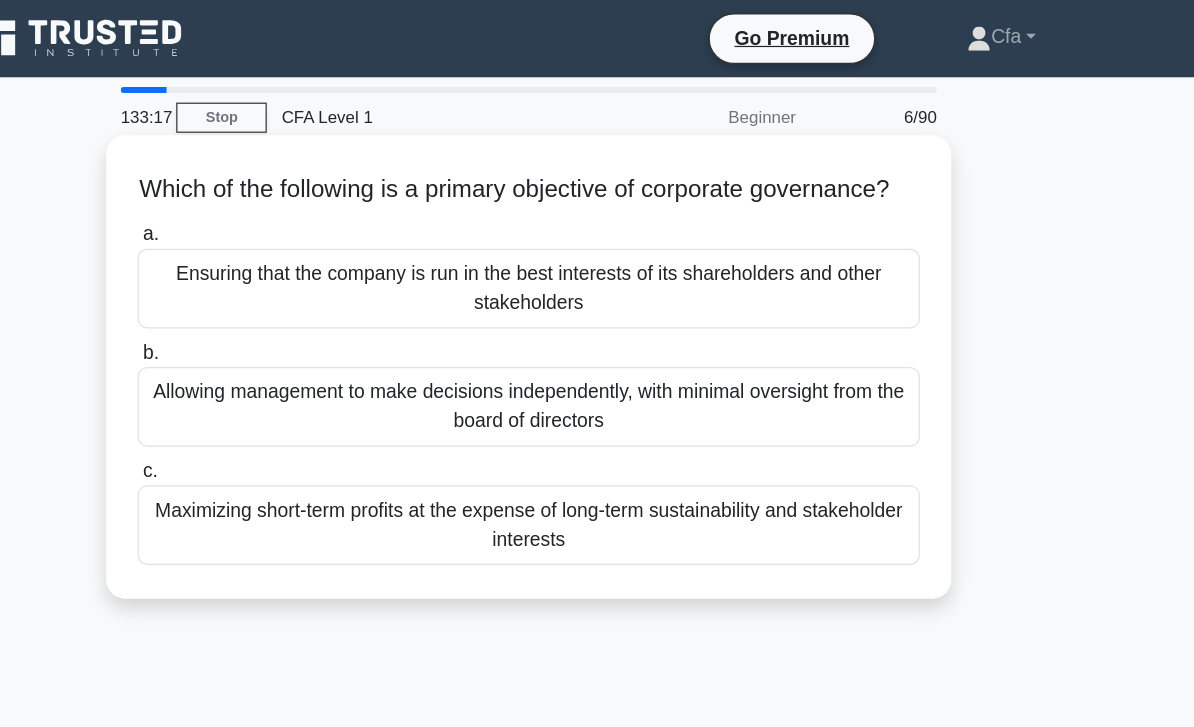 click on "Ensuring that the company is run in the best interests of its shareholders and other stakeholders" at bounding box center [597, 239] 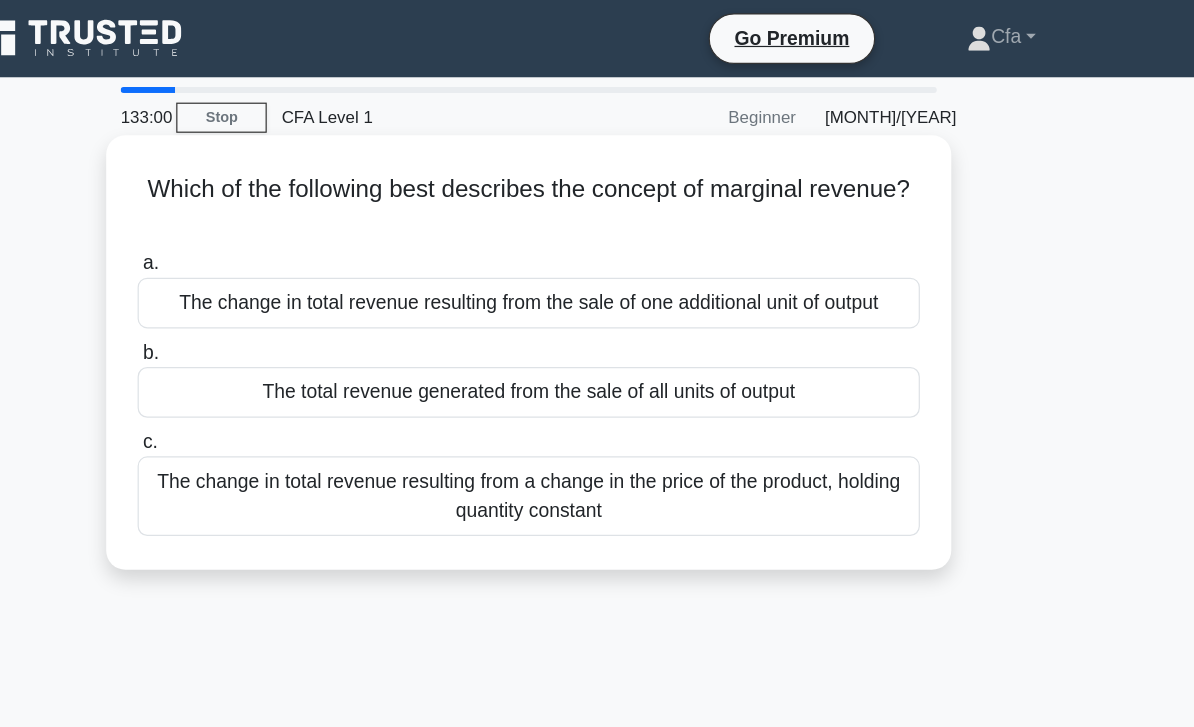 click on "The change in total revenue resulting from the sale of one additional unit of output" at bounding box center (597, 251) 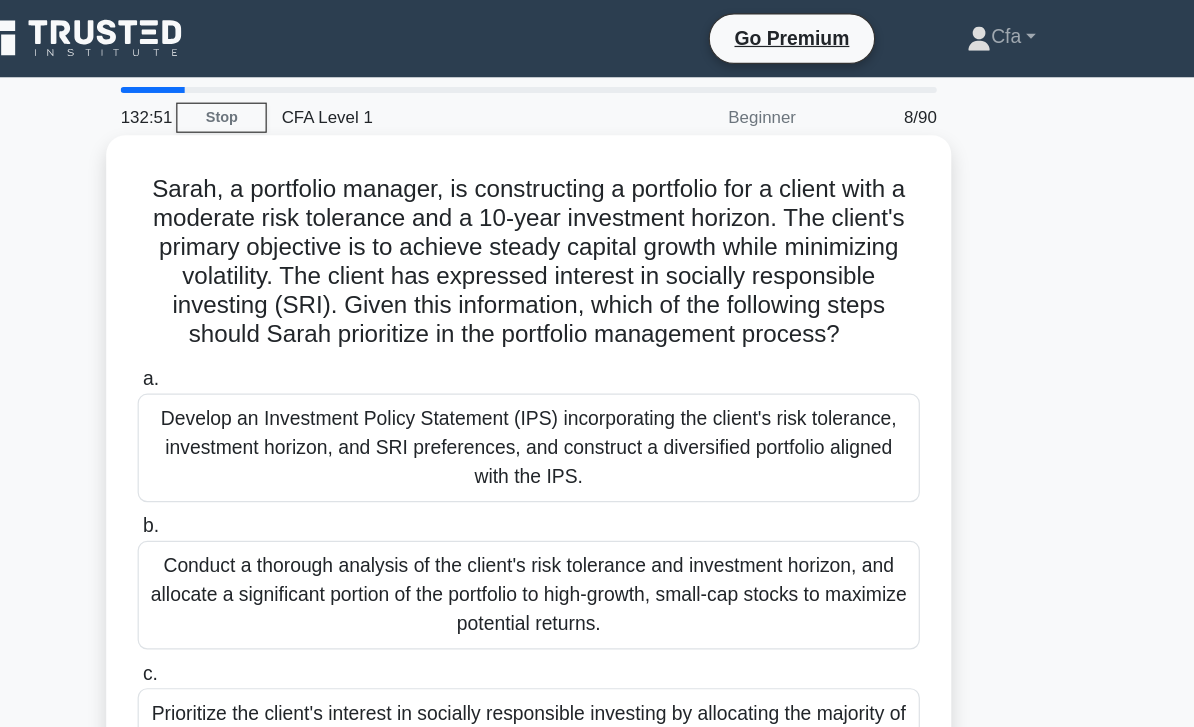 click on "Develop an Investment Policy Statement (IPS) incorporating the client's risk tolerance, investment horizon, and SRI preferences, and construct a diversified portfolio aligned with the IPS." at bounding box center [597, 371] 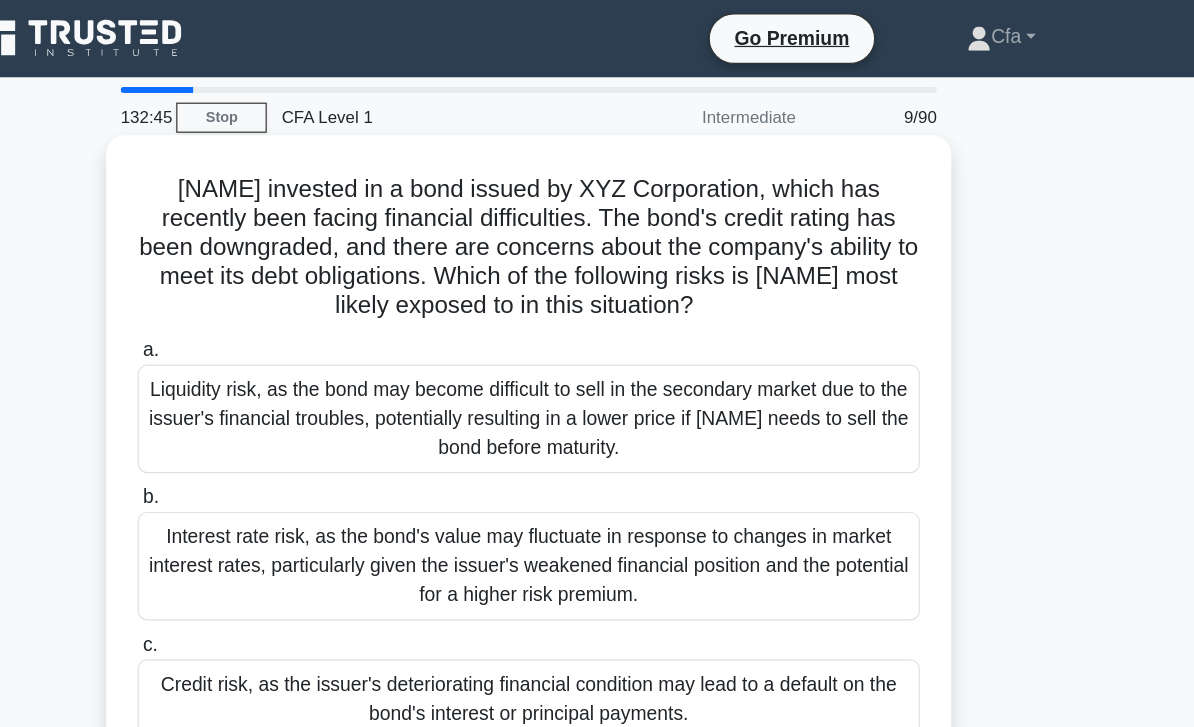 click on "Credit risk, as the issuer's deteriorating financial condition may lead to a default on the bond's interest or principal payments." at bounding box center (597, 579) 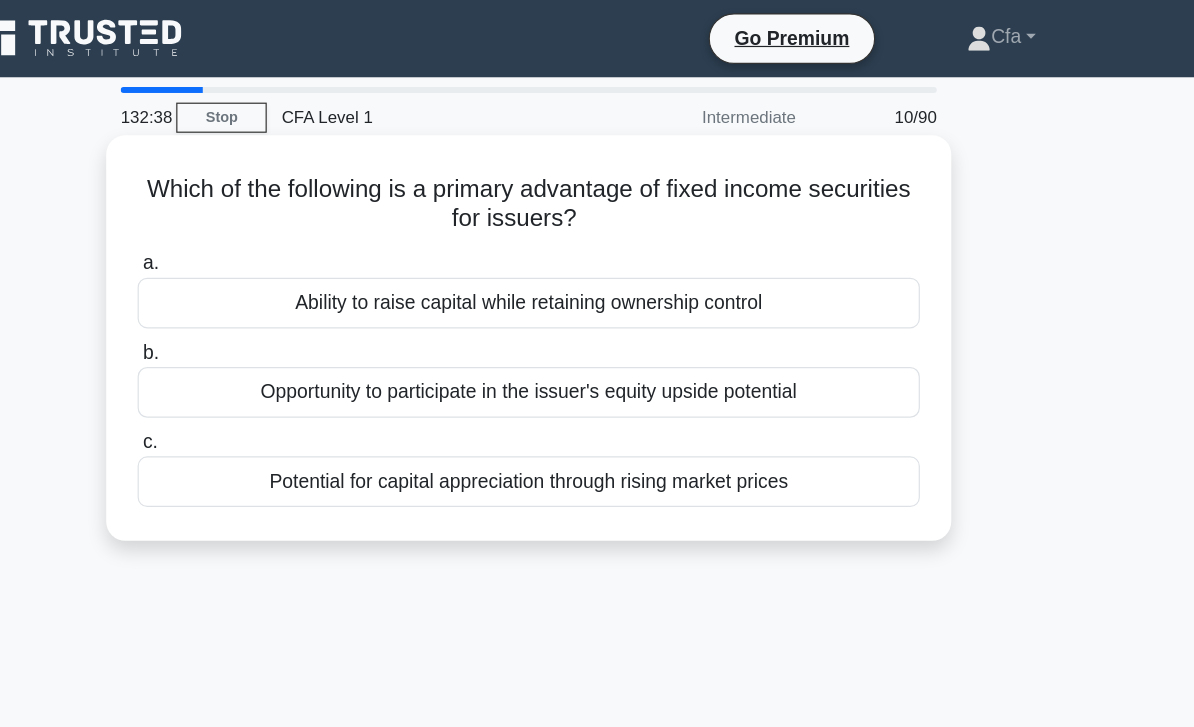 click on "Ability to raise capital while retaining ownership control" at bounding box center (597, 251) 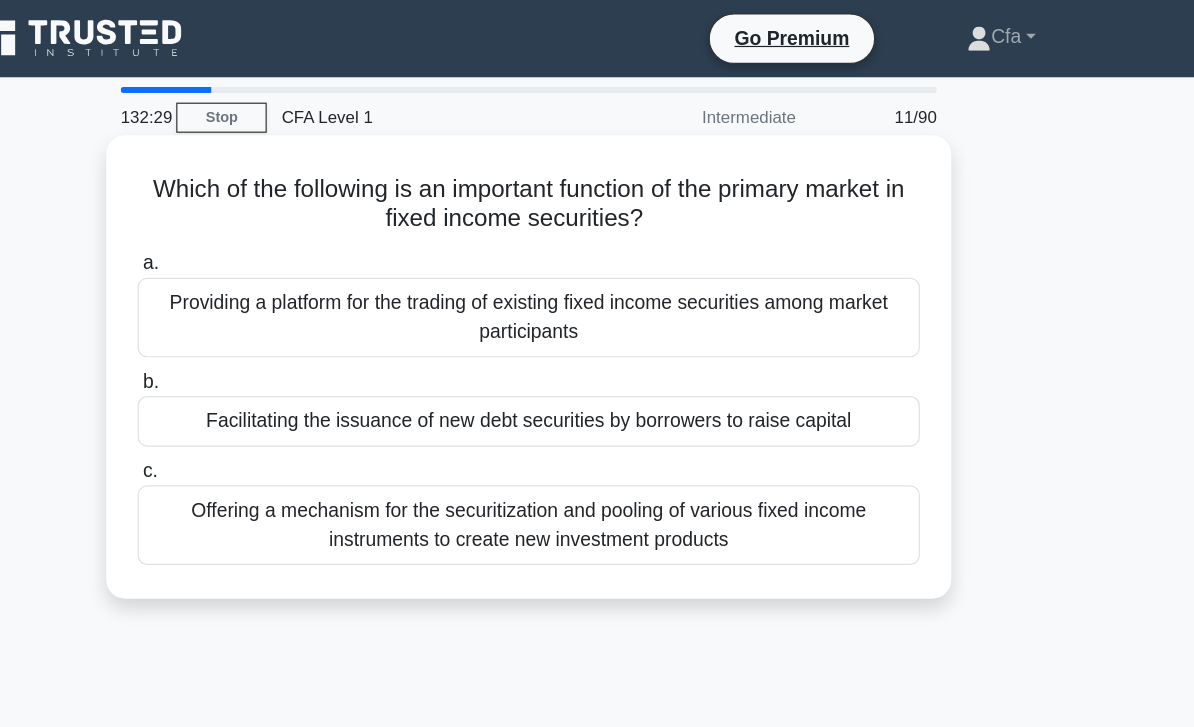 click on "Facilitating the issuance of new debt securities by borrowers to raise capital" at bounding box center [597, 349] 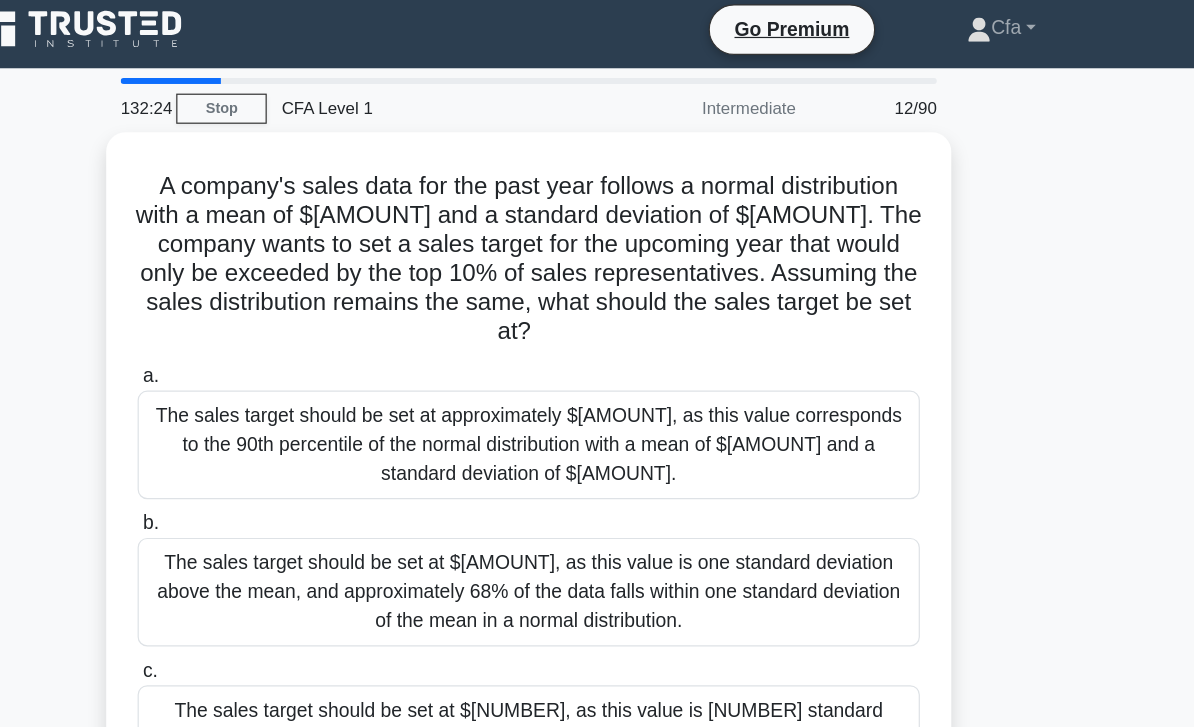 scroll, scrollTop: 0, scrollLeft: 0, axis: both 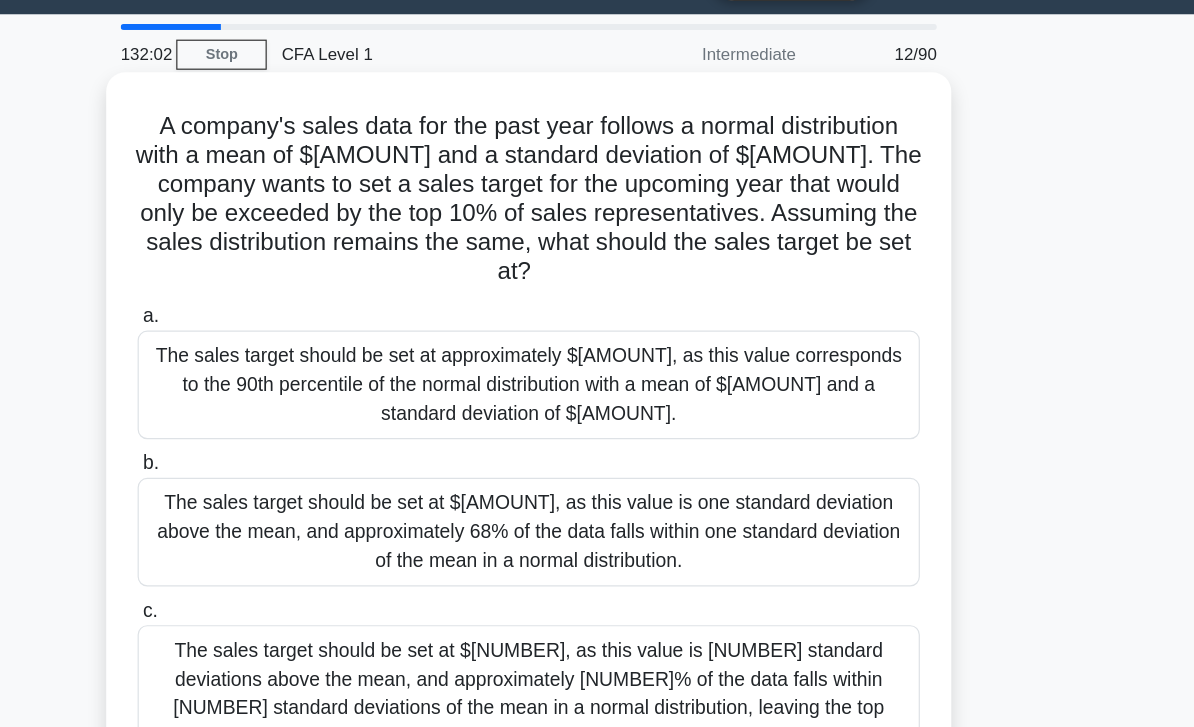 click on "The sales target should be set at approximately $[AMOUNT], as this value corresponds to the 90th percentile of the normal distribution with a mean of $[AMOUNT] and a standard deviation of $[AMOUNT]." at bounding box center (597, 371) 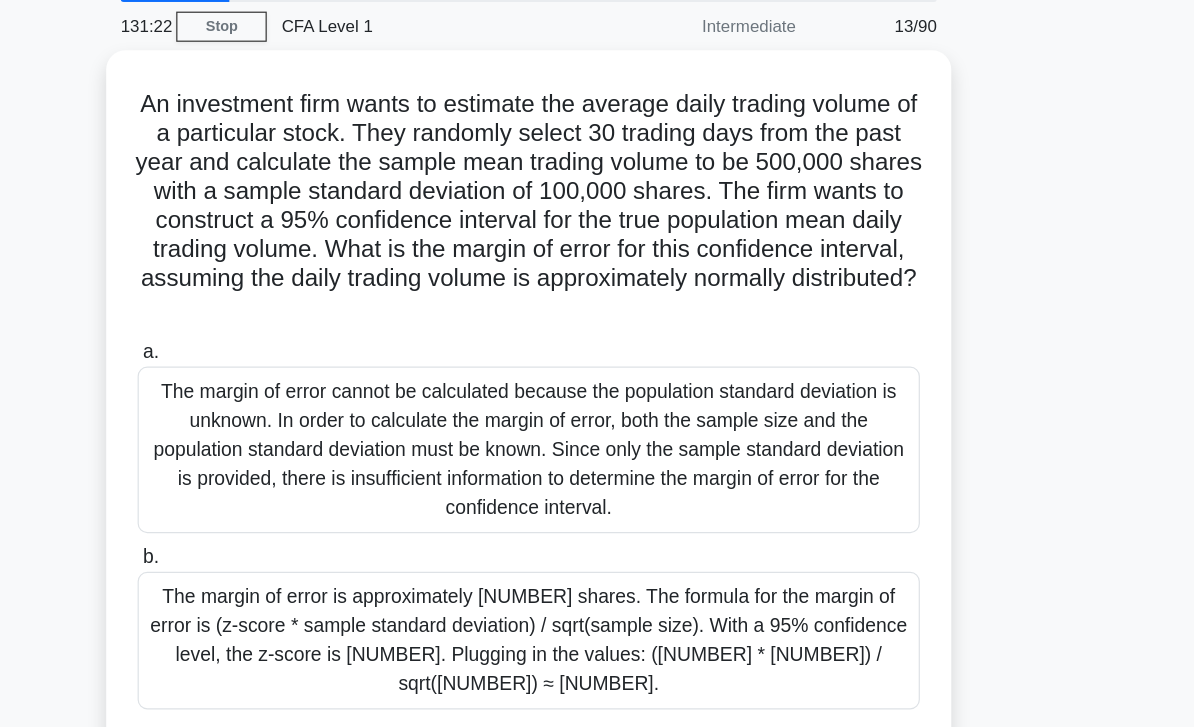 scroll, scrollTop: 74, scrollLeft: 0, axis: vertical 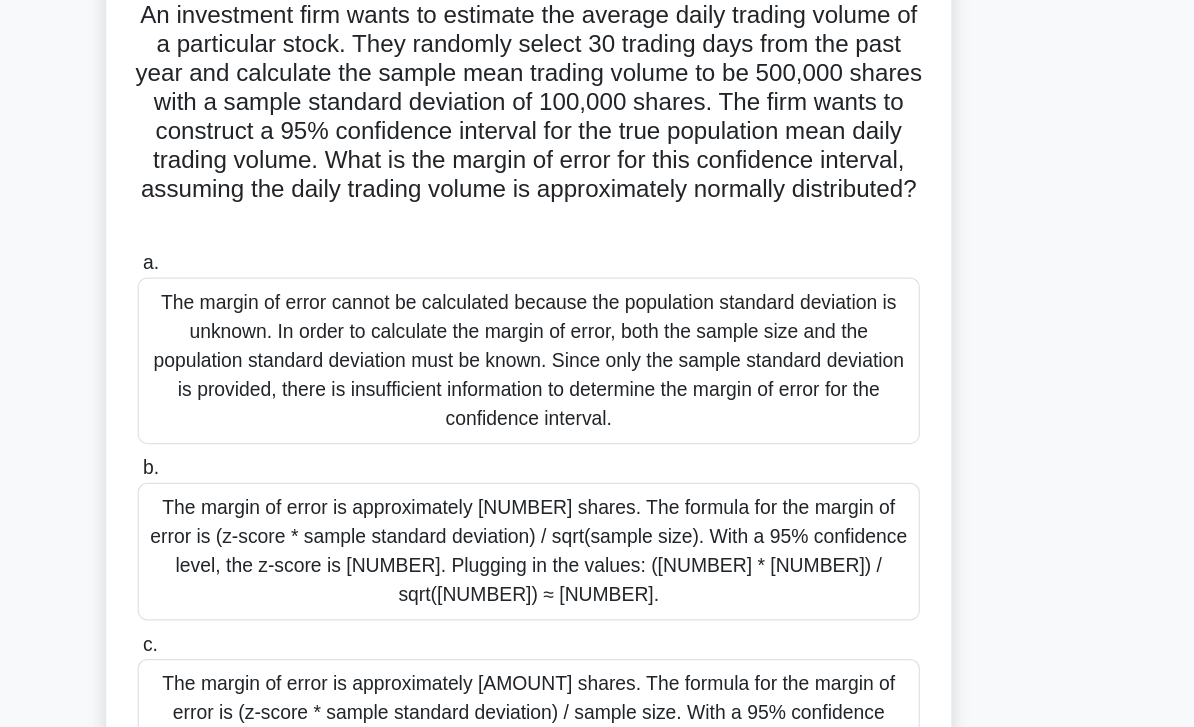 click on "The margin of error is approximately [NUMBER] shares. The formula for the margin of error is (z-score * sample standard deviation) / sqrt(sample size). With a 95% confidence level, the z-score is [NUMBER]. Plugging in the values: ([NUMBER] * [NUMBER]) / sqrt([NUMBER]) ≈ [NUMBER]." at bounding box center (597, 527) 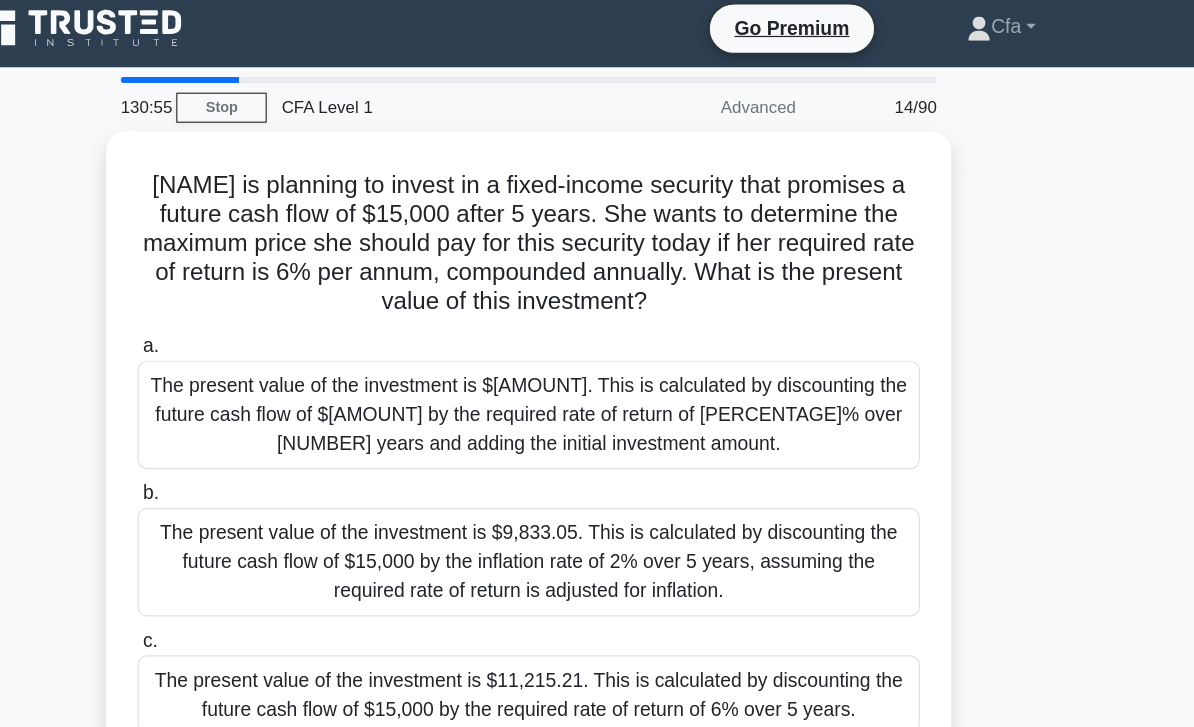scroll, scrollTop: 0, scrollLeft: 0, axis: both 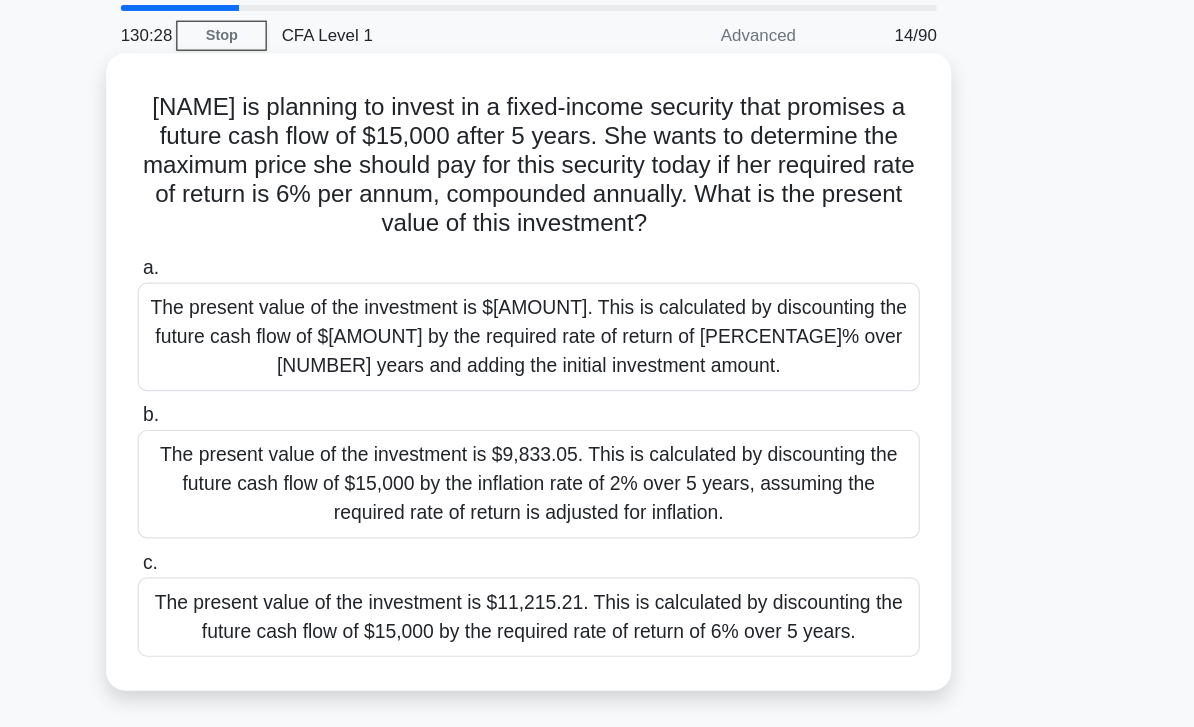 click on "The present value of the investment is $11,215.21. This is calculated by discounting the future cash flow of $15,000 by the required rate of return of 6% over 5 years." at bounding box center (597, 579) 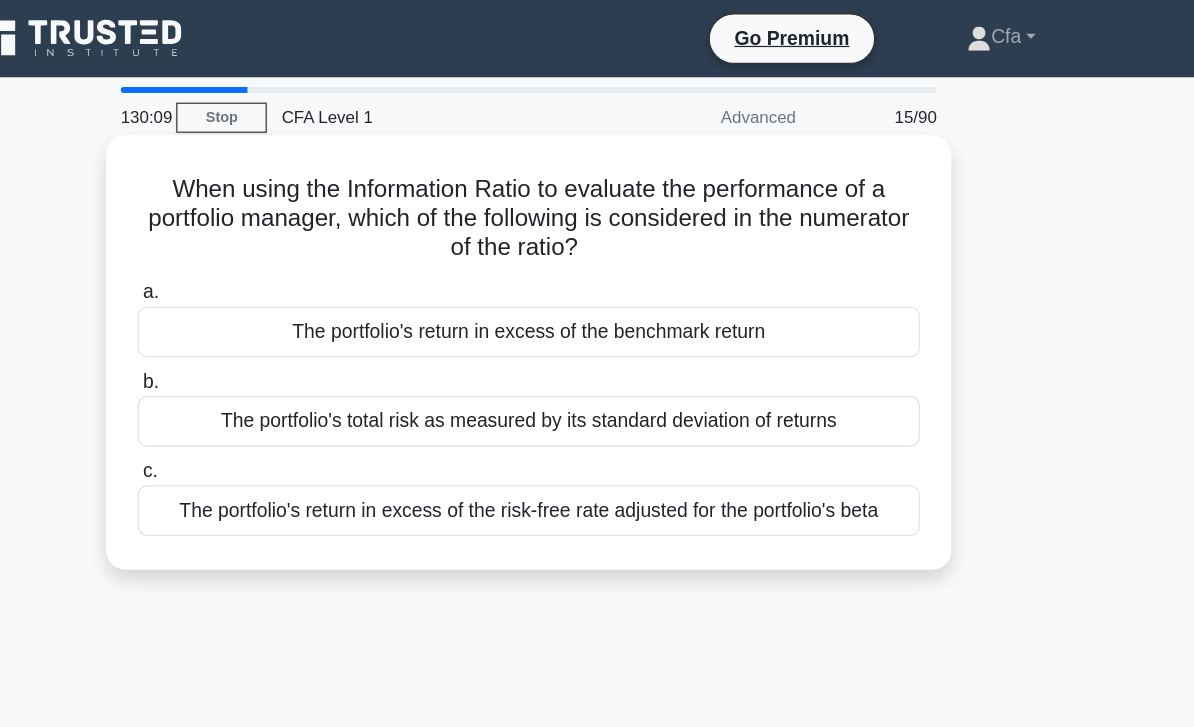 click on "The portfolio's return in excess of the benchmark return" at bounding box center [597, 275] 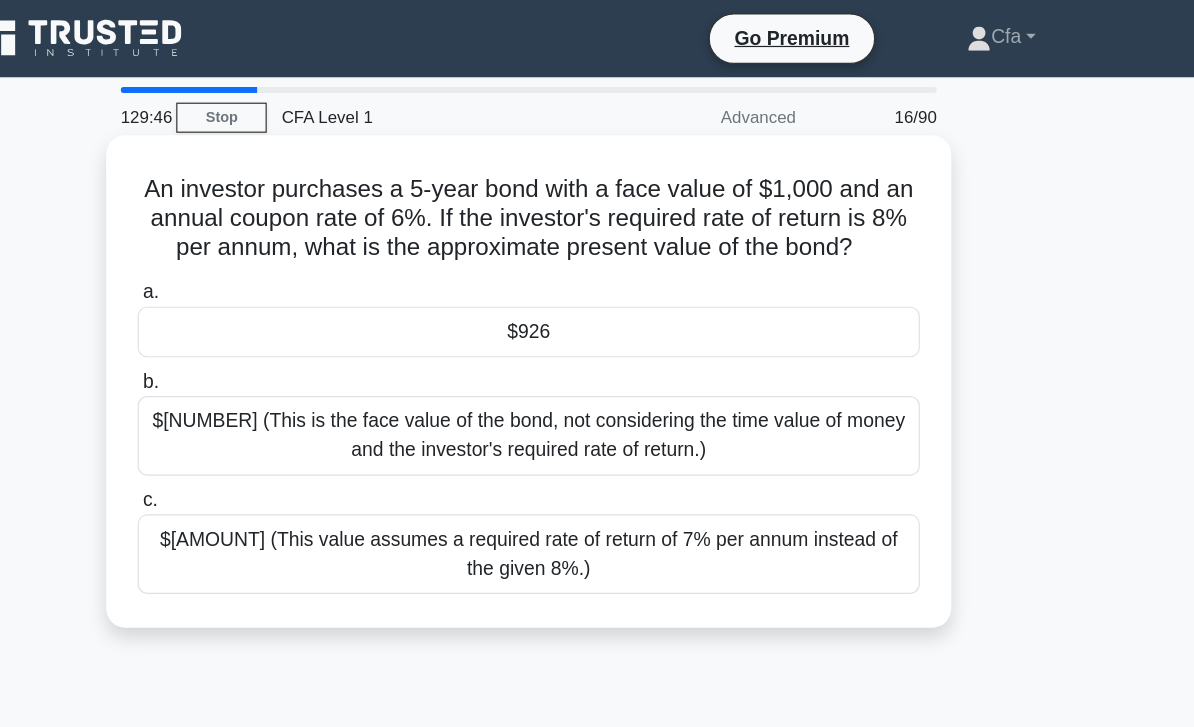 click on "$926" at bounding box center (597, 275) 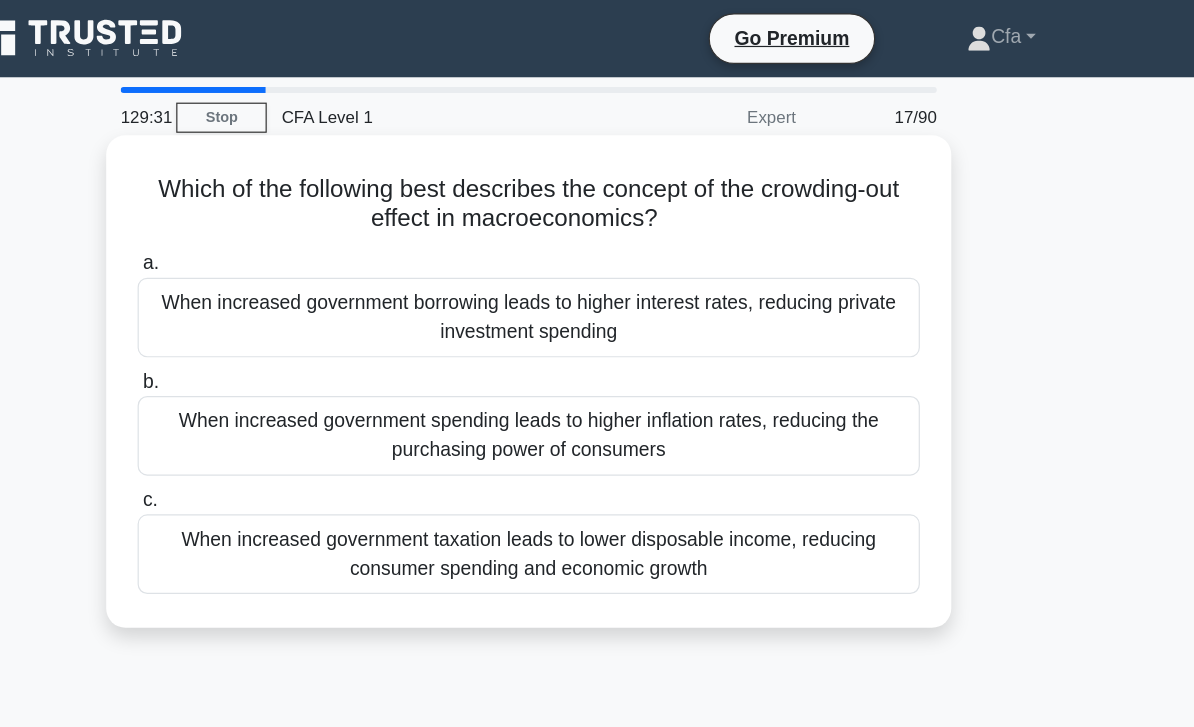 click on "When increased government borrowing leads to higher interest rates, reducing private investment spending" at bounding box center [597, 263] 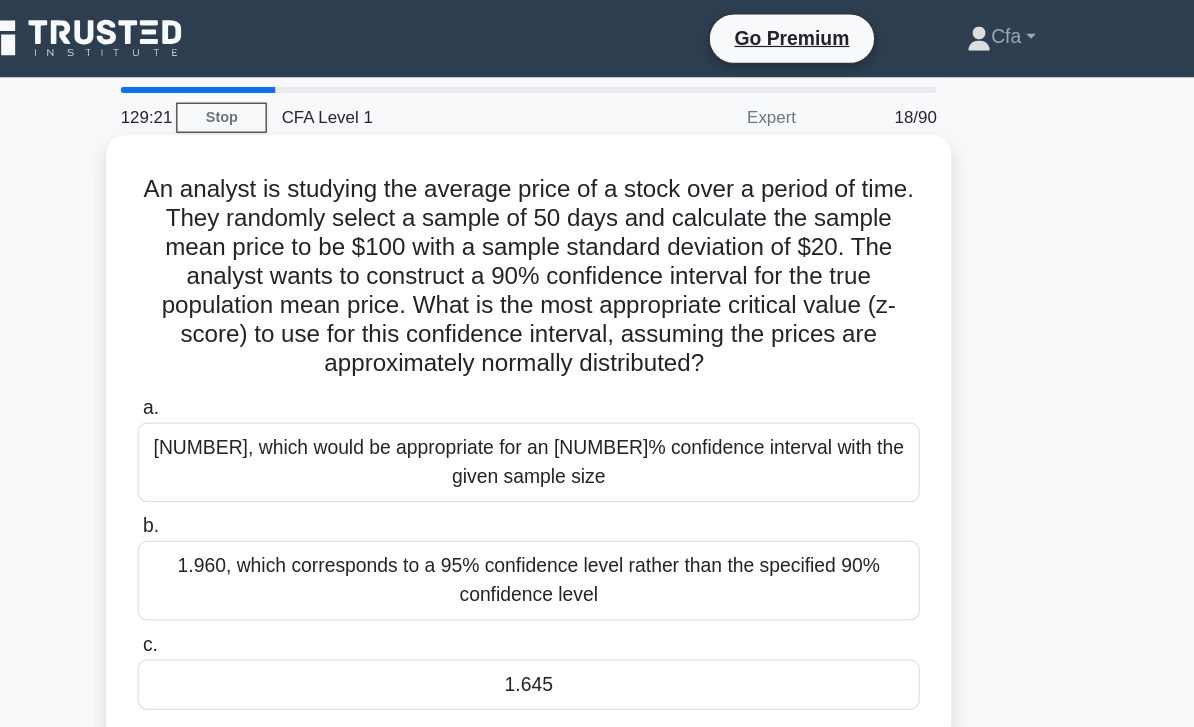 click on "1.645" at bounding box center [597, 567] 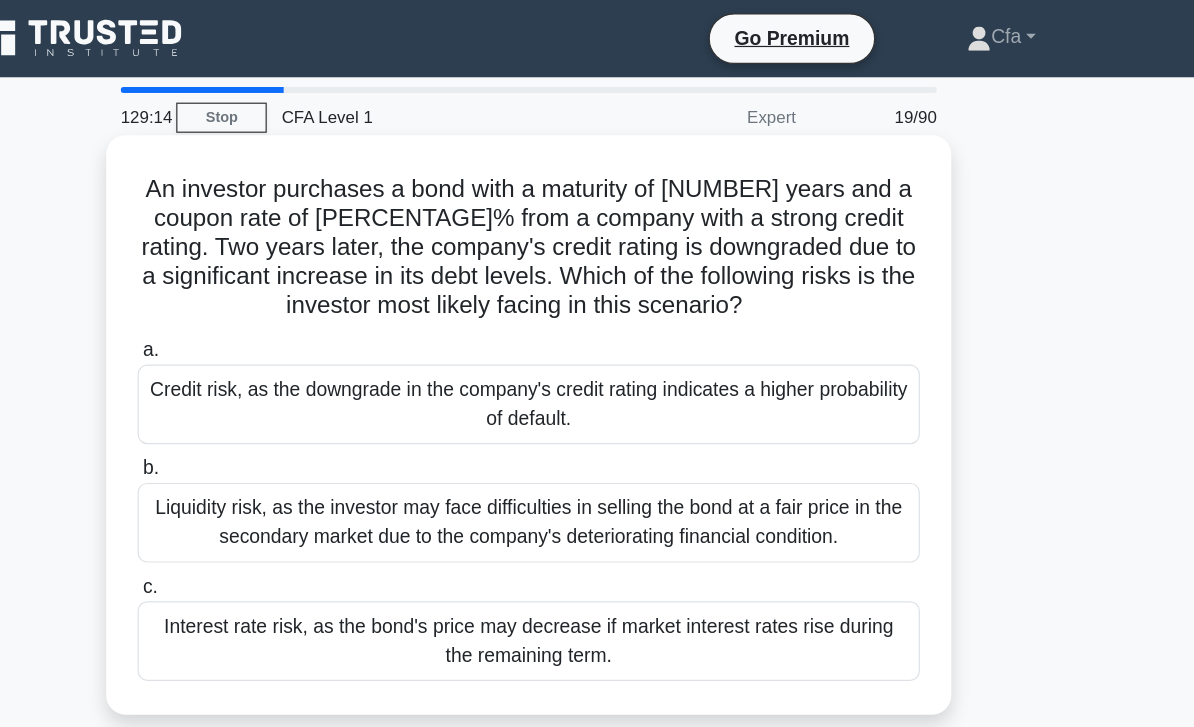 click on "Credit risk, as the downgrade in the company's credit rating indicates a higher probability of default." at bounding box center [597, 335] 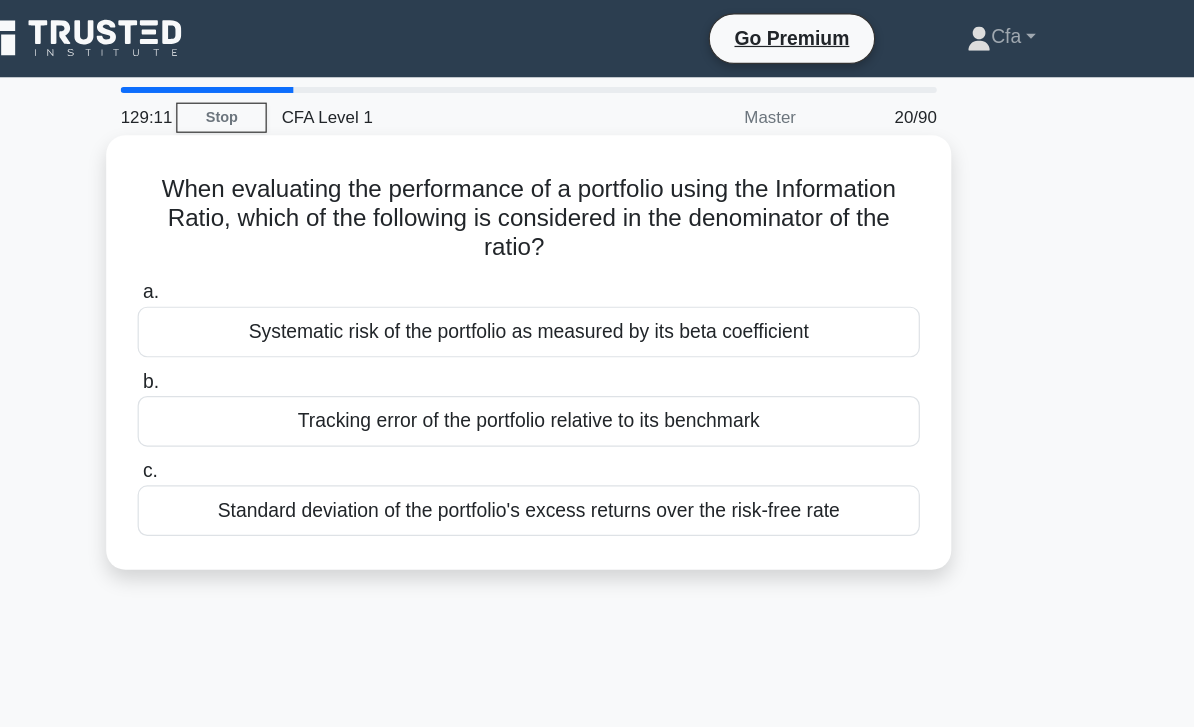 click on "Tracking error of the portfolio relative to its benchmark" at bounding box center (597, 349) 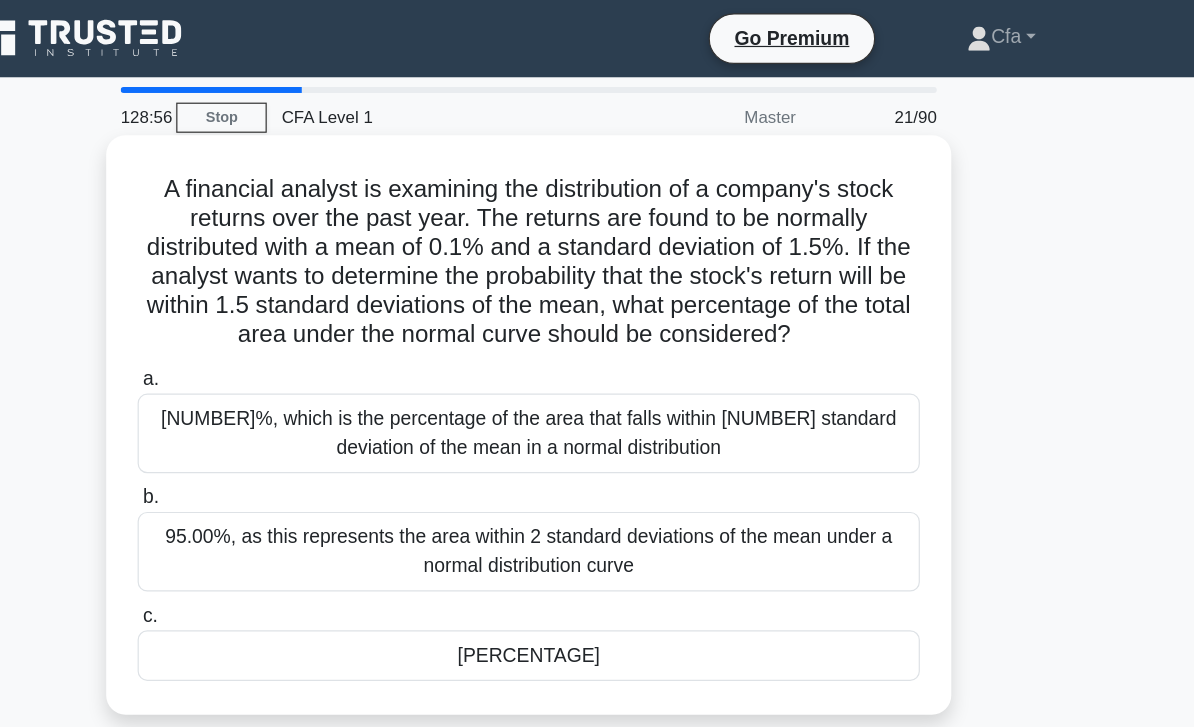 click on "[PERCENTAGE]" at bounding box center [597, 543] 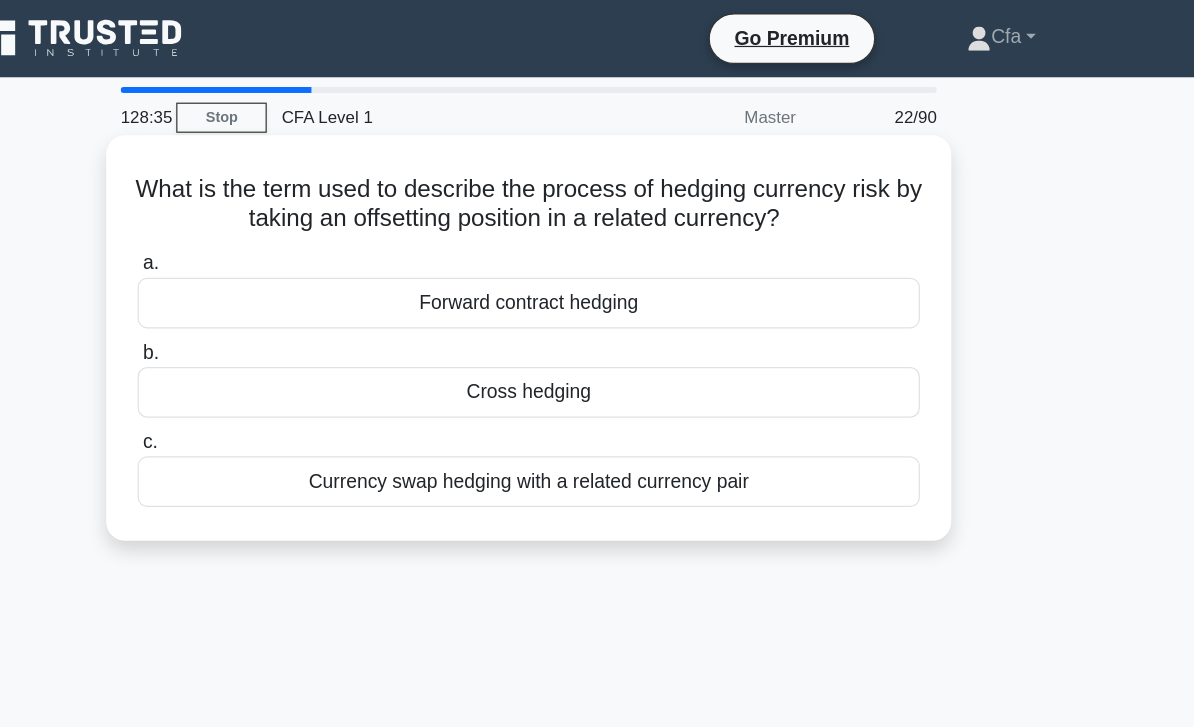 click on "Cross hedging" at bounding box center (597, 325) 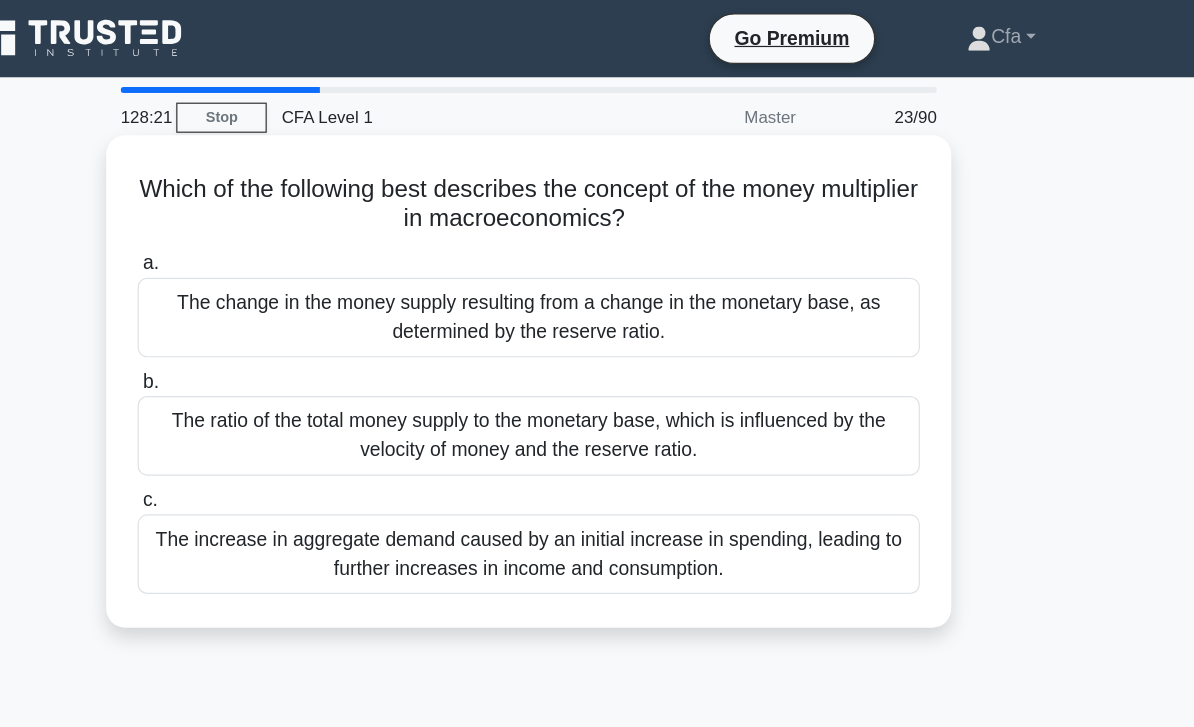 click on "The change in the money supply resulting from a change in the monetary base, as determined by the reserve ratio." at bounding box center [597, 263] 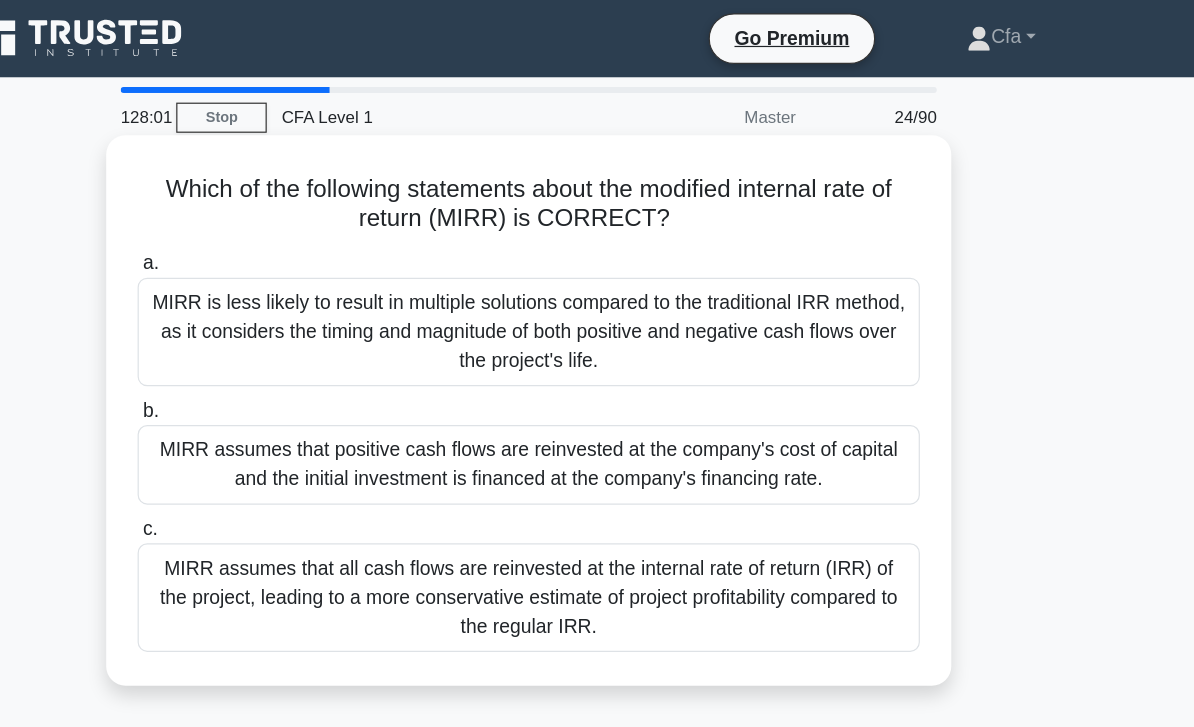 click on "MIRR assumes that all cash flows are reinvested at the internal rate of return (IRR) of the project, leading to a more conservative estimate of project profitability compared to the regular IRR." at bounding box center [597, 495] 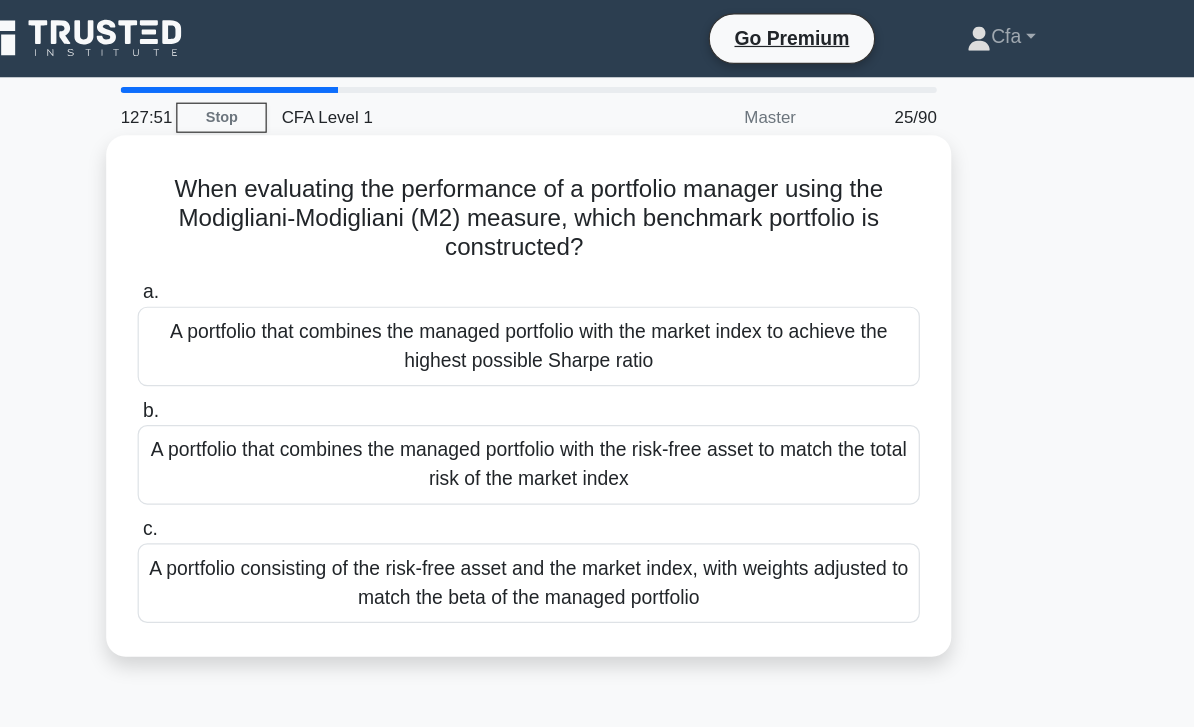 click on "A portfolio that combines the managed portfolio with the risk-free asset to match the total risk of the market index" at bounding box center [597, 385] 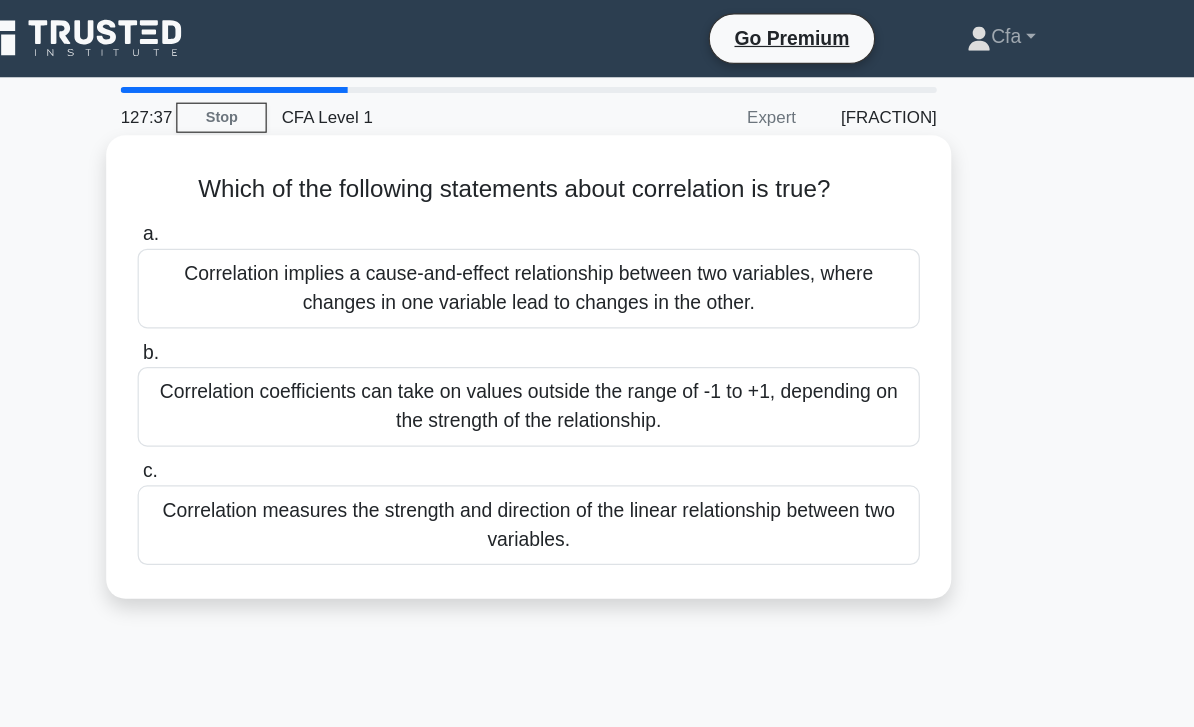 click on "Correlation coefficients can take on values outside the range of -1 to +1, depending on the strength of the relationship." at bounding box center [597, 337] 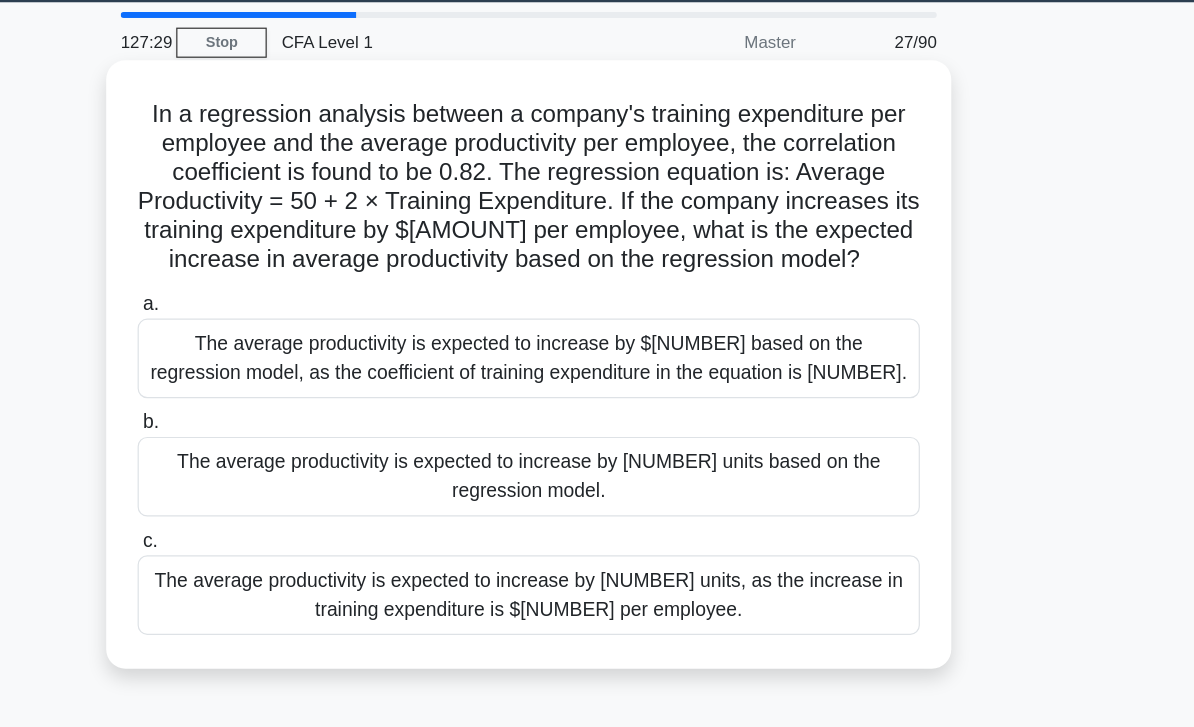 click on "The average productivity is expected to increase by [NUMBER] units based on the regression model." at bounding box center [597, 457] 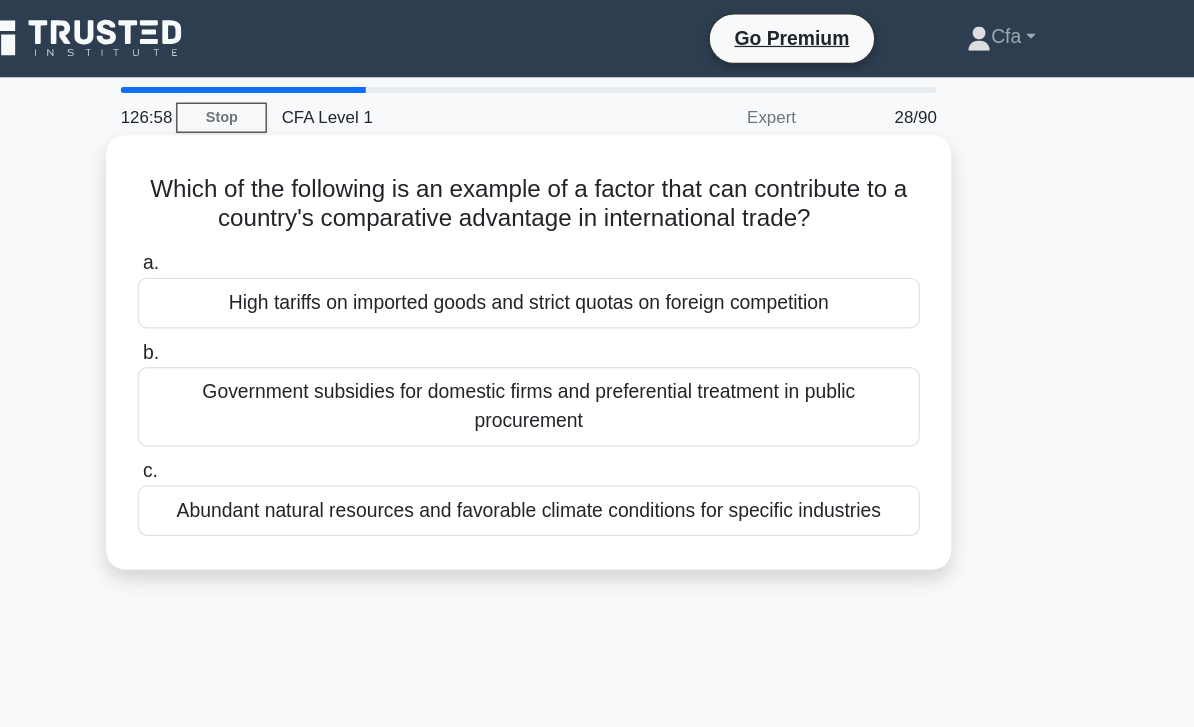 click on "Government subsidies for domestic firms and preferential treatment in public procurement" at bounding box center [597, 337] 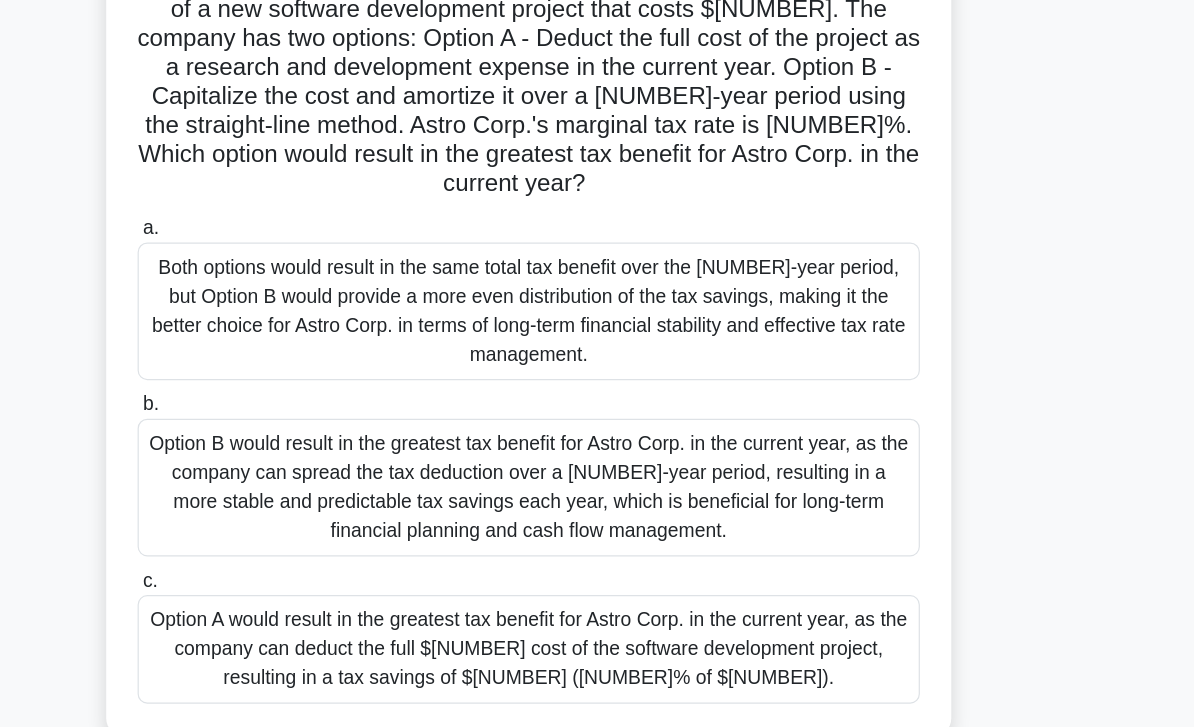 scroll, scrollTop: 105, scrollLeft: 0, axis: vertical 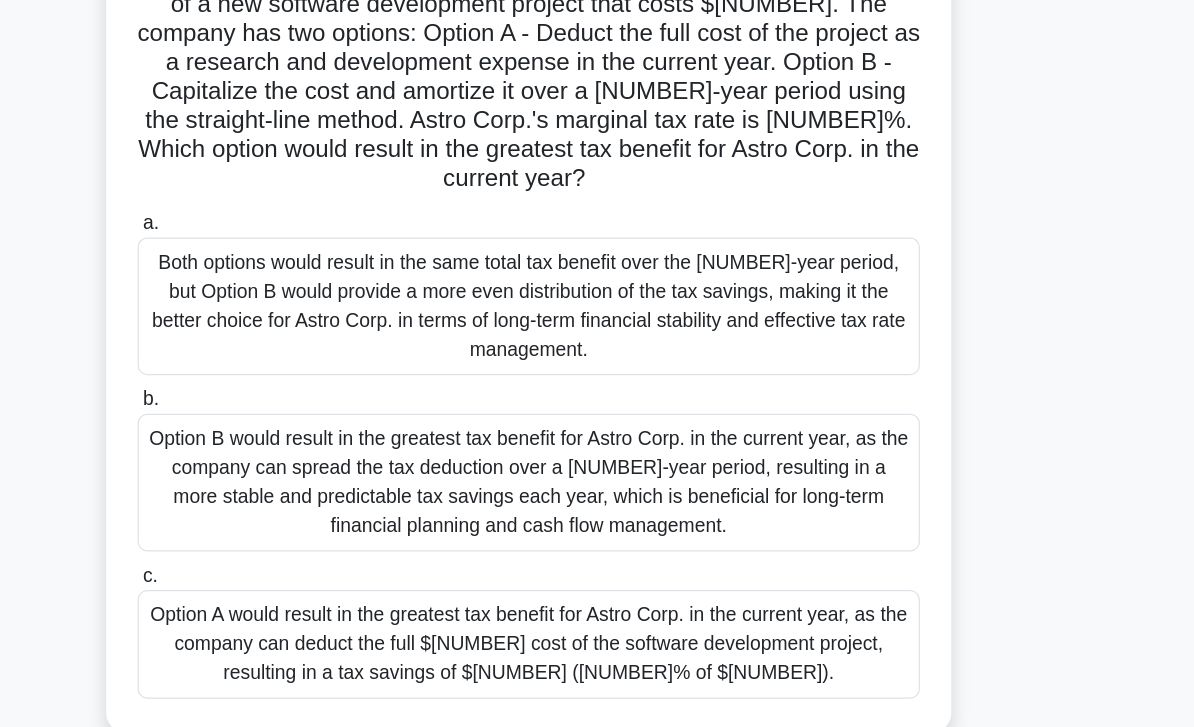 click on "Option A would result in the greatest tax benefit for Astro Corp. in the current year, as the company can deduct the full $[NUMBER] cost of the software development project, resulting in a tax savings of $[NUMBER] ([NUMBER]% of $[NUMBER])." at bounding box center (597, 606) 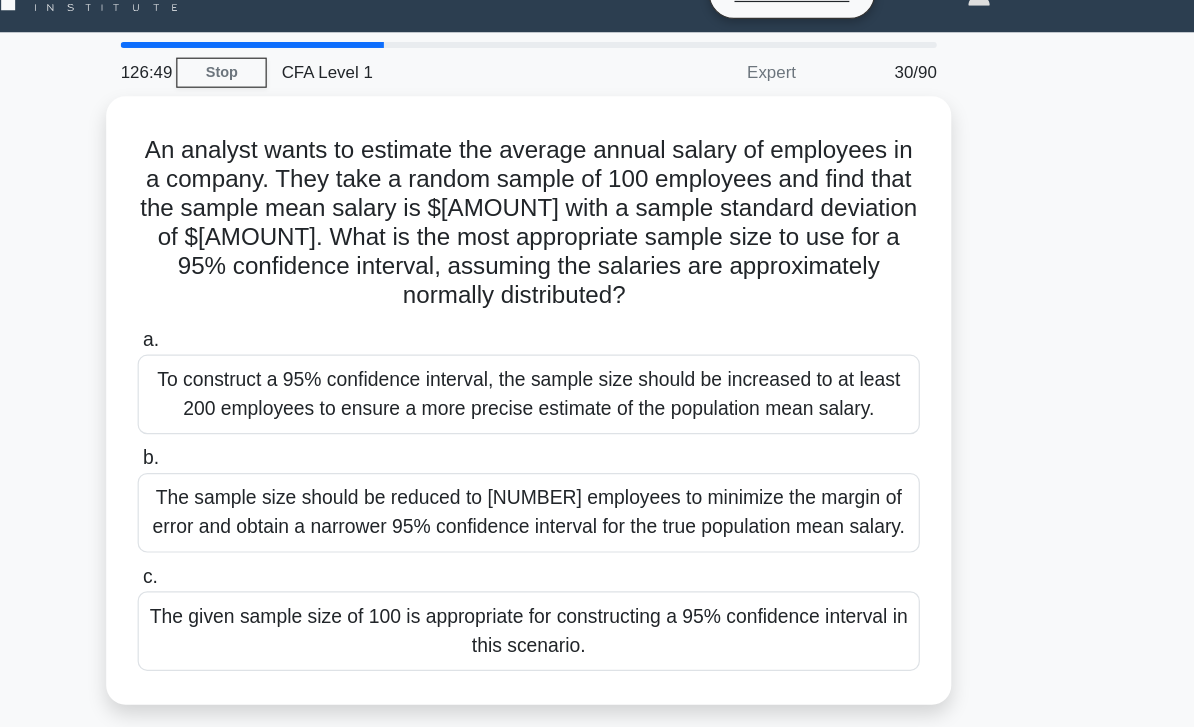 scroll, scrollTop: 7, scrollLeft: 0, axis: vertical 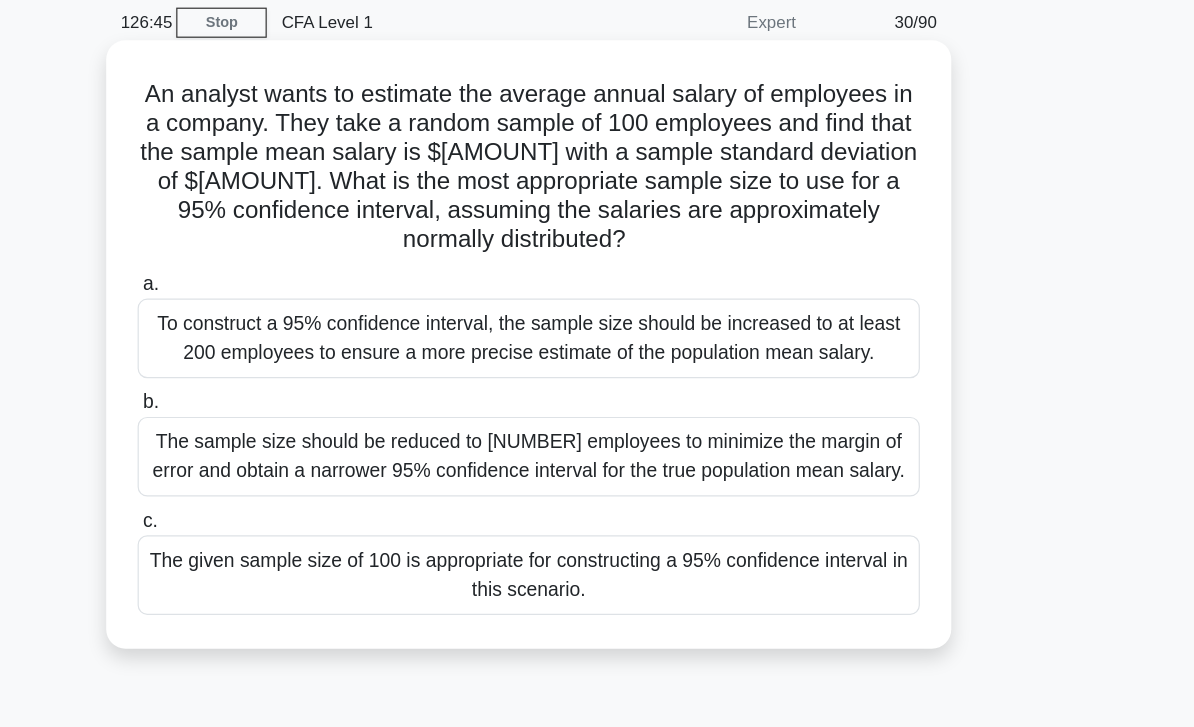 click on "The given sample size of 100 is appropriate for constructing a 95% confidence interval in this scenario." at bounding box center (597, 548) 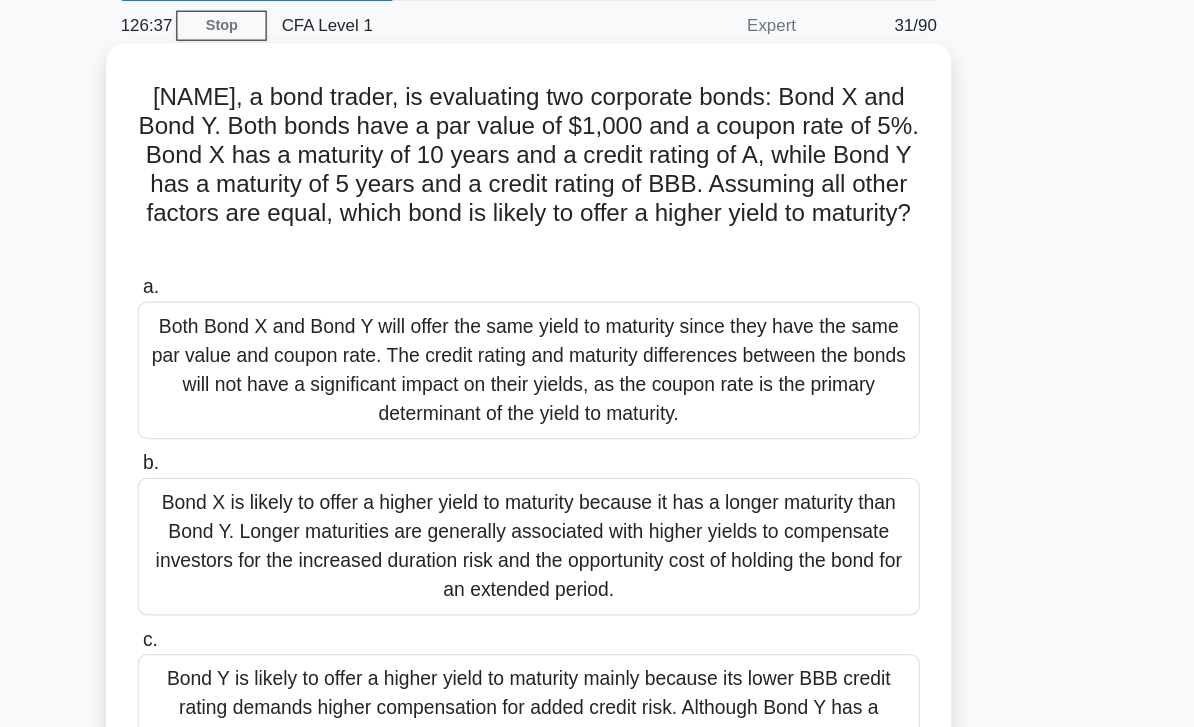 scroll, scrollTop: 60, scrollLeft: 0, axis: vertical 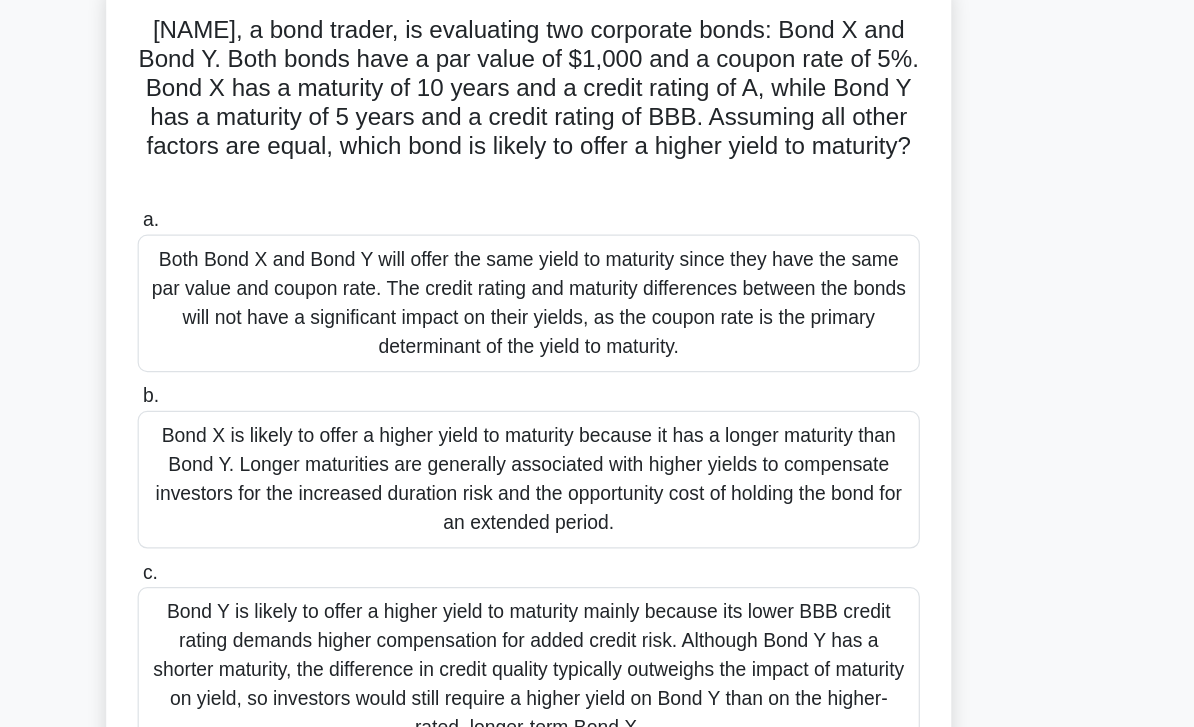click on "Bond X is likely to offer a higher yield to maturity because it has a longer maturity than Bond Y. Longer maturities are generally associated with higher yields to compensate investors for the increased duration risk and the opportunity cost of holding the bond for an extended period." at bounding box center (597, 469) 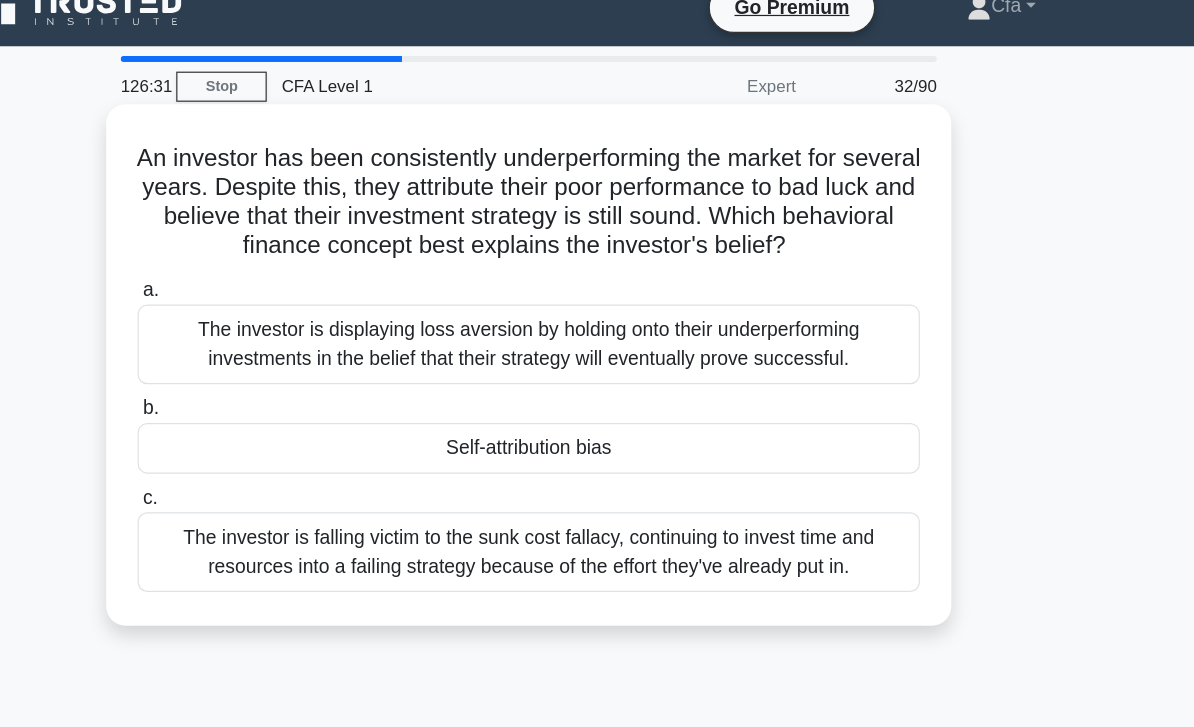 scroll, scrollTop: 0, scrollLeft: 0, axis: both 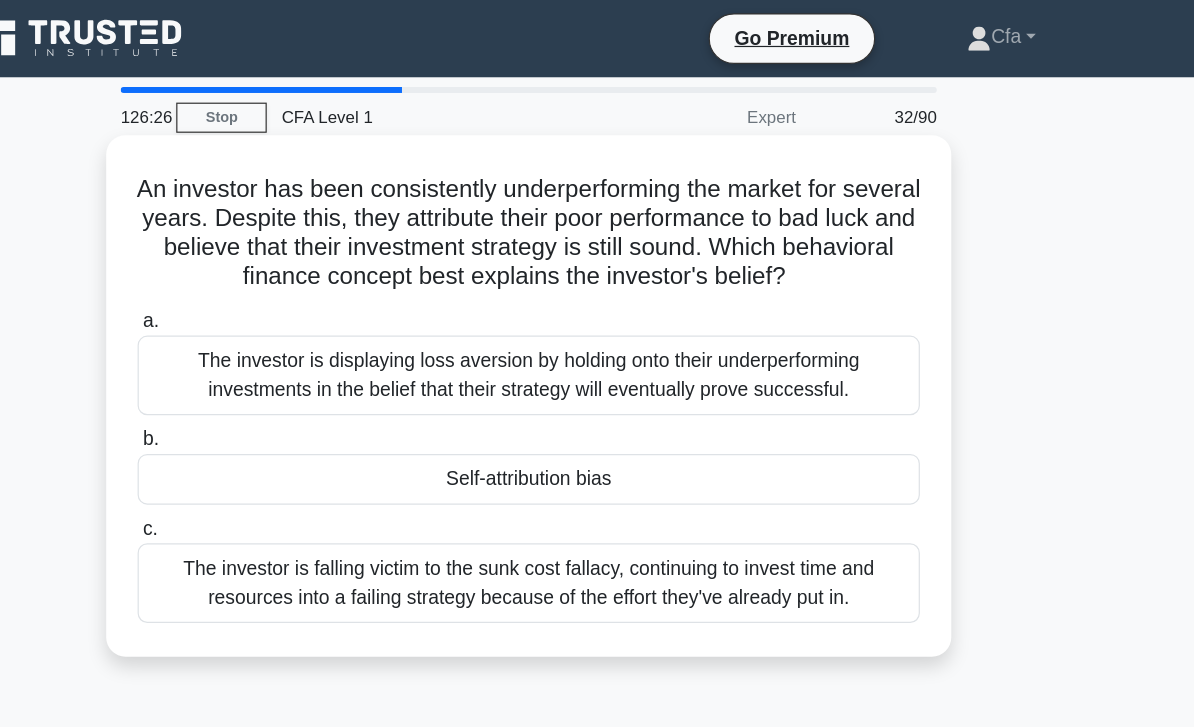 click on "Self-attribution bias" at bounding box center (597, 397) 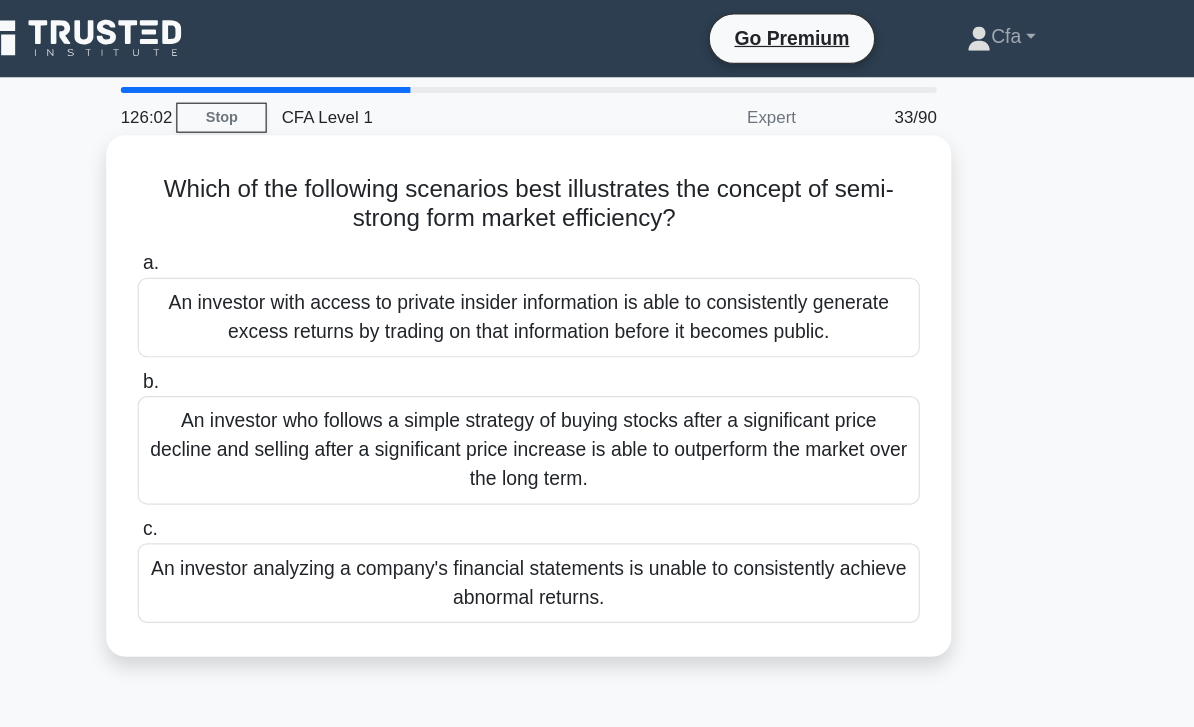 click on "An investor with access to private insider information is able to consistently generate excess returns by trading on that information before it becomes public." at bounding box center [597, 263] 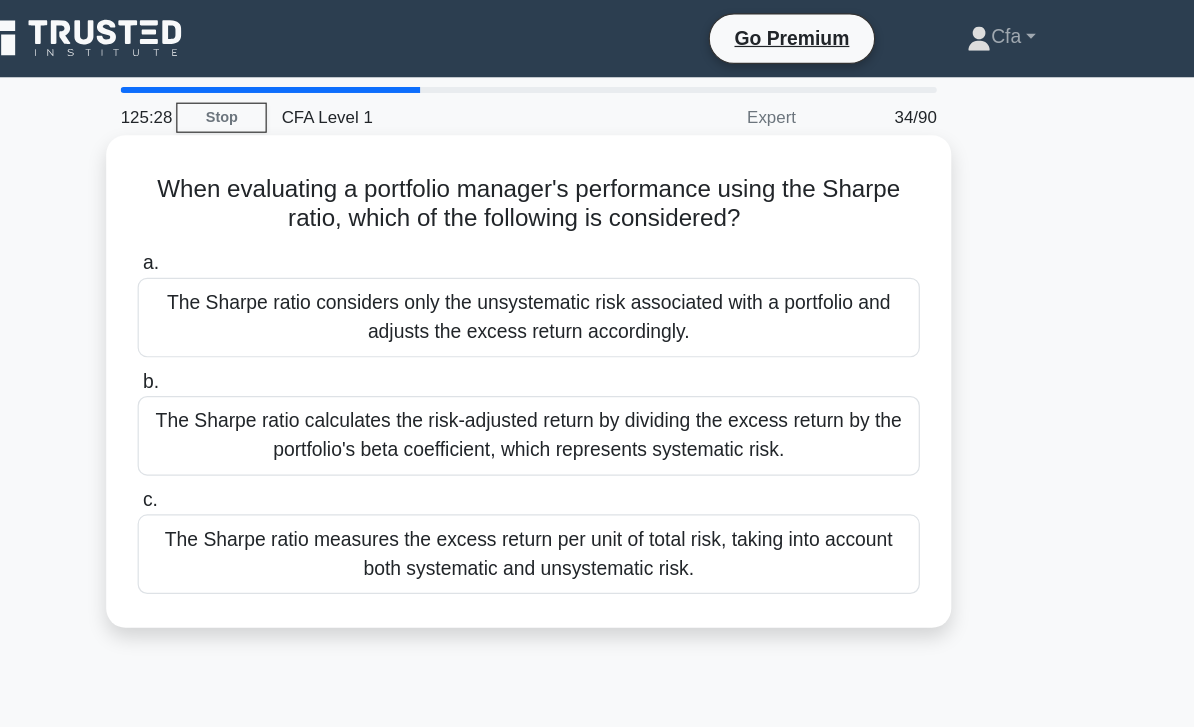 click on "The Sharpe ratio measures the excess return per unit of total risk, taking into account both systematic and unsystematic risk." at bounding box center (597, 459) 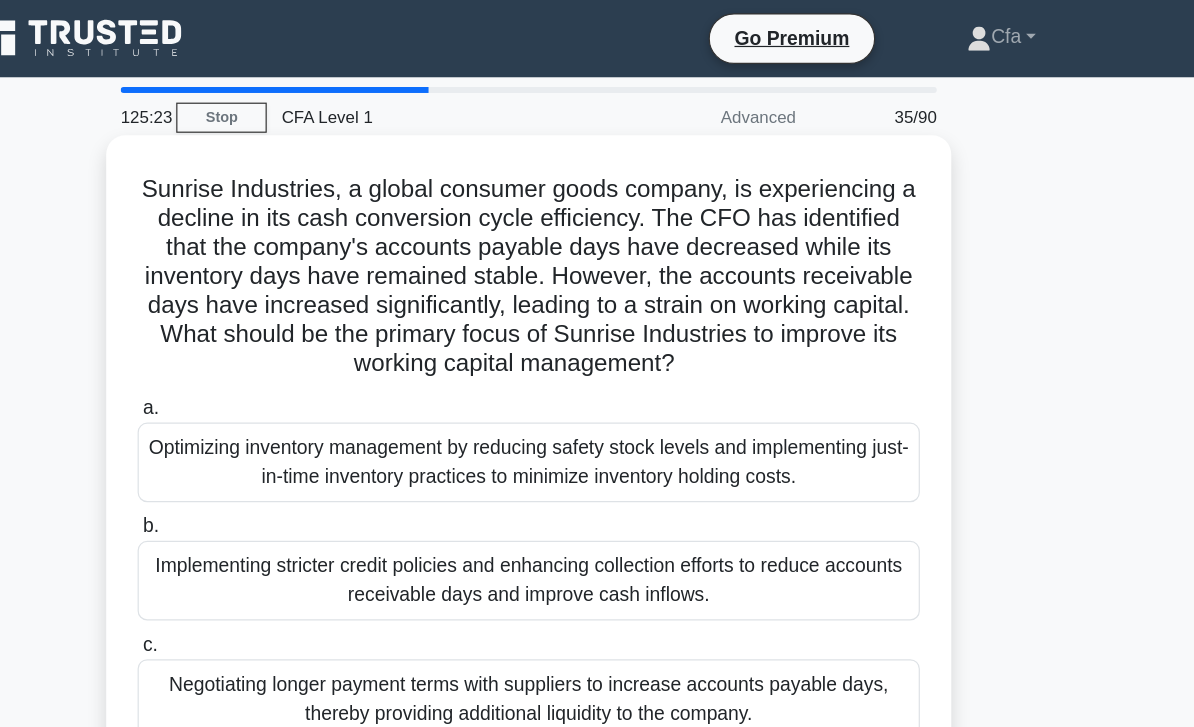 click on "Implementing stricter credit policies and enhancing collection efforts to reduce accounts receivable days and improve cash inflows." at bounding box center [597, 481] 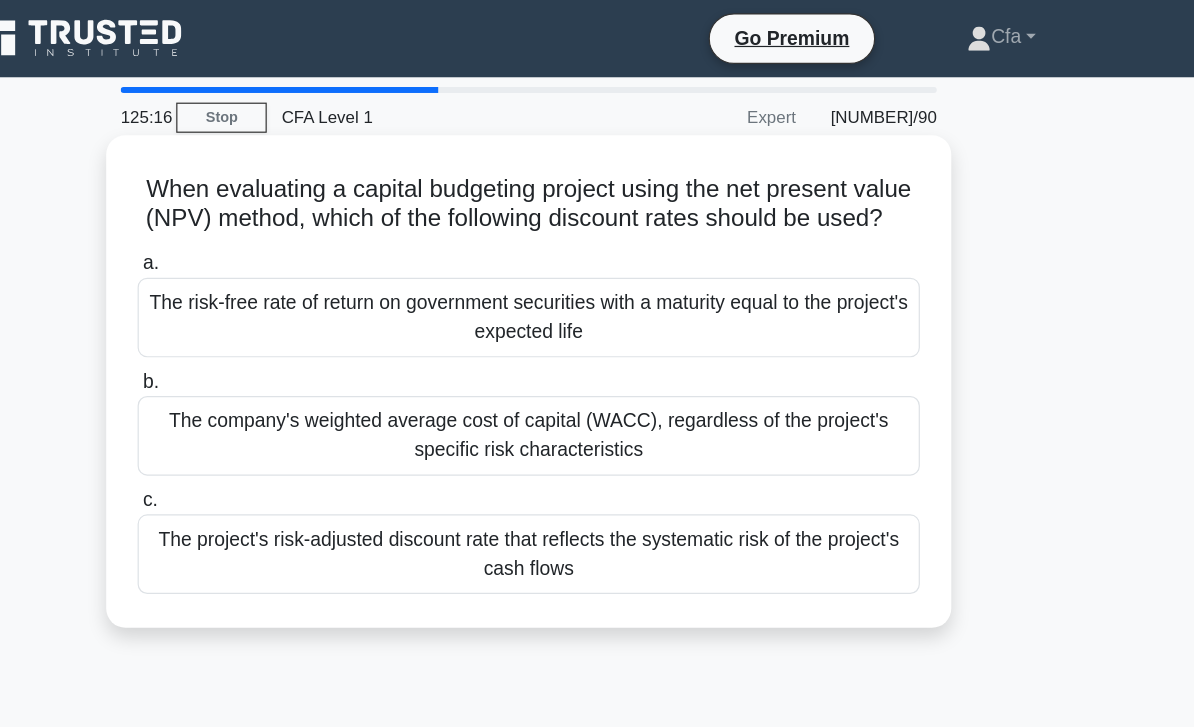 click on "The project's risk-adjusted discount rate that reflects the systematic risk of the project's cash flows" at bounding box center (597, 459) 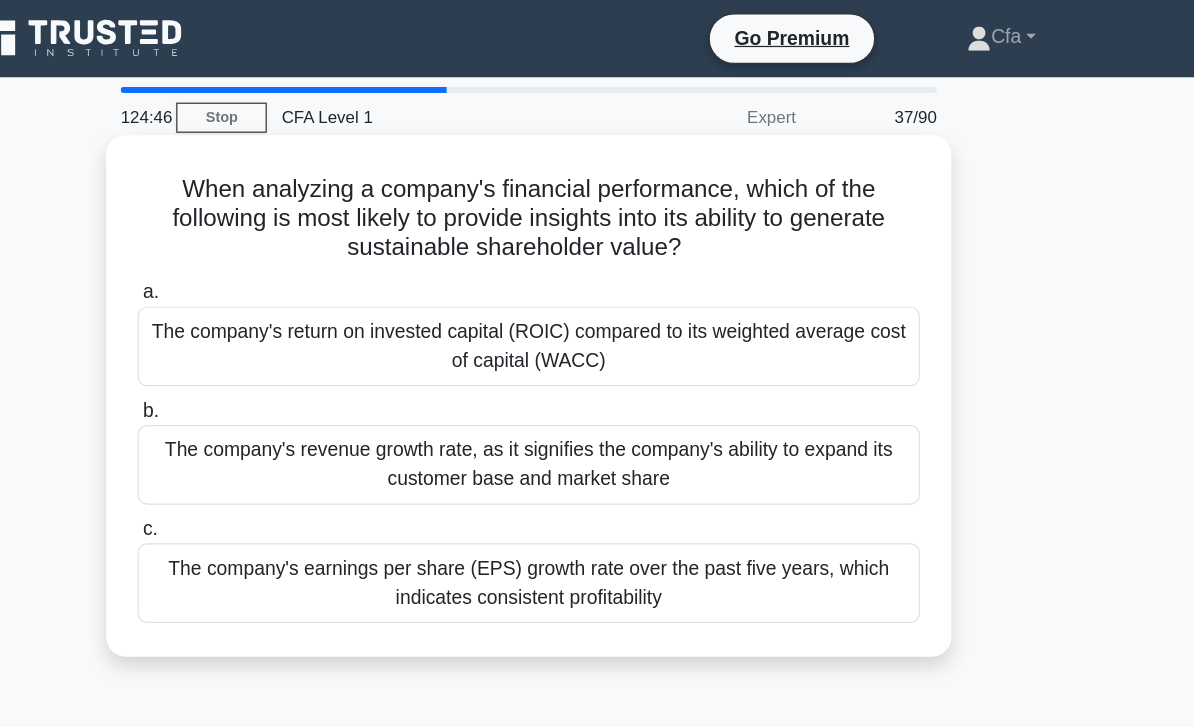click on "The company's earnings per share (EPS) growth rate over the past five years, which indicates consistent profitability" at bounding box center [597, 483] 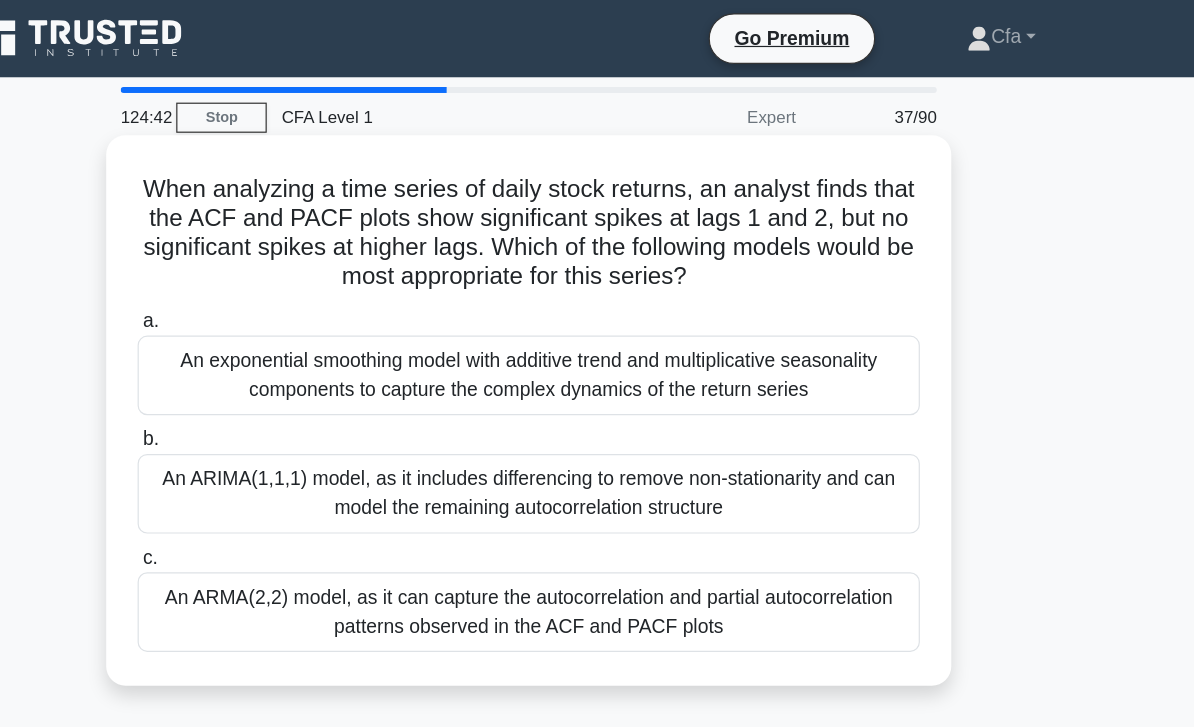 click on "An ARMA(2,2) model, as it can capture the autocorrelation and partial autocorrelation patterns observed in the ACF and PACF plots" at bounding box center (597, 507) 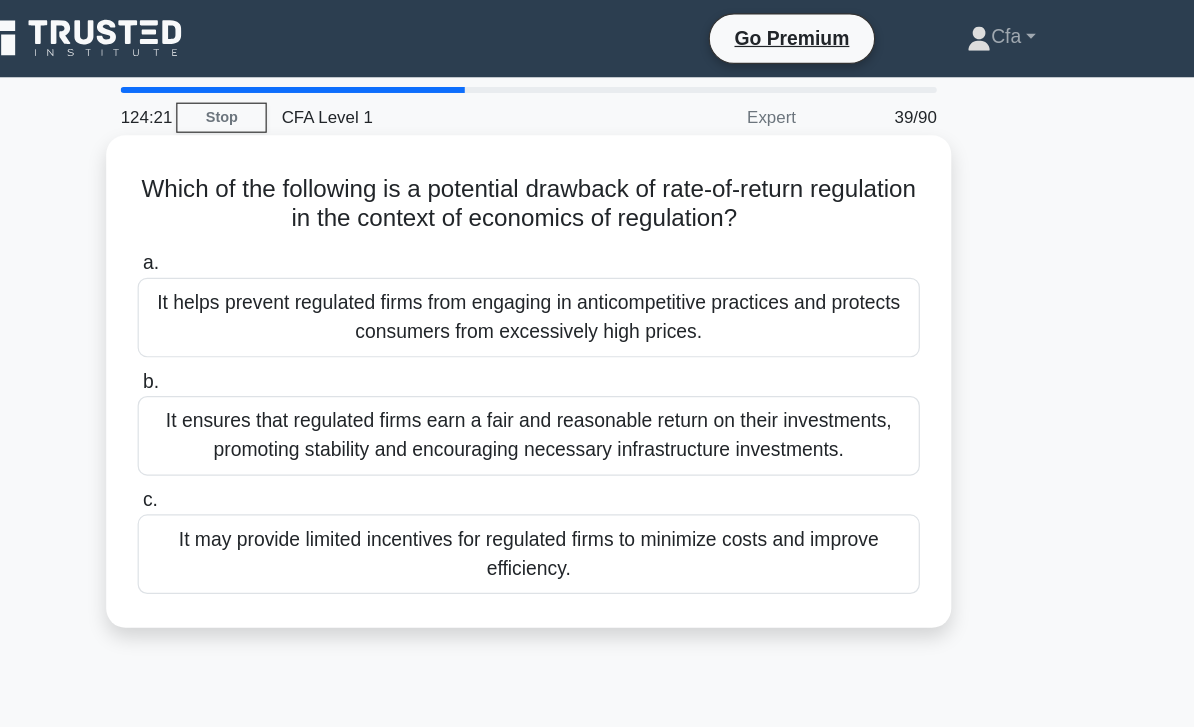 click on "It may provide limited incentives for regulated firms to minimize costs and improve efficiency." at bounding box center [597, 459] 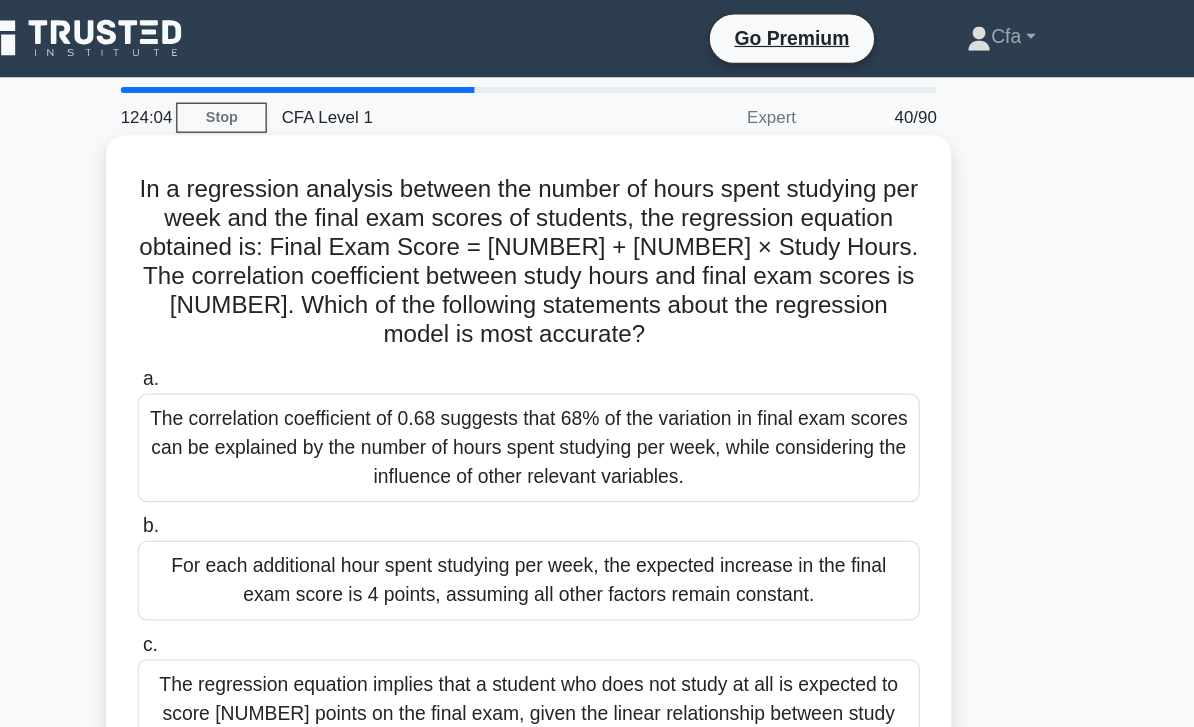 click on "For each additional hour spent studying per week, the expected increase in the final exam score is 4 points, assuming all other factors remain constant." at bounding box center [597, 481] 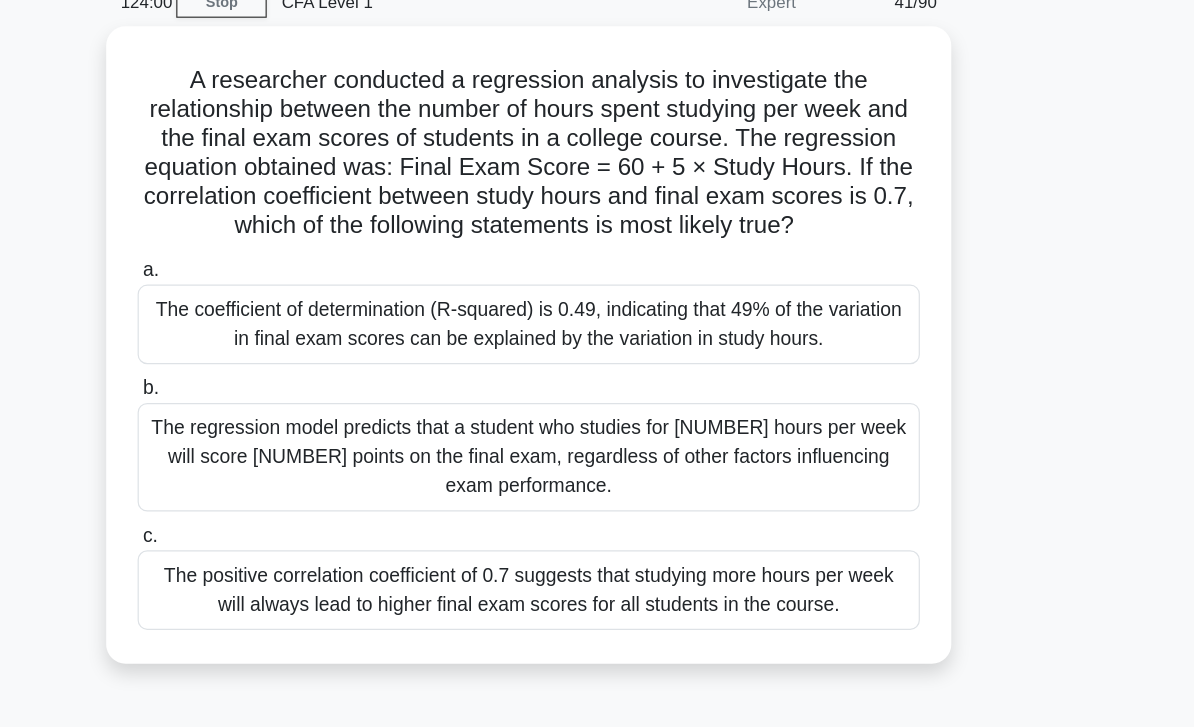 scroll, scrollTop: 30, scrollLeft: 0, axis: vertical 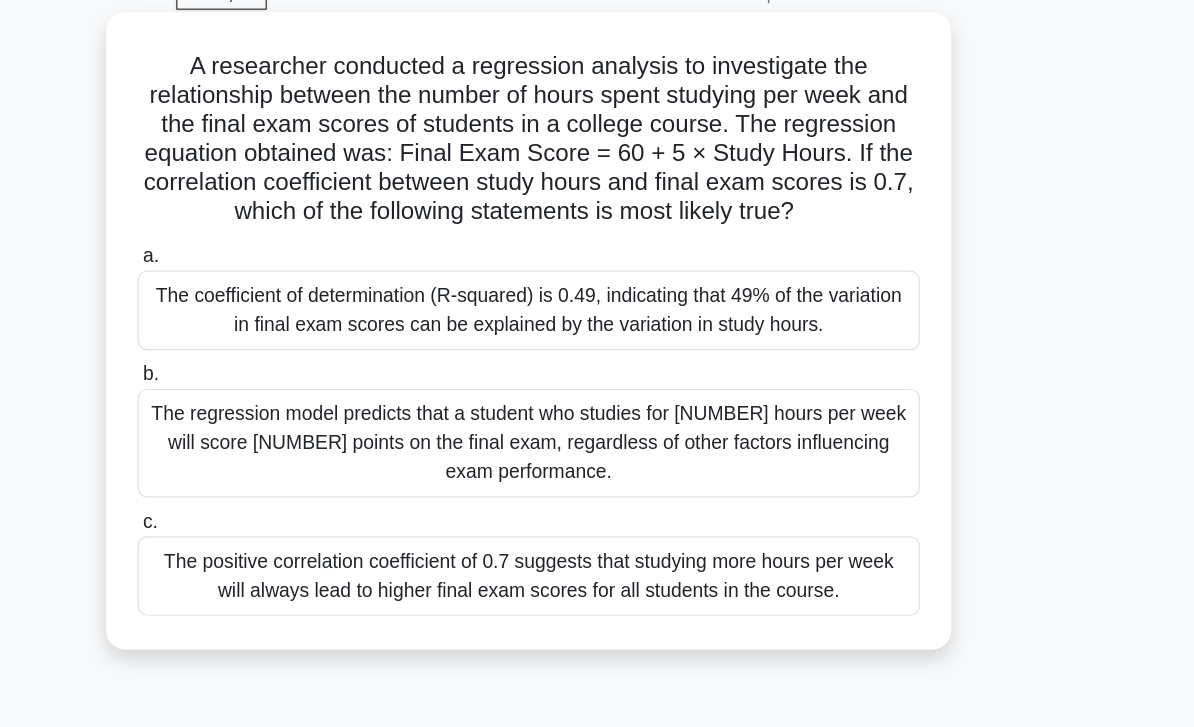click on "The coefficient of determination (R-squared) is 0.49, indicating that 49% of the variation in final exam scores can be explained by the variation in study hours." at bounding box center (597, 329) 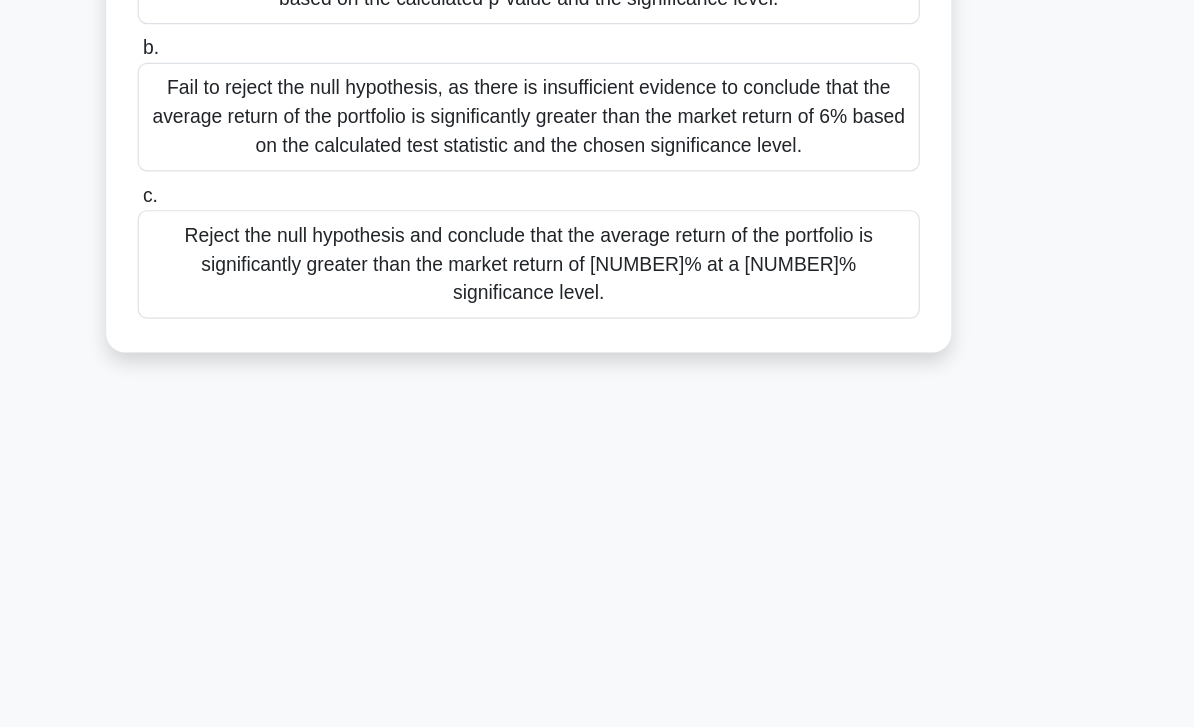 scroll, scrollTop: 353, scrollLeft: 0, axis: vertical 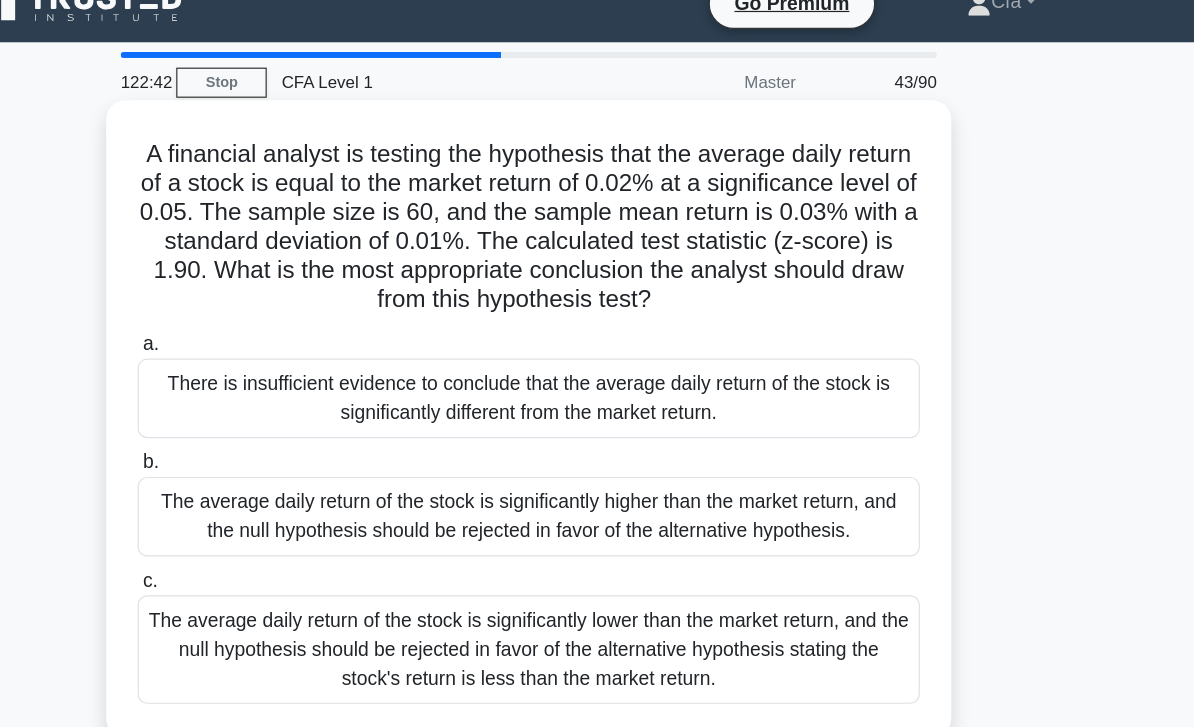 click on "The average daily return of the stock is significantly higher than the market return, and the null hypothesis should be rejected in favor of the alternative hypothesis." at bounding box center (597, 428) 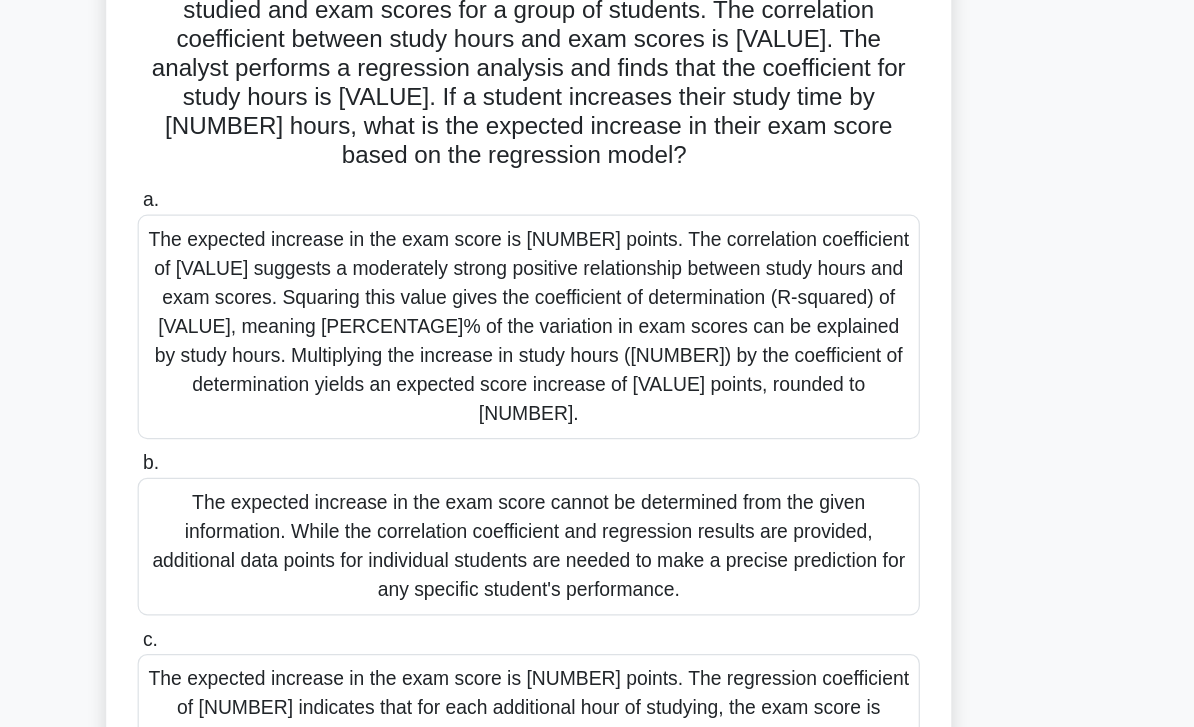 scroll, scrollTop: 137, scrollLeft: 0, axis: vertical 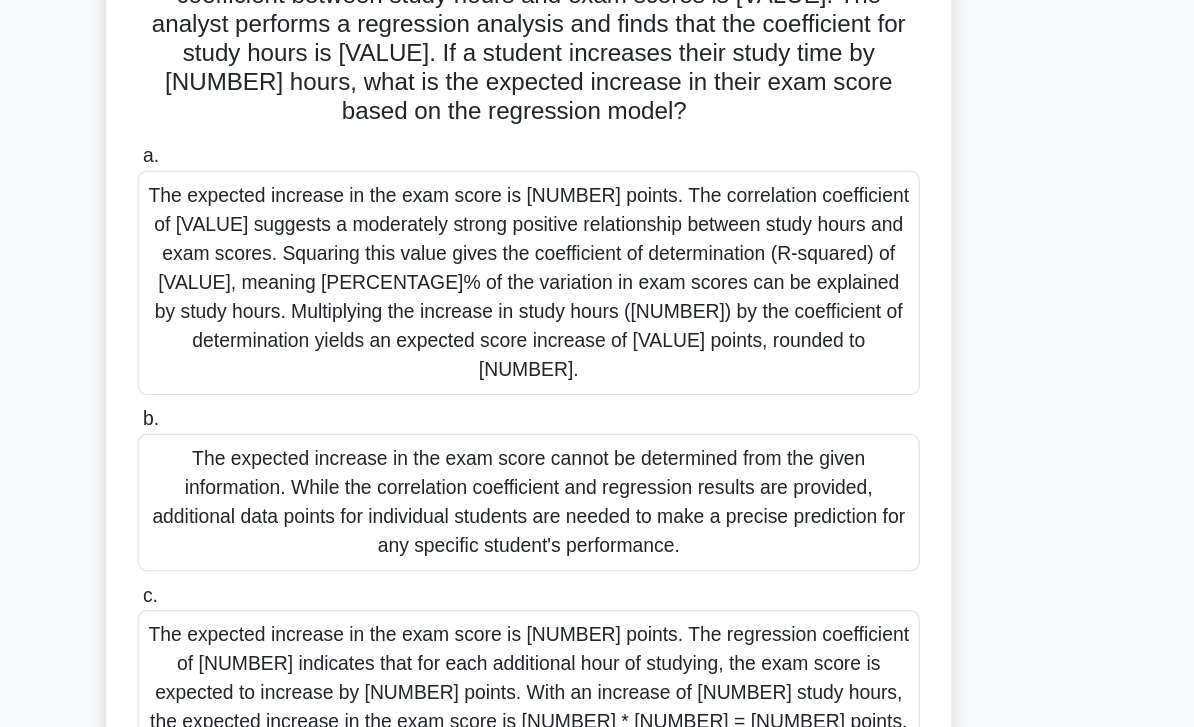 click on "The expected increase in the exam score is [NUMBER] points. The regression coefficient of [NUMBER] indicates that for each additional hour of studying, the exam score is expected to increase by [NUMBER] points. With an increase of [NUMBER] study hours, the expected increase in the exam score is [NUMBER] * [NUMBER] = [NUMBER] points." at bounding box center [597, 634] 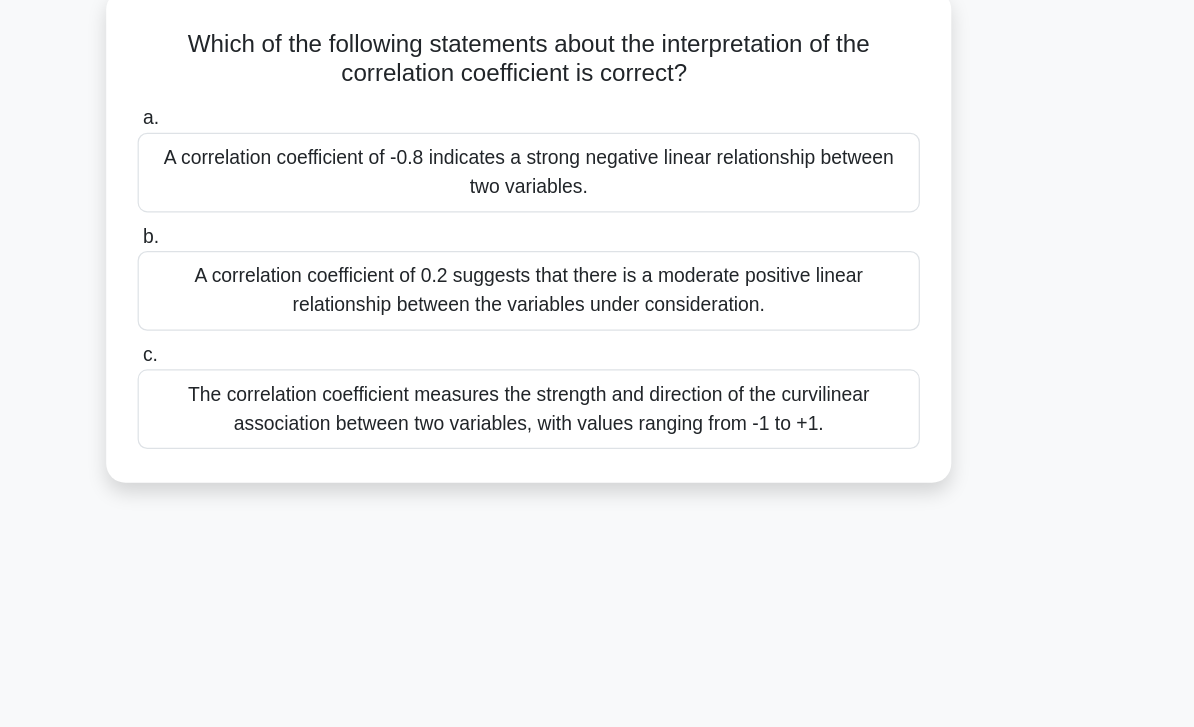 scroll, scrollTop: 93, scrollLeft: 0, axis: vertical 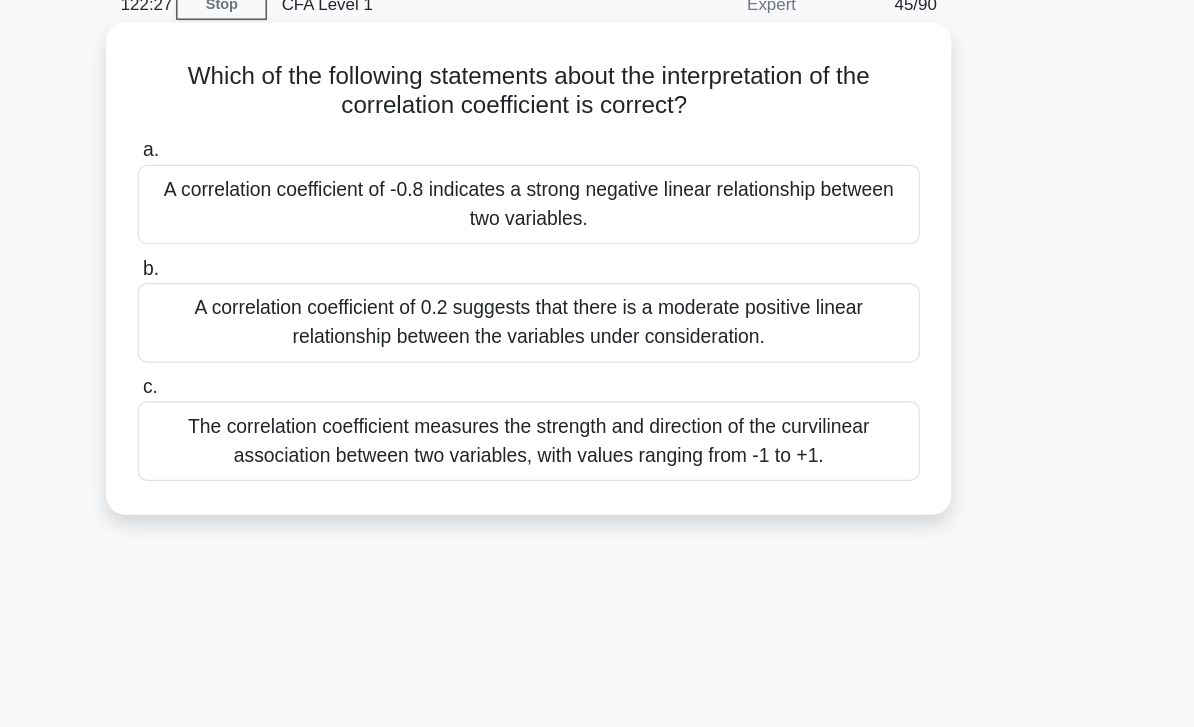 click on "The correlation coefficient measures the strength and direction of the curvilinear association between two variables, with values ranging from -1 to +1." at bounding box center (597, 366) 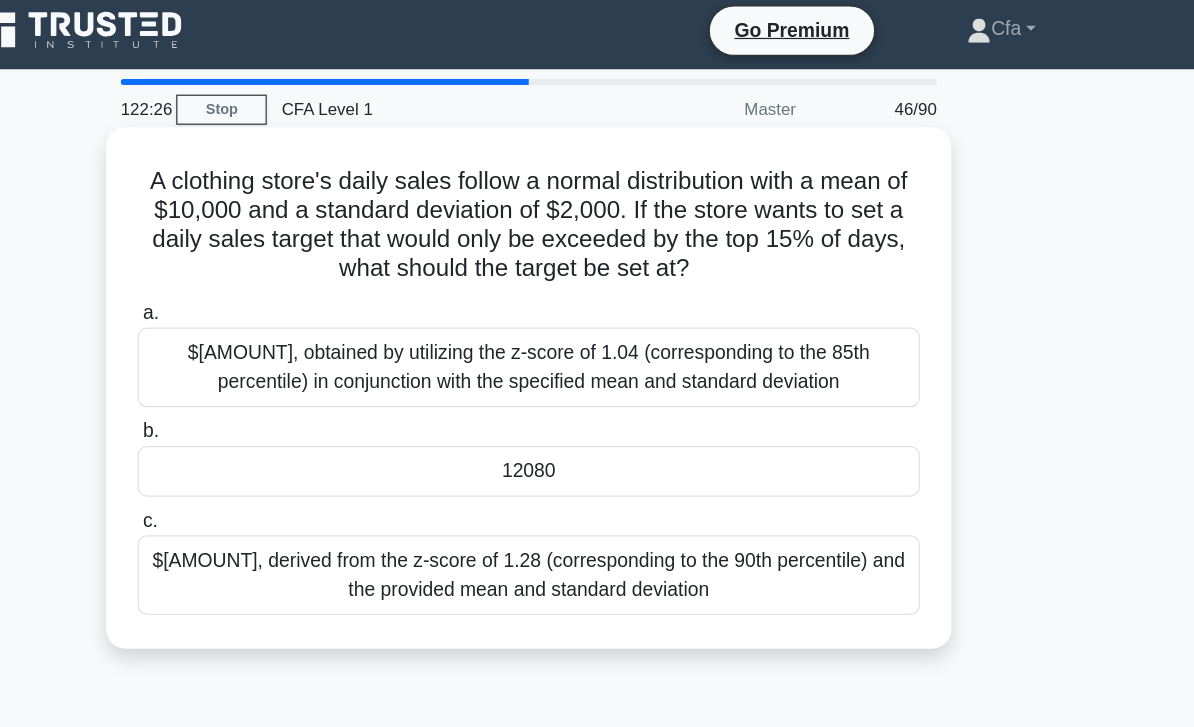 scroll, scrollTop: 0, scrollLeft: 0, axis: both 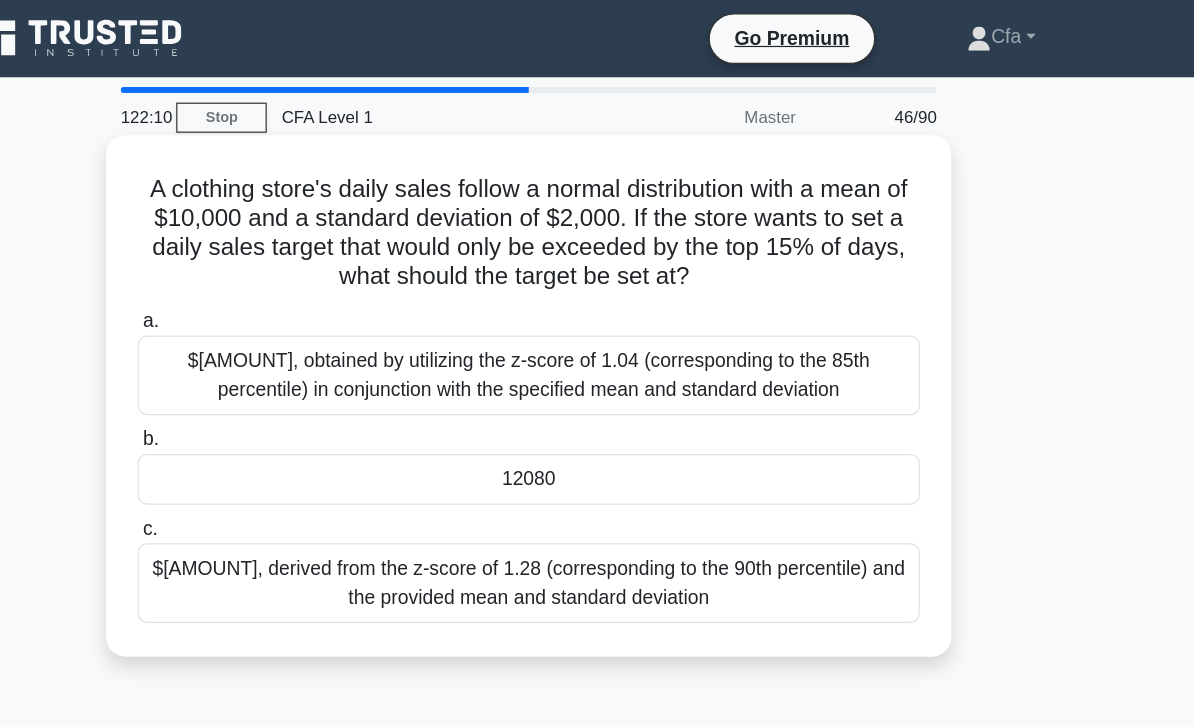 click on "12080" at bounding box center (597, 397) 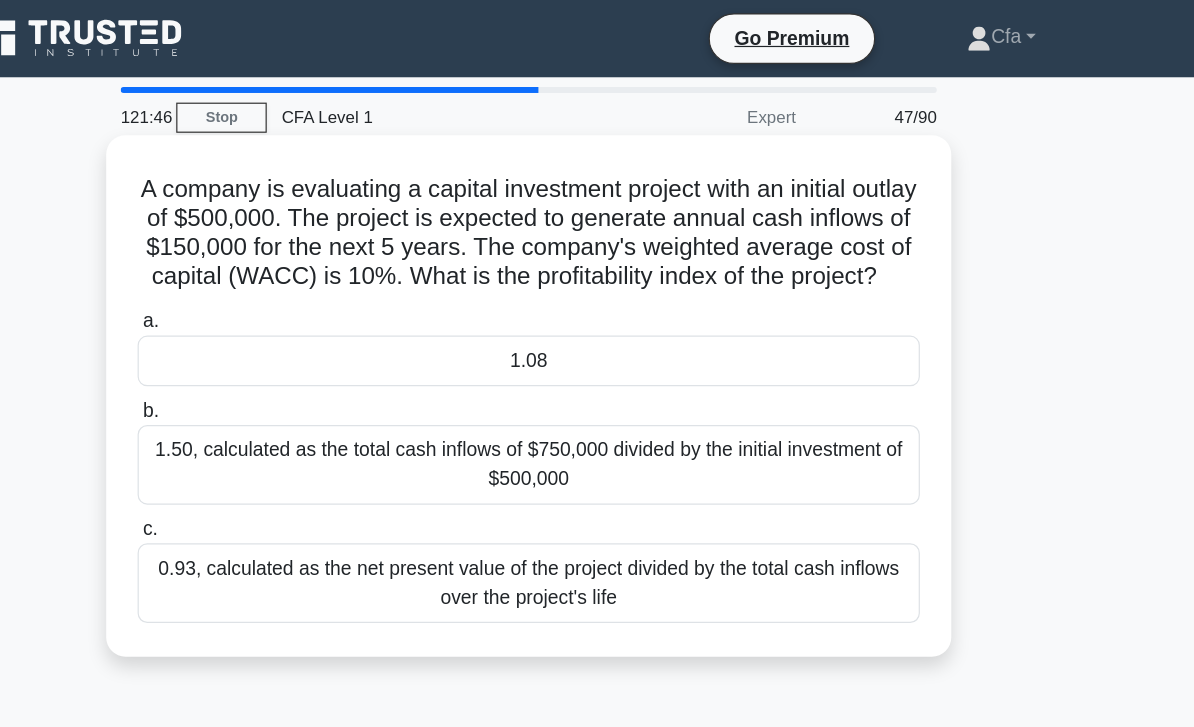 click on "1.08" at bounding box center (597, 299) 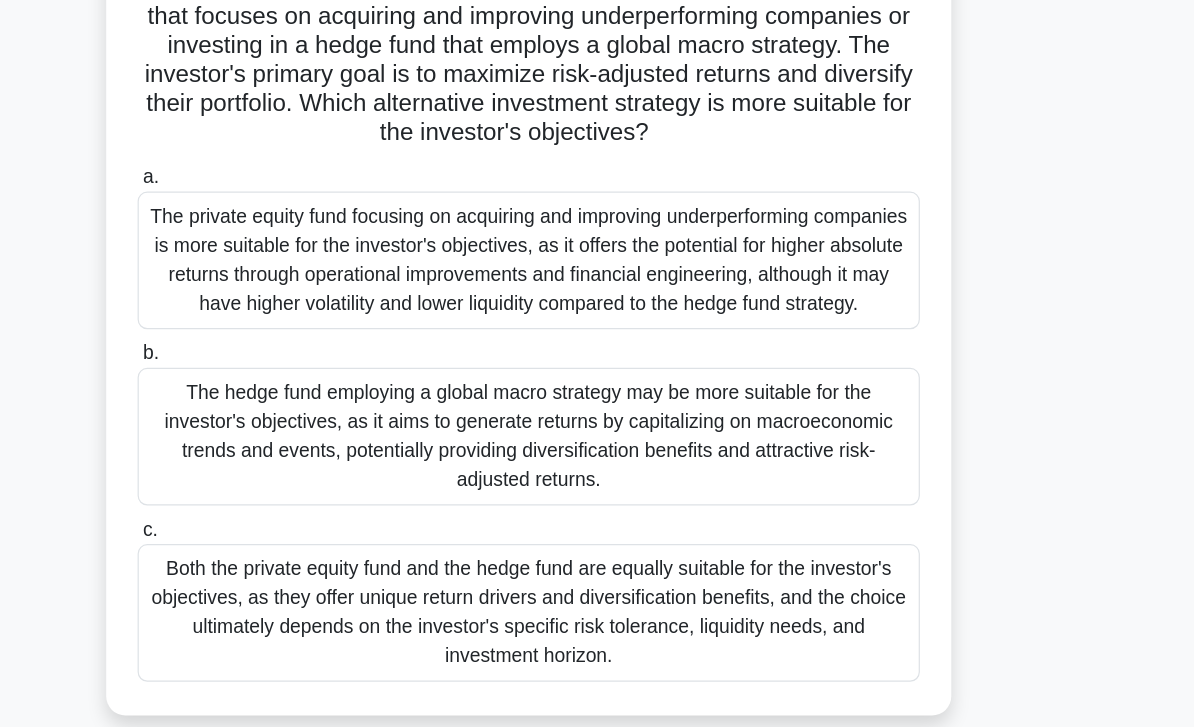 scroll, scrollTop: 196, scrollLeft: 0, axis: vertical 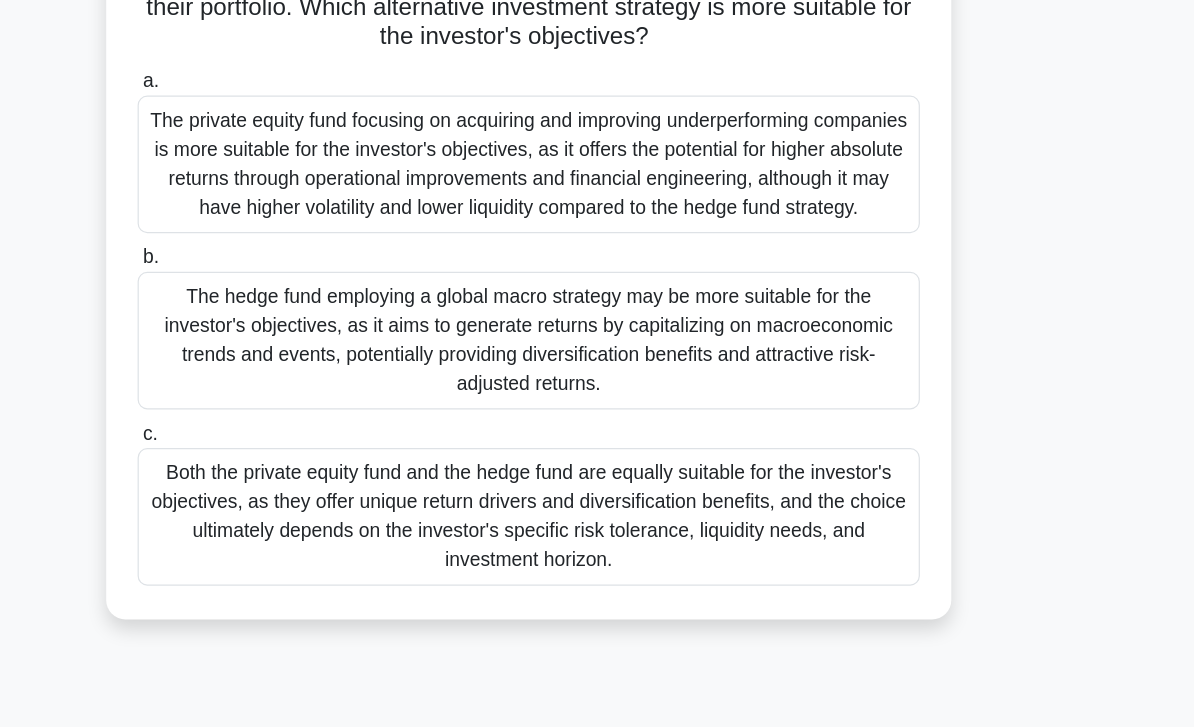 click on "Both the private equity fund and the hedge fund are equally suitable for the investor's objectives, as they offer unique return drivers and diversification benefits, and the choice ultimately depends on the investor's specific risk tolerance, liquidity needs, and investment horizon." at bounding box center [597, 503] 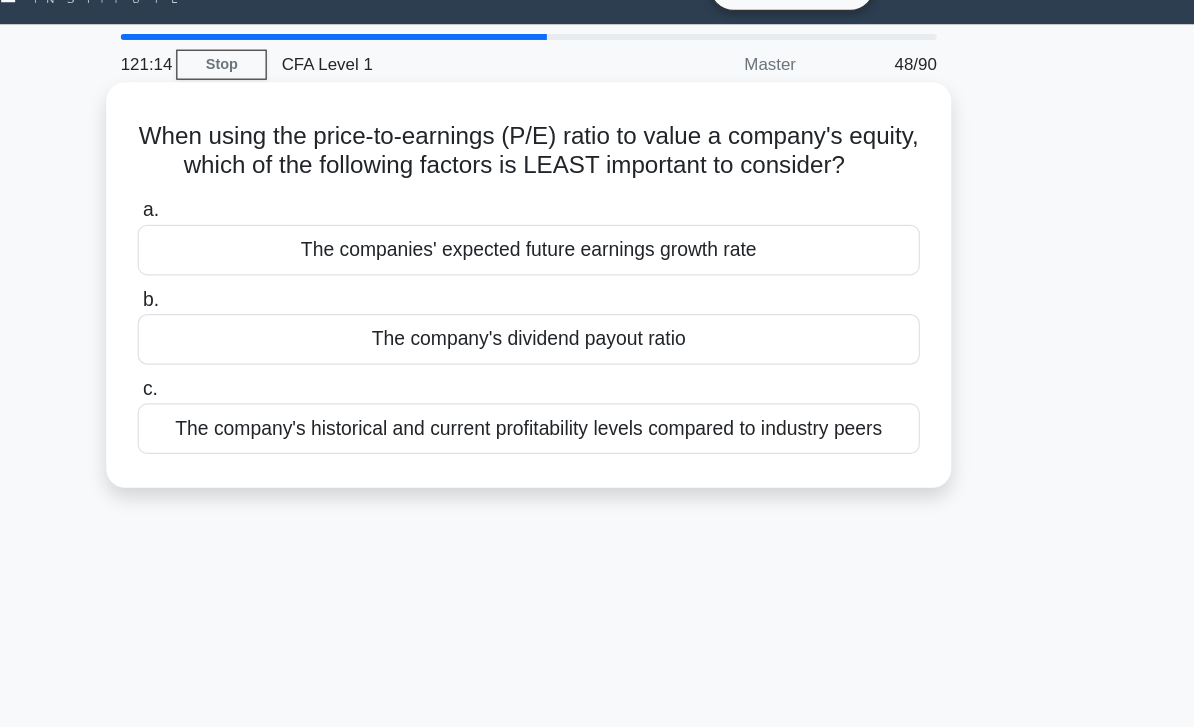 scroll, scrollTop: 43, scrollLeft: 0, axis: vertical 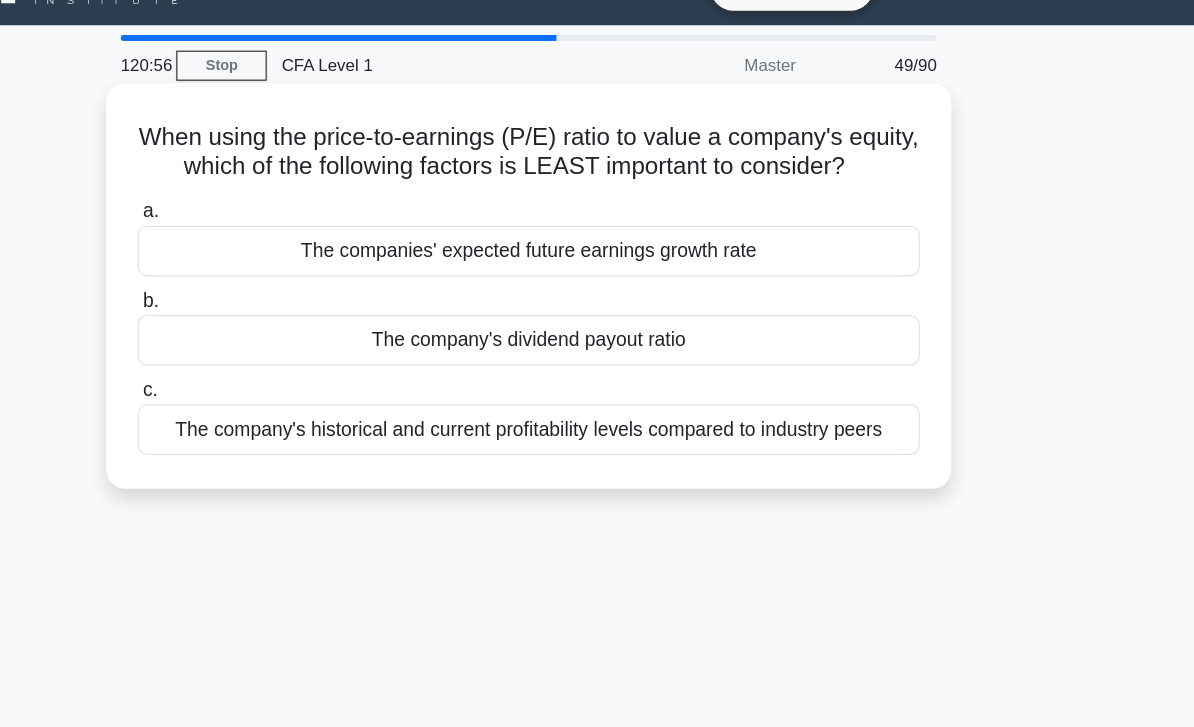 click on "The company's dividend payout ratio" at bounding box center [597, 282] 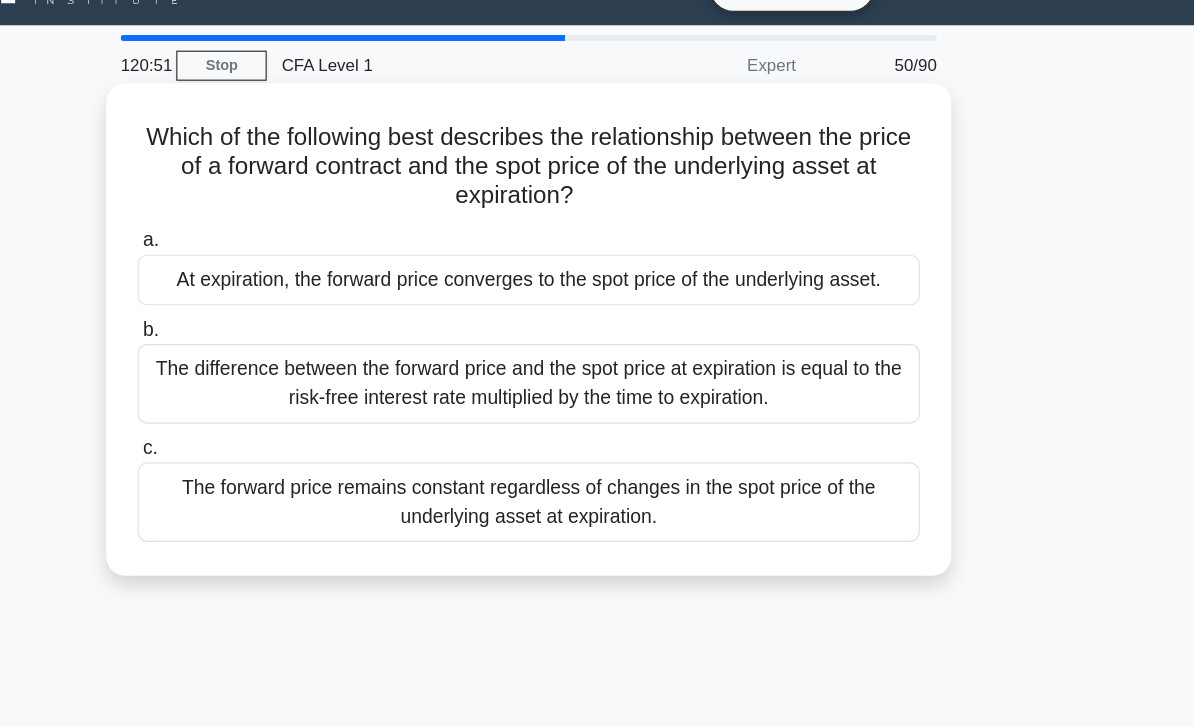 click on "At expiration, the forward price converges to the spot price of the underlying asset." at bounding box center [597, 232] 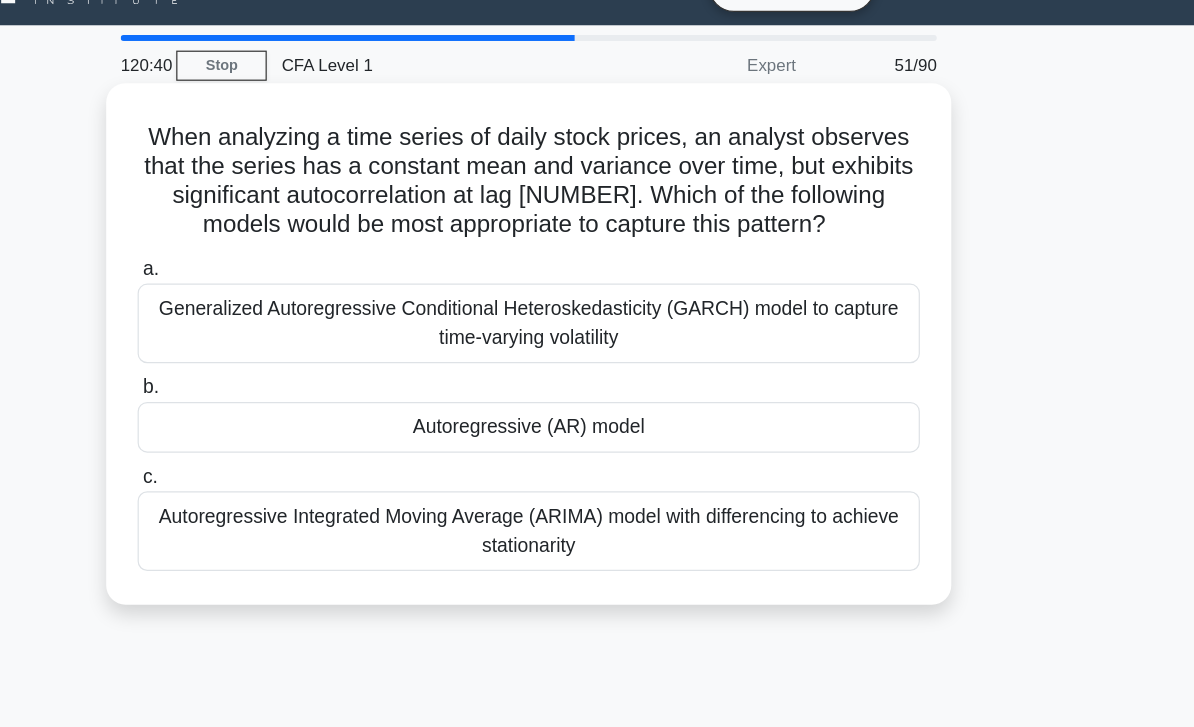 click on "Autoregressive (AR) model" at bounding box center [597, 354] 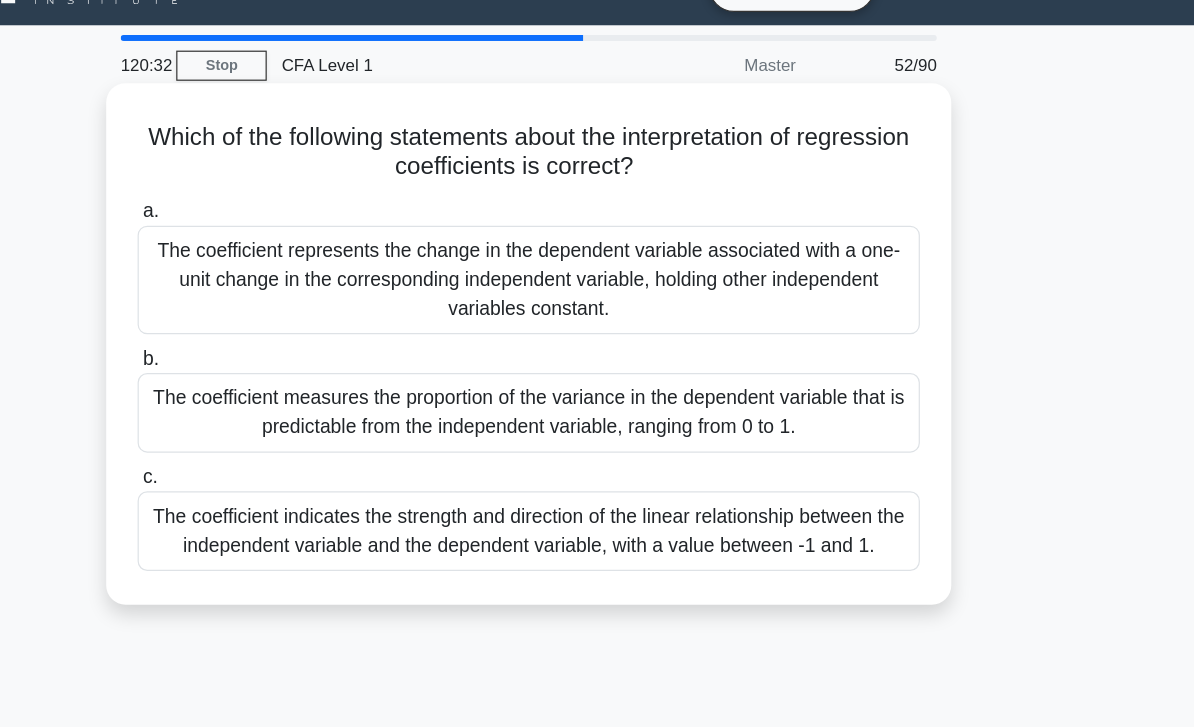 click on "The coefficient represents the change in the dependent variable associated with a one-unit change in the corresponding independent variable, holding other independent variables constant." at bounding box center [597, 232] 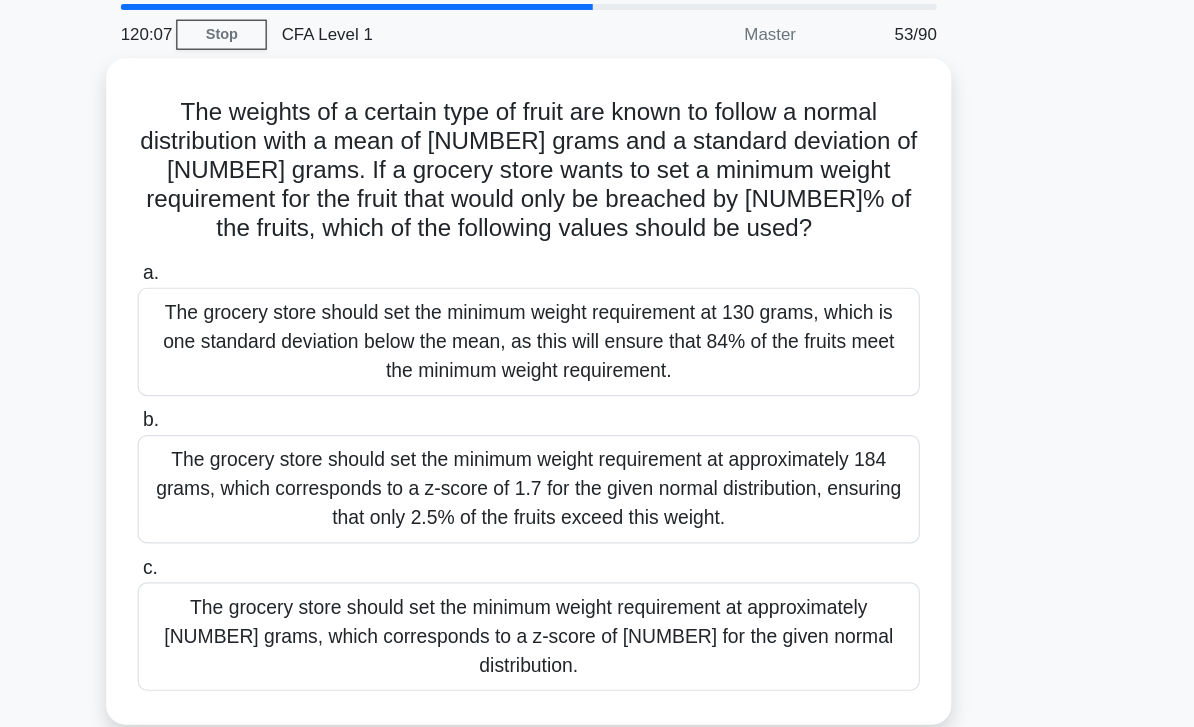 scroll, scrollTop: 48, scrollLeft: 0, axis: vertical 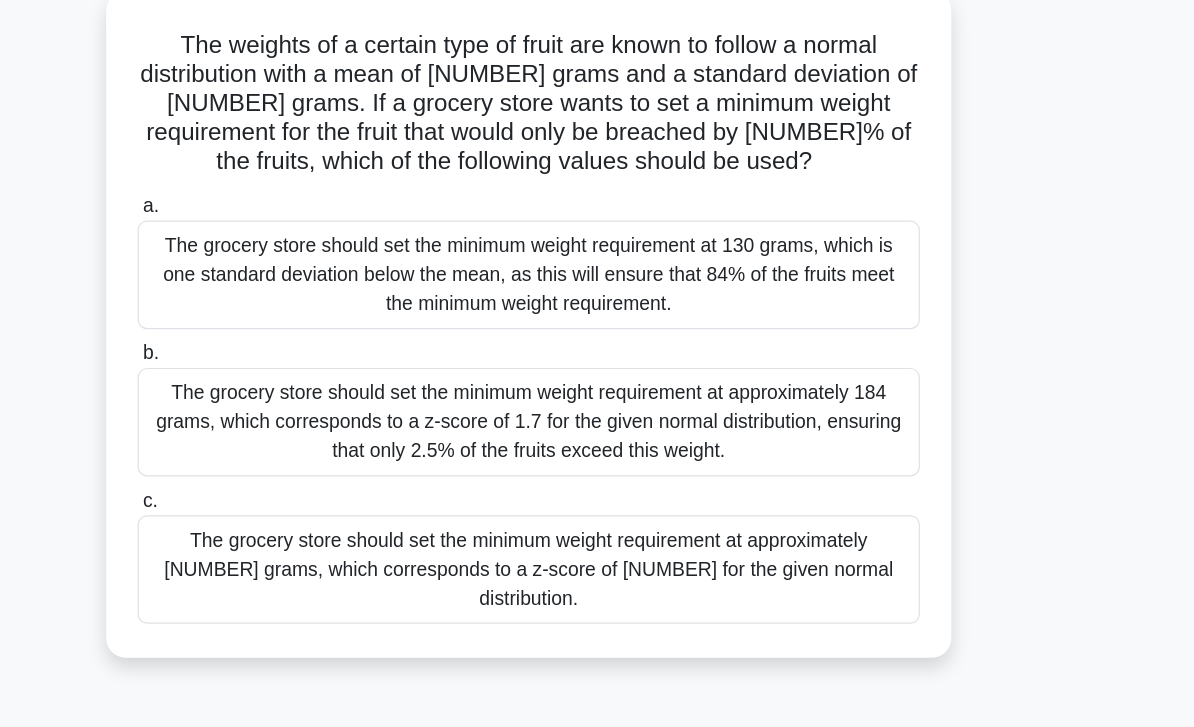 click on "The grocery store should set the minimum weight requirement at approximately 184 grams, which corresponds to a z-score of 1.7 for the given normal distribution, ensuring that only 2.5% of the fruits exceed this weight." at bounding box center (597, 421) 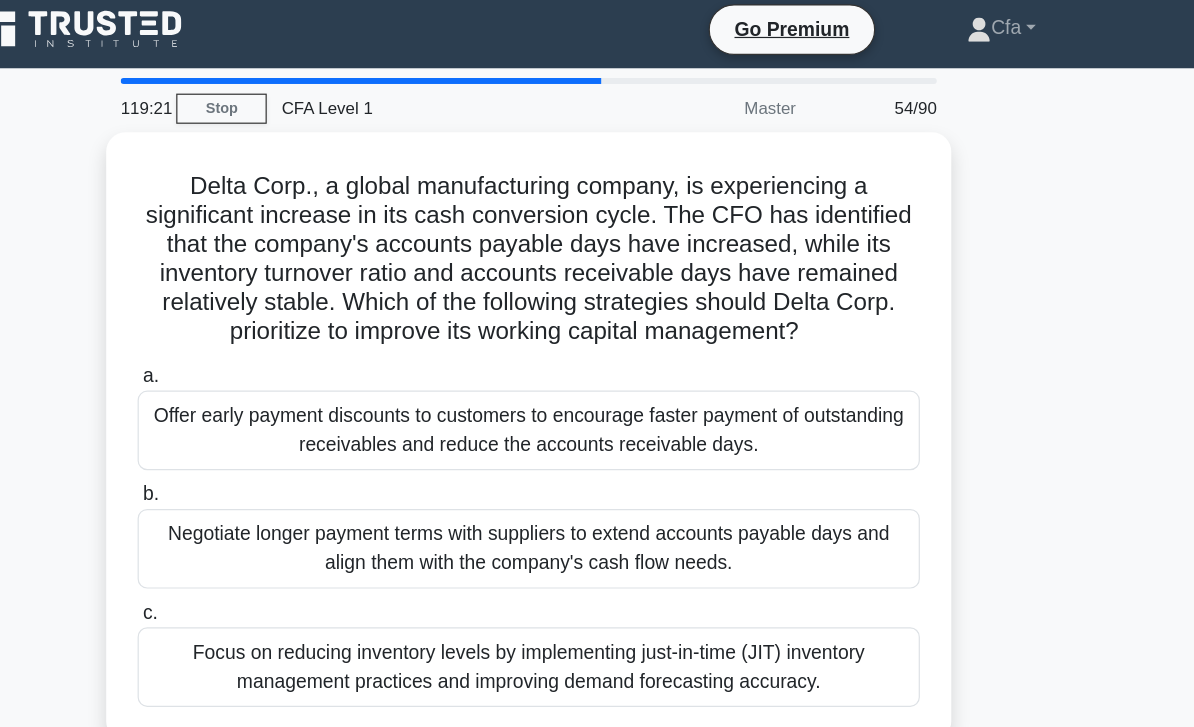 scroll, scrollTop: 0, scrollLeft: 0, axis: both 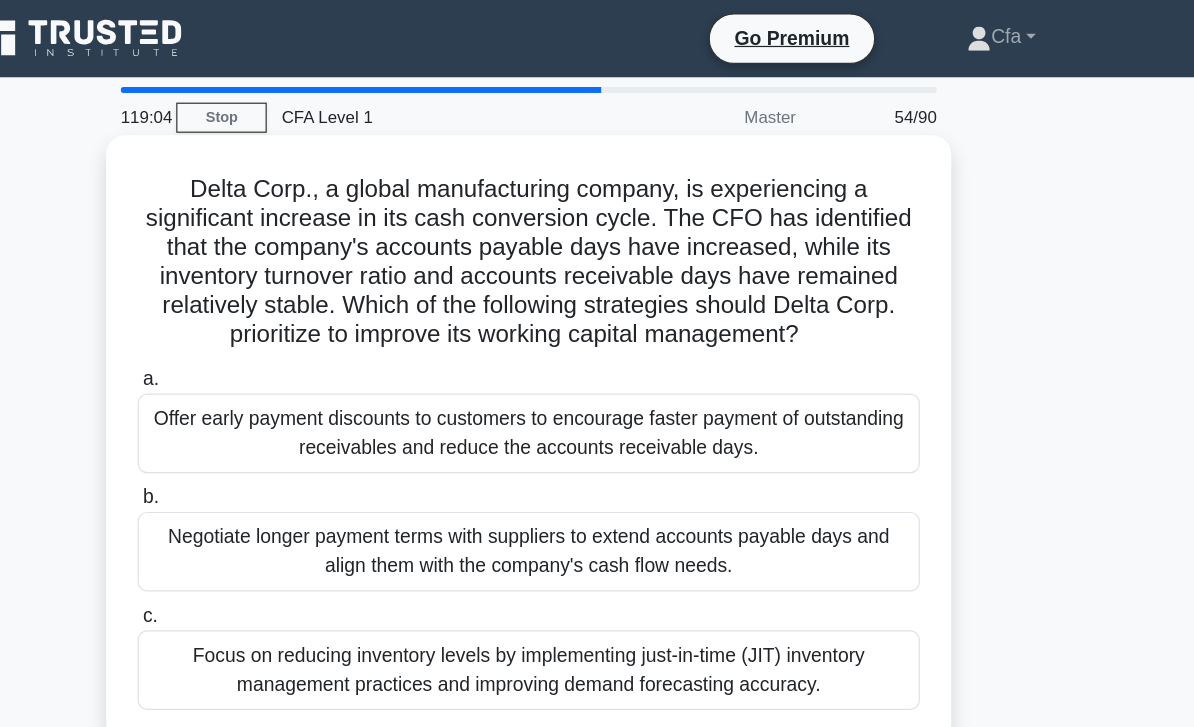 click on "Negotiate longer payment terms with suppliers to extend accounts payable days and align them with the company's cash flow needs." at bounding box center (597, 457) 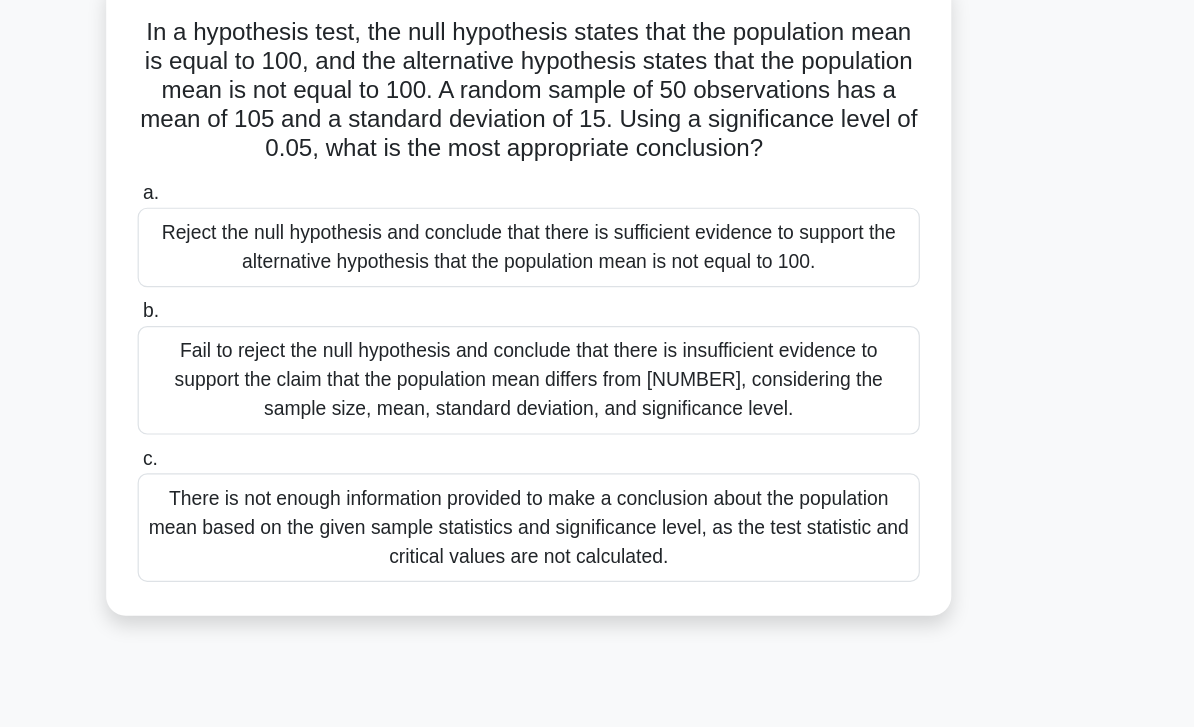 scroll, scrollTop: 62, scrollLeft: 0, axis: vertical 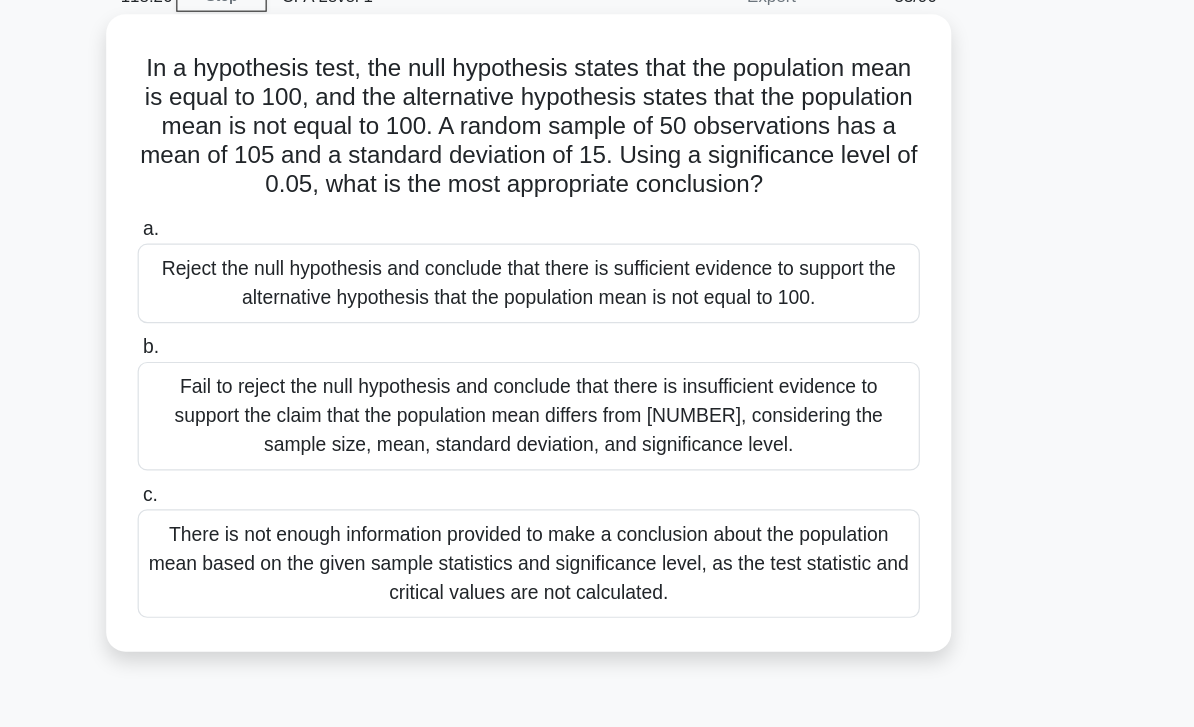 click on "Reject the null hypothesis and conclude that there is sufficient evidence to support the alternative hypothesis that the population mean is not equal to 100." at bounding box center (597, 273) 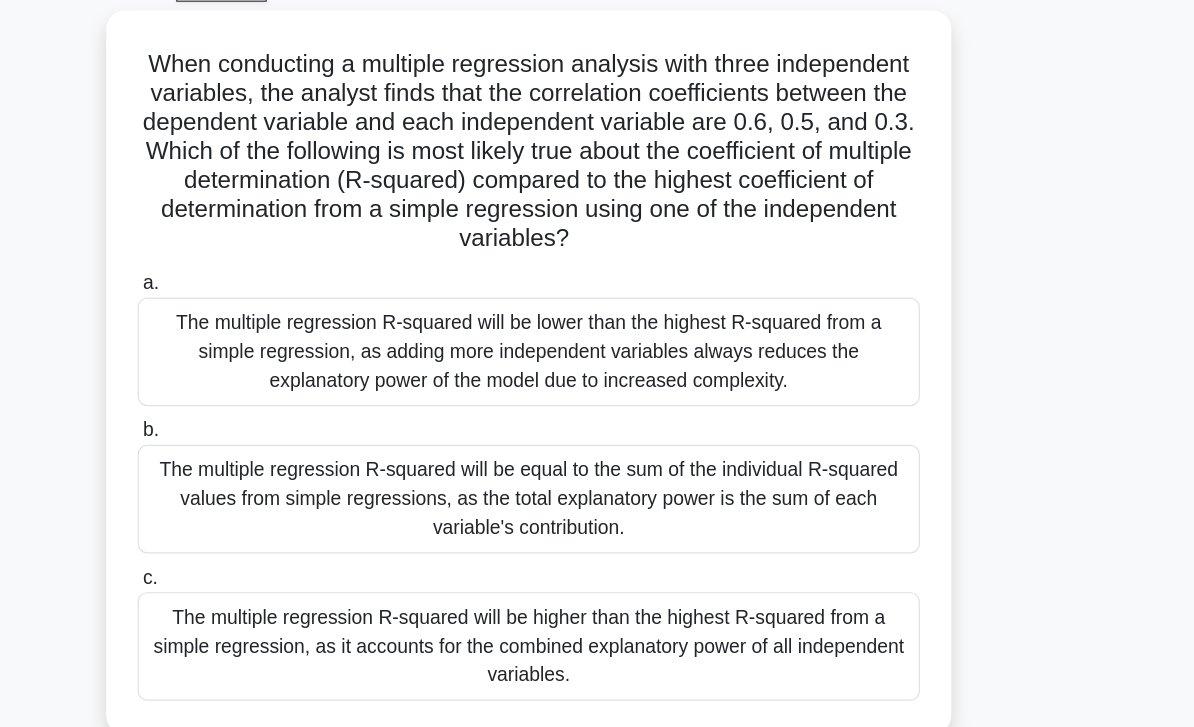 scroll, scrollTop: 43, scrollLeft: 0, axis: vertical 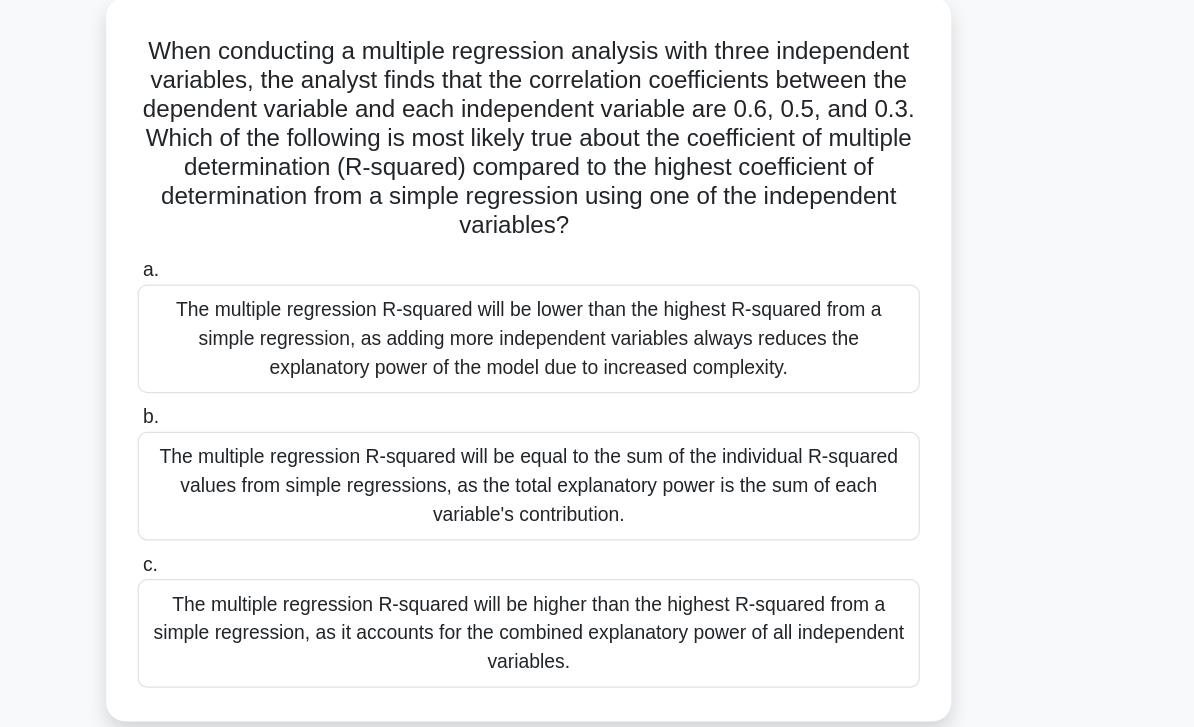 click on "The multiple regression R-squared will be higher than the highest R-squared from a simple regression, as it accounts for the combined explanatory power of all independent variables." at bounding box center (597, 596) 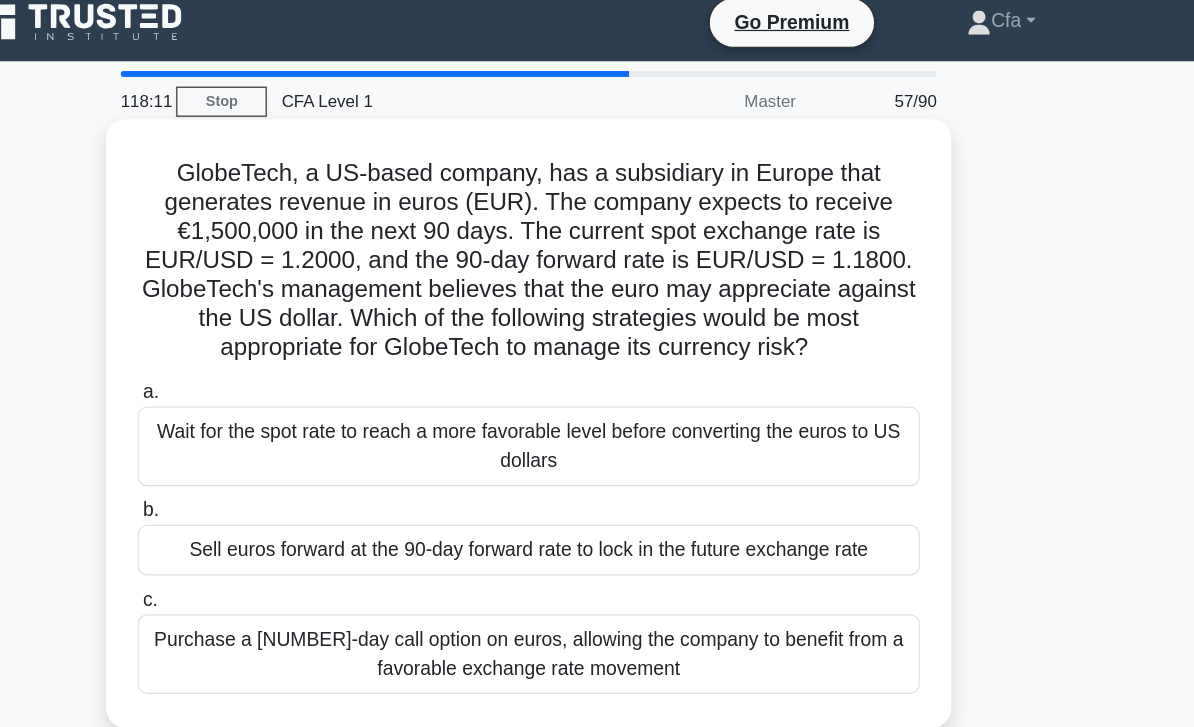 scroll, scrollTop: 0, scrollLeft: 0, axis: both 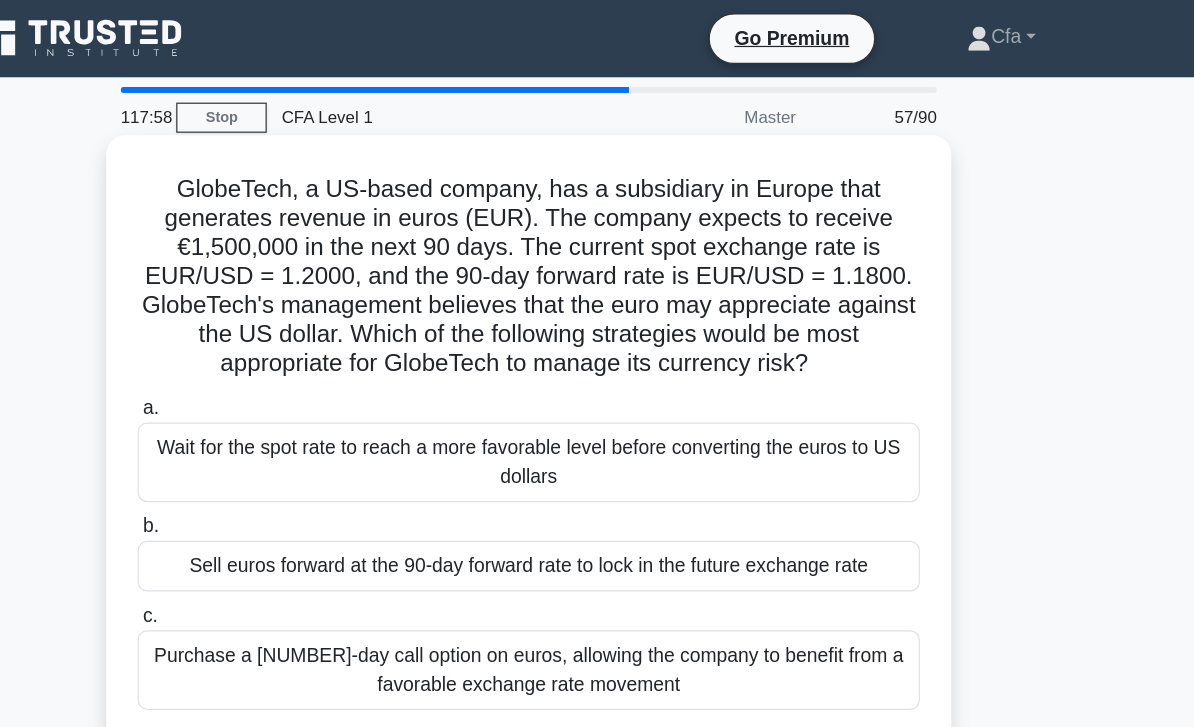 click on "Sell euros forward at the 90-day forward rate to lock in the future exchange rate" at bounding box center [597, 469] 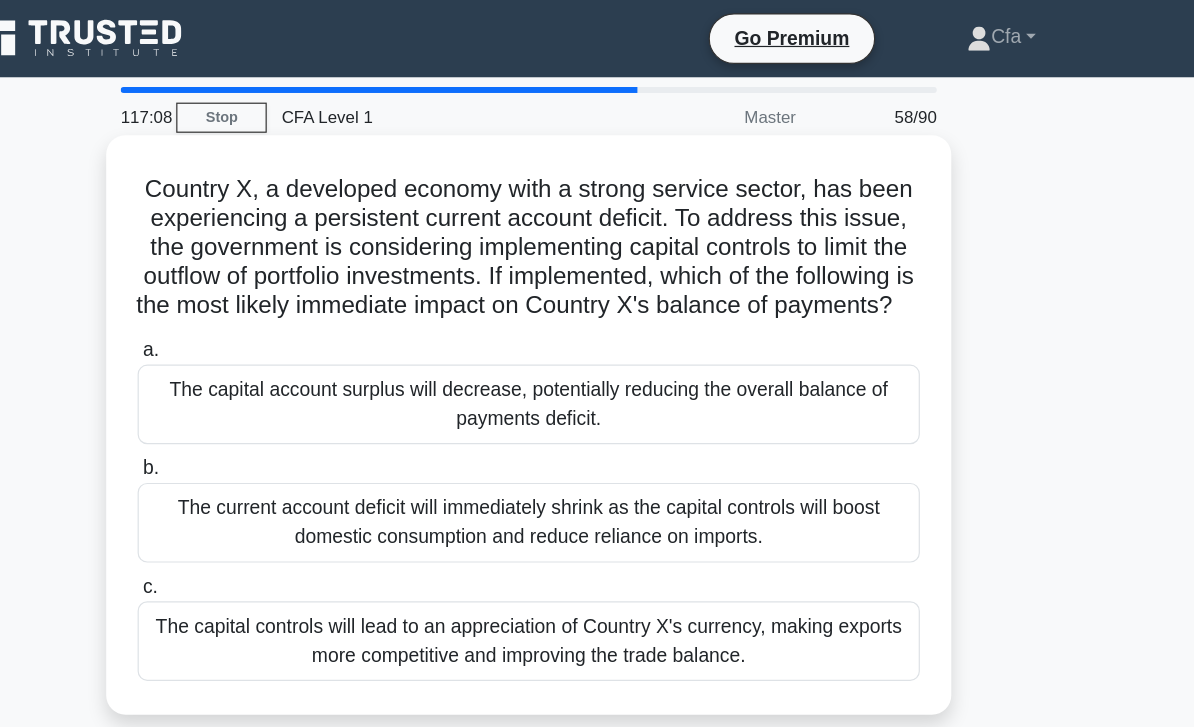 click on "The capital account surplus will decrease, potentially reducing the overall balance of payments deficit." at bounding box center (597, 335) 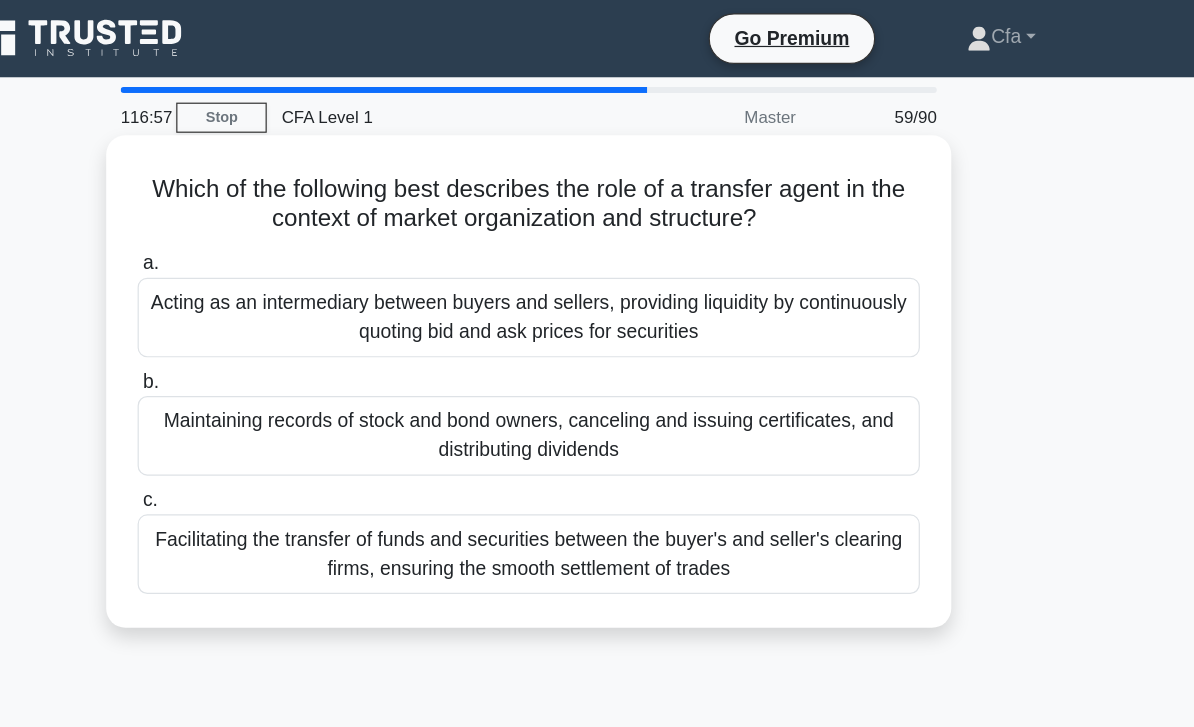 click on "Maintaining records of stock and bond owners, canceling and issuing certificates, and distributing dividends" at bounding box center [597, 361] 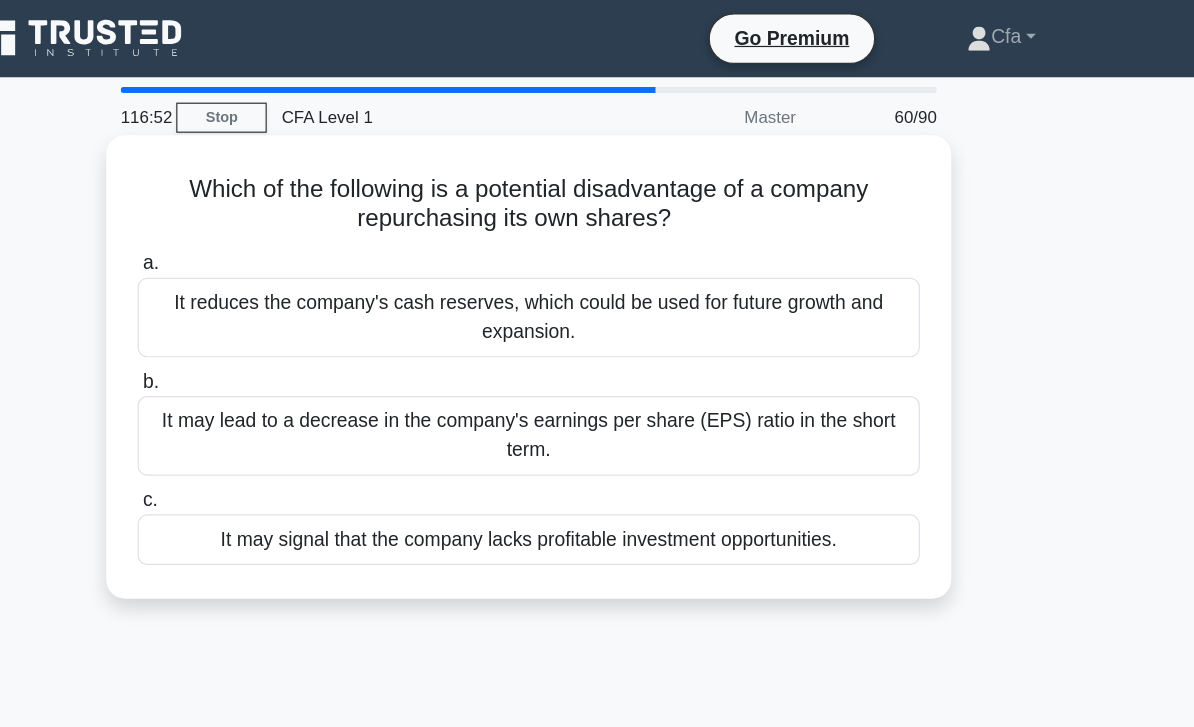 click on "It may signal that the company lacks profitable investment opportunities." at bounding box center [597, 447] 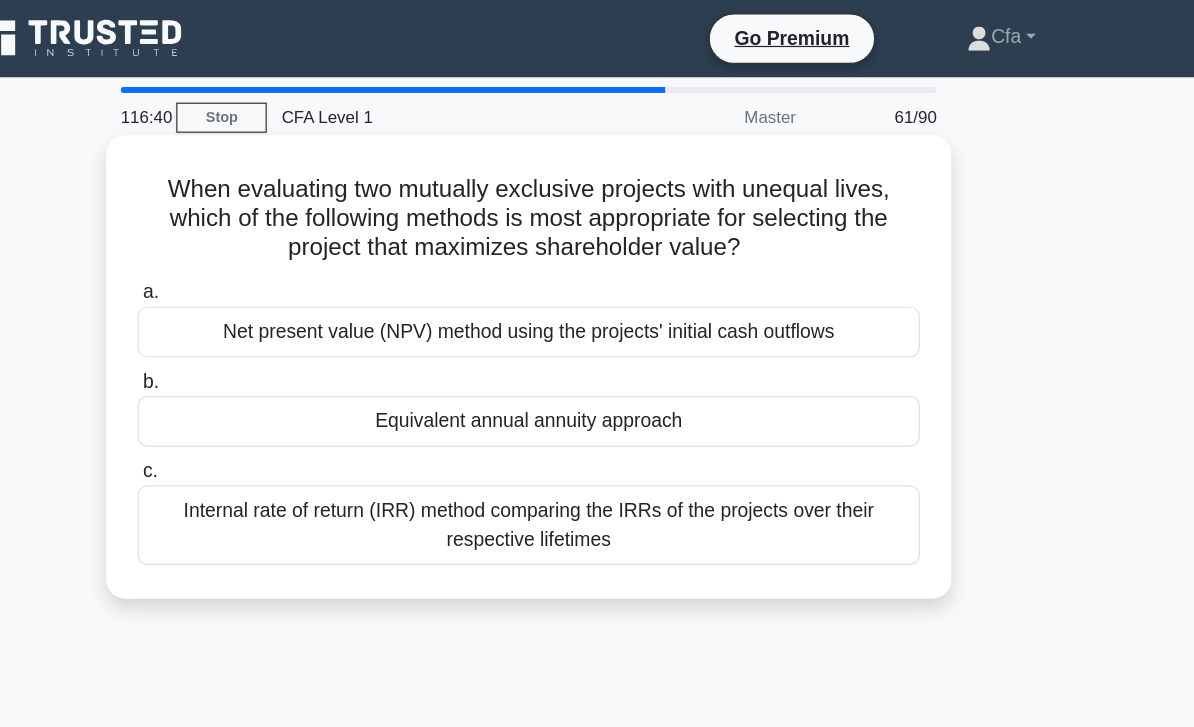 click on "Internal rate of return (IRR) method comparing the IRRs of the projects over their respective lifetimes" at bounding box center [597, 435] 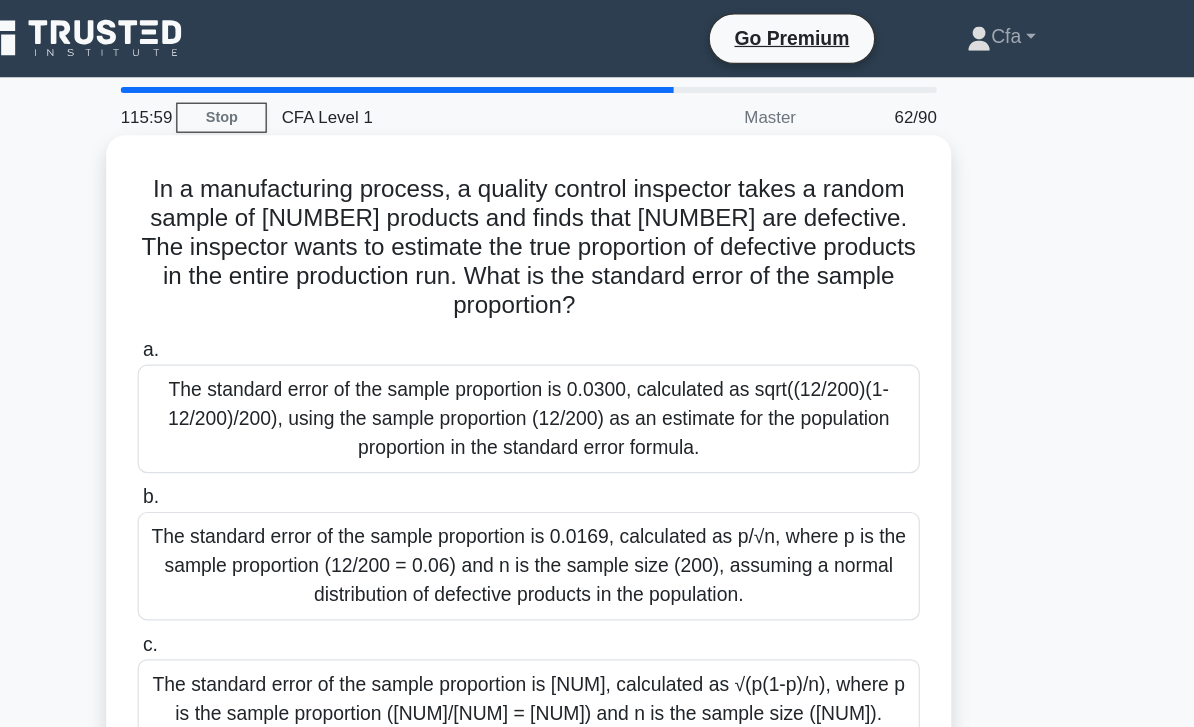 click on "The standard error of the sample proportion is 0.0300, calculated as sqrt((12/200)(1-12/200)/200), using the sample proportion (12/200) as an estimate for the population proportion in the standard error formula." at bounding box center (597, 347) 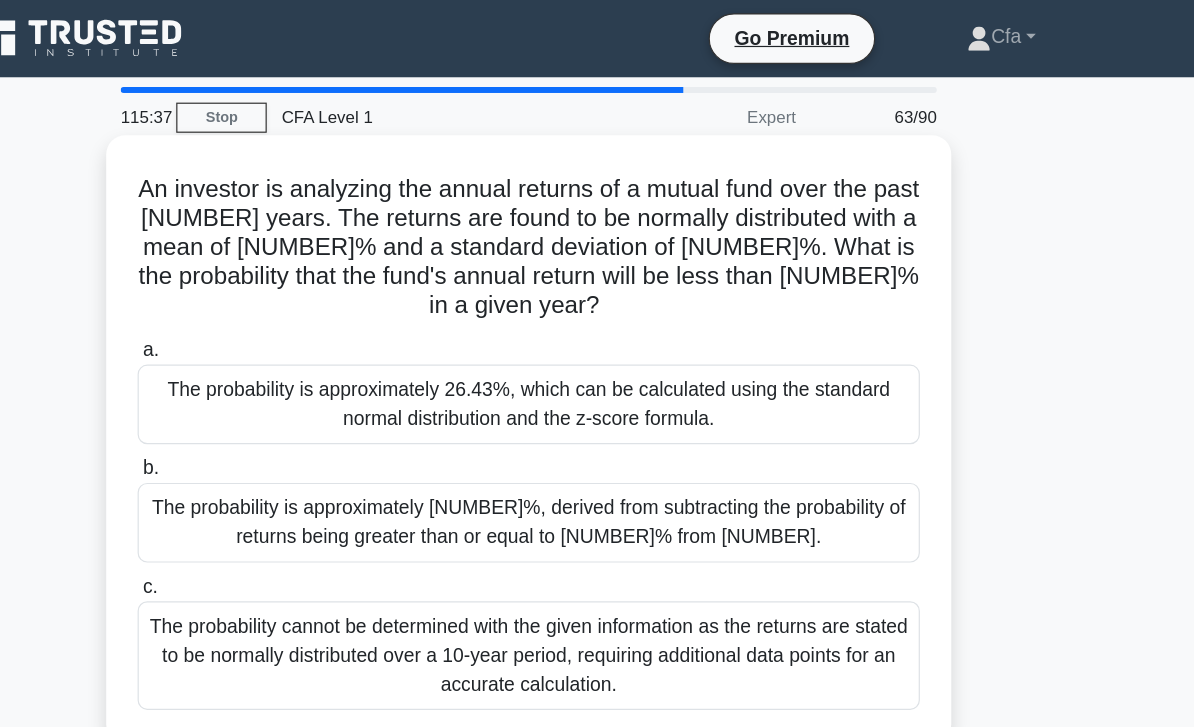 click on "The probability is approximately 26.43%, which can be calculated using the standard normal distribution and the z-score formula." at bounding box center (597, 335) 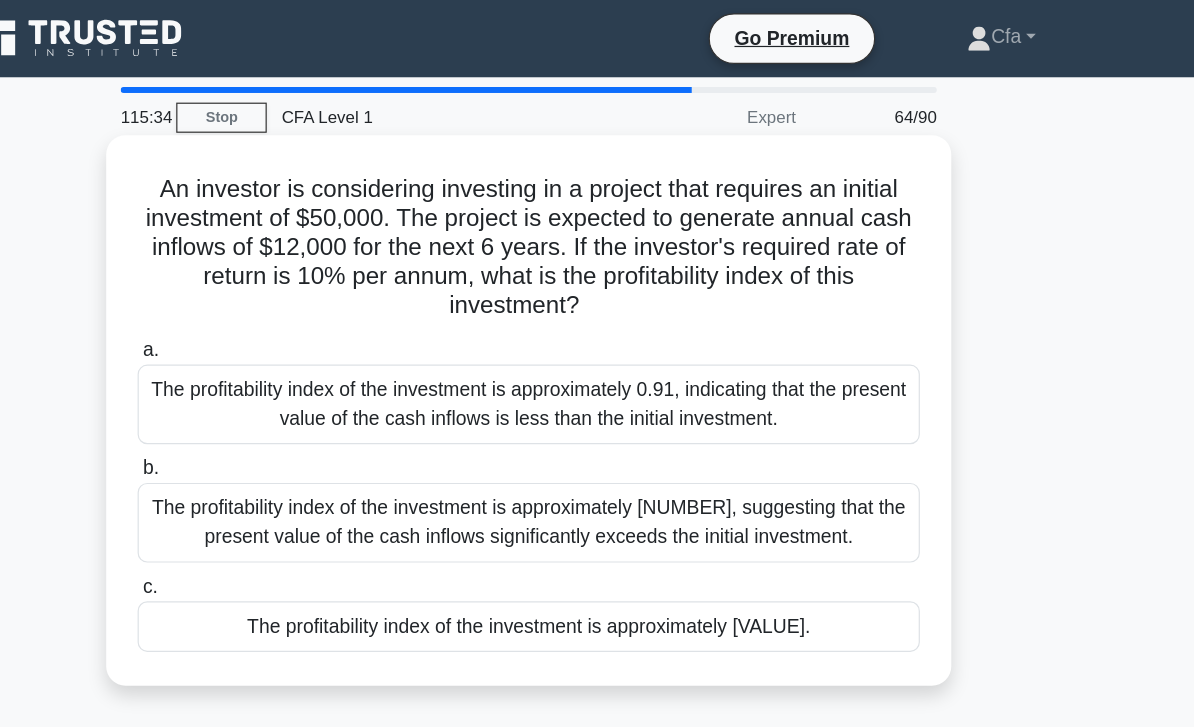 click on "The profitability index of the investment is approximately [VALUE]." at bounding box center (597, 519) 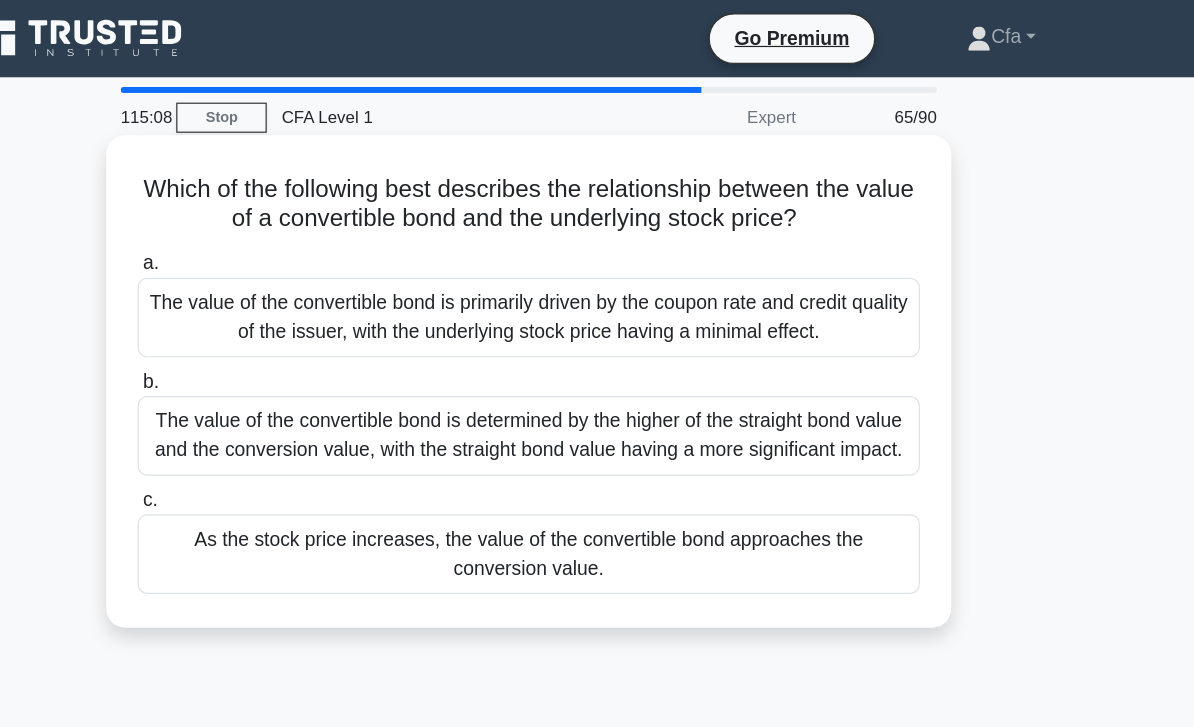 click on "As the stock price increases, the value of the convertible bond approaches the conversion value." at bounding box center (597, 459) 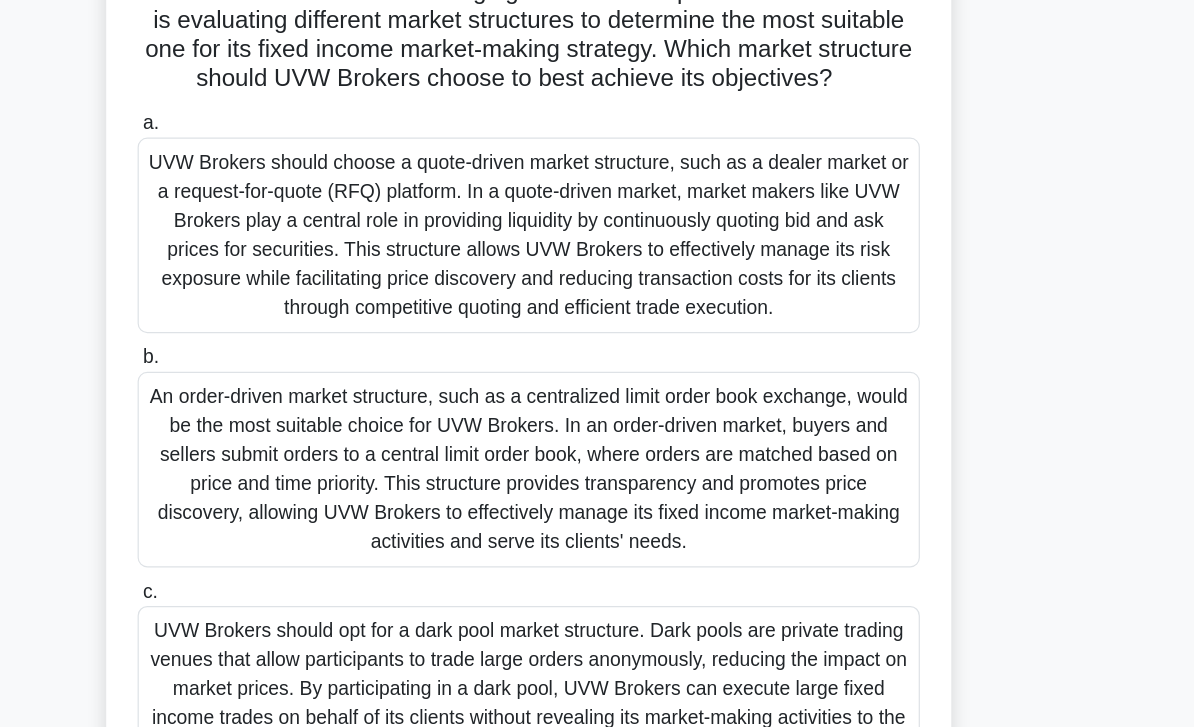 scroll, scrollTop: 174, scrollLeft: 0, axis: vertical 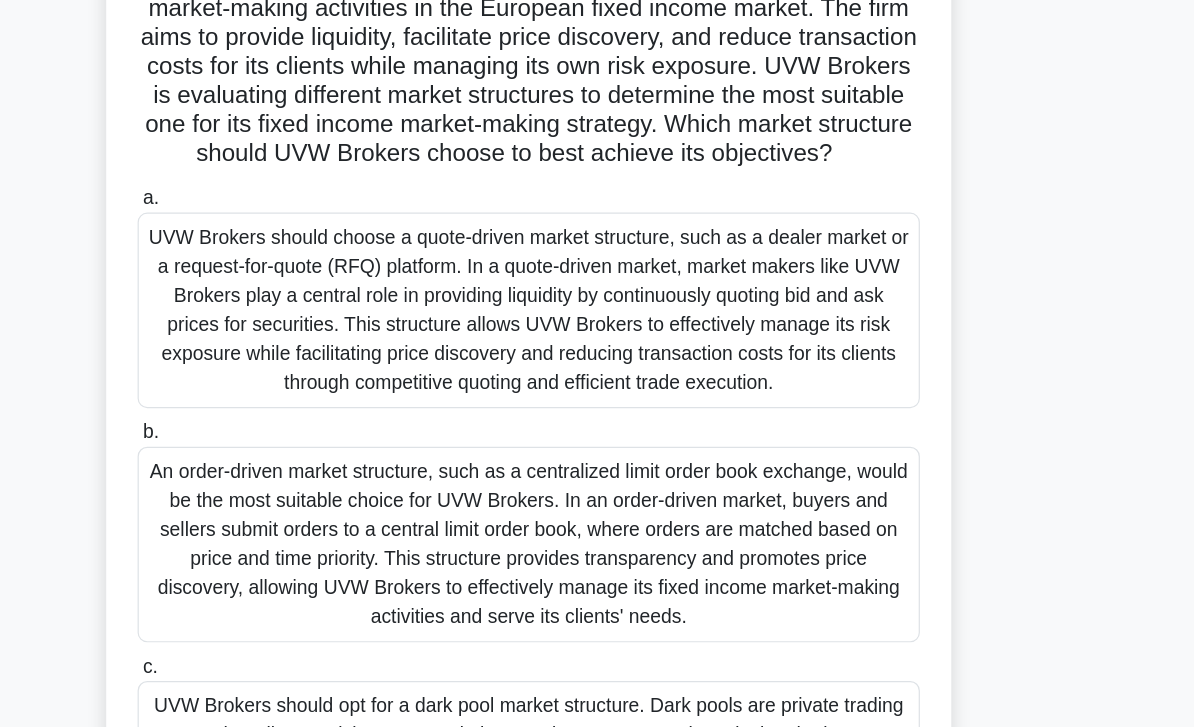 click on "UVW Brokers should choose a quote-driven market structure, such as a dealer market or a request-for-quote (RFQ) platform. In a quote-driven market, market makers like UVW Brokers play a central role in providing liquidity by continuously quoting bid and ask prices for securities. This structure allows UVW Brokers to effectively manage its risk exposure while facilitating price discovery and reducing transaction costs for its clients through competitive quoting and efficient trade execution." at bounding box center (597, 257) 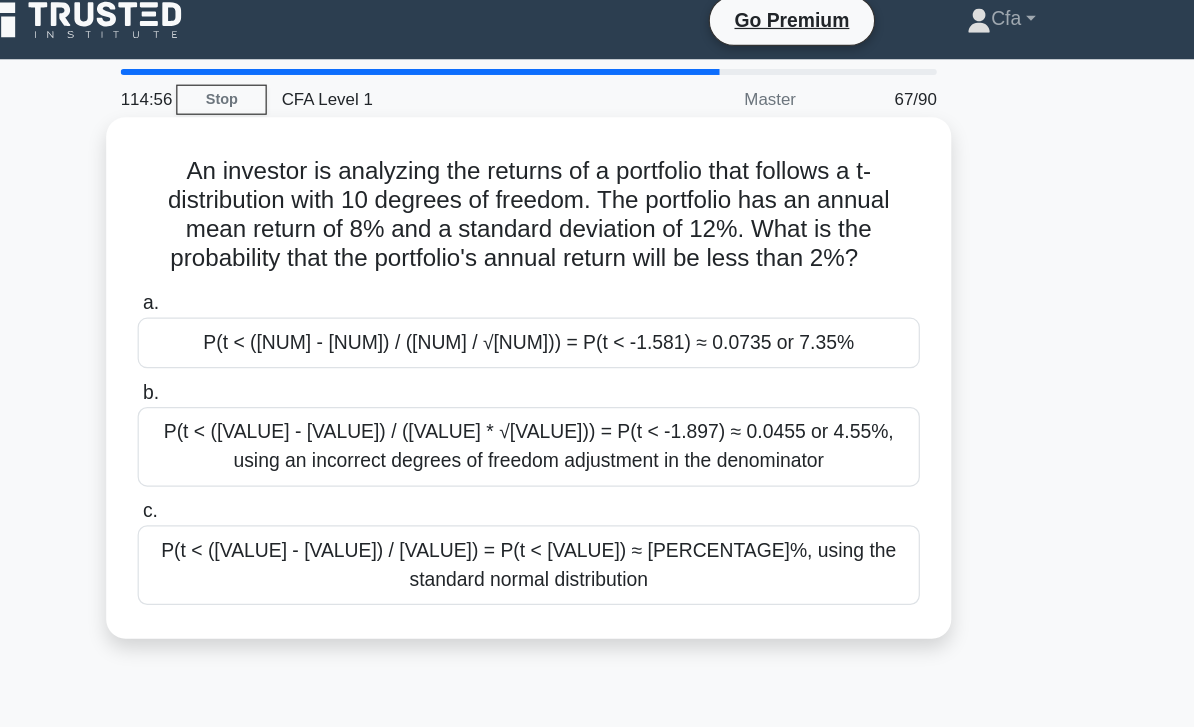 scroll, scrollTop: 0, scrollLeft: 0, axis: both 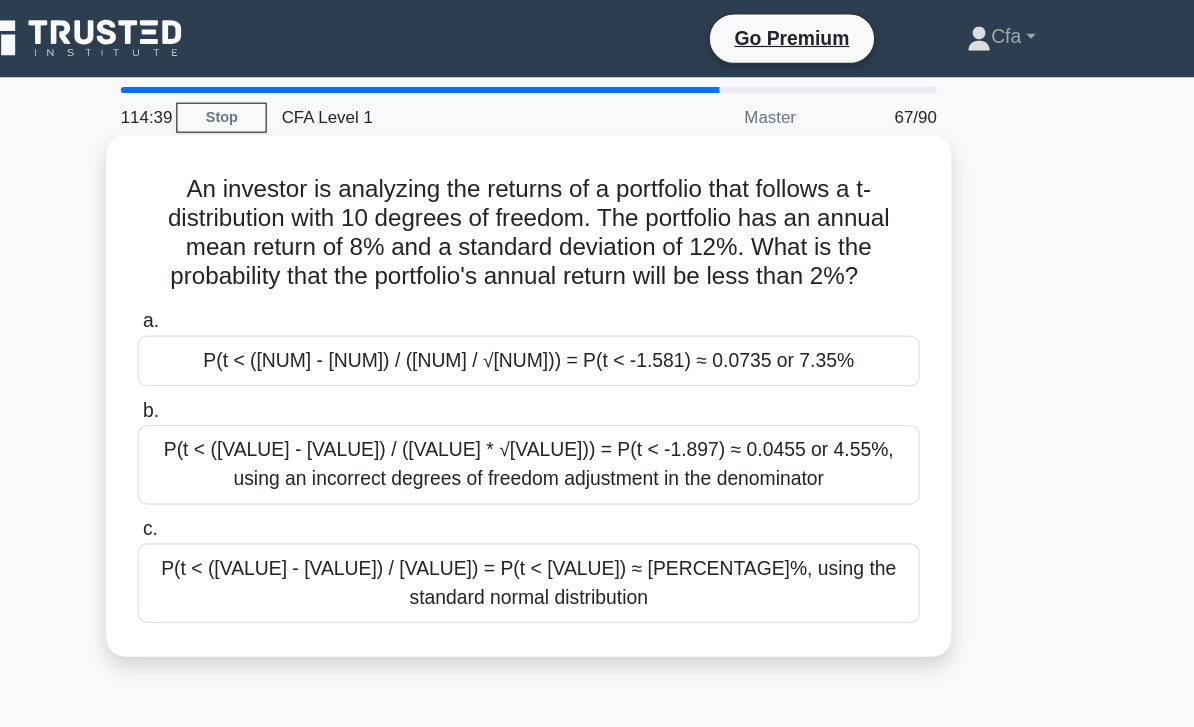click on "P(t < ([NUM] - [NUM]) / ([NUM] / √[NUM])) = P(t < -1.581) ≈ 0.0735 or 7.35%" at bounding box center [597, 299] 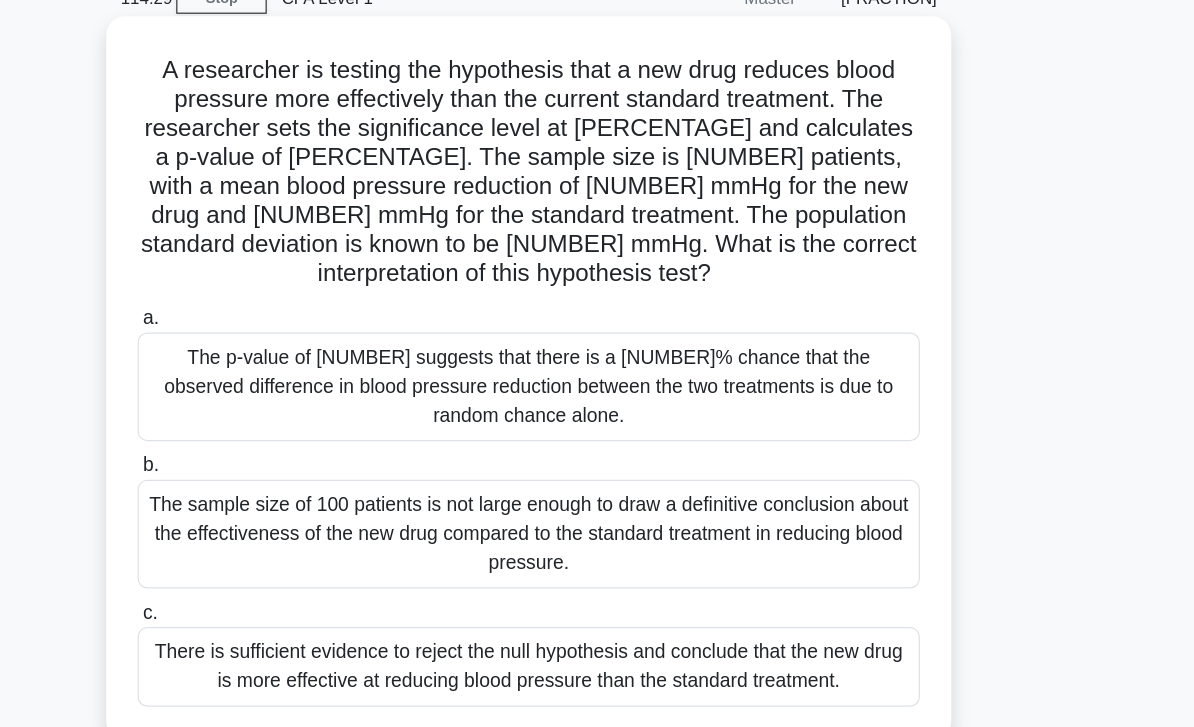 scroll, scrollTop: 29, scrollLeft: 0, axis: vertical 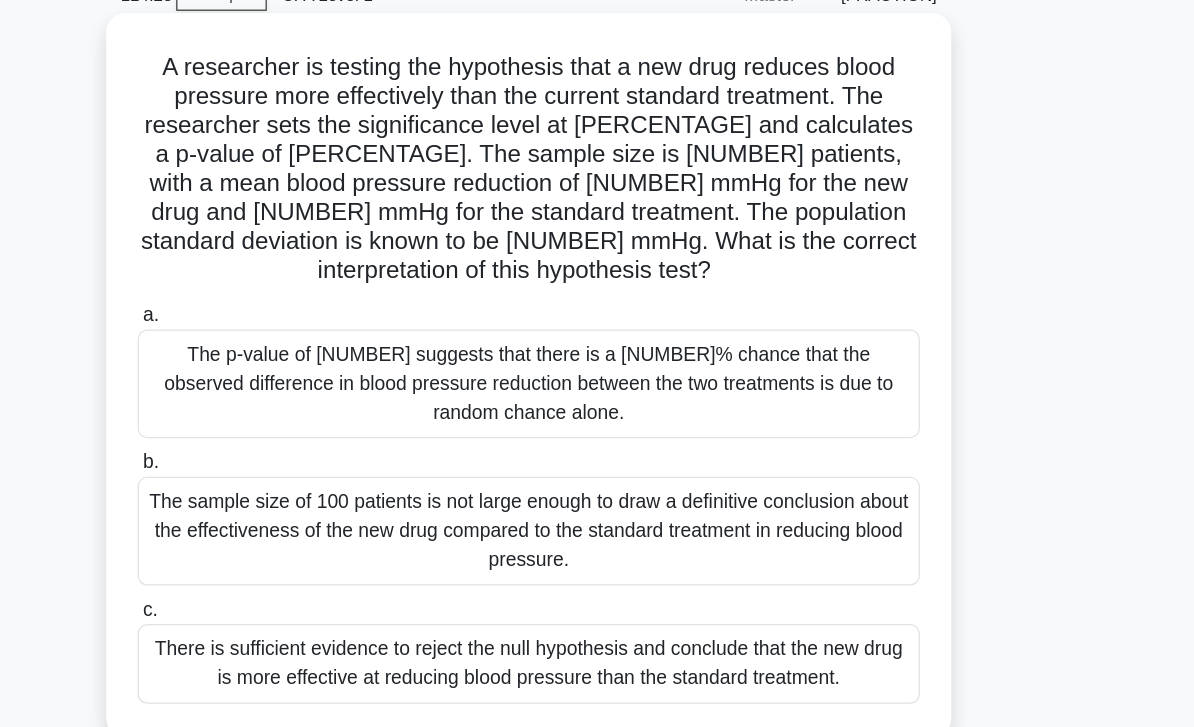 click on "There is sufficient evidence to reject the null hypothesis and conclude that the new drug is more effective at reducing blood pressure than the standard treatment." at bounding box center [597, 622] 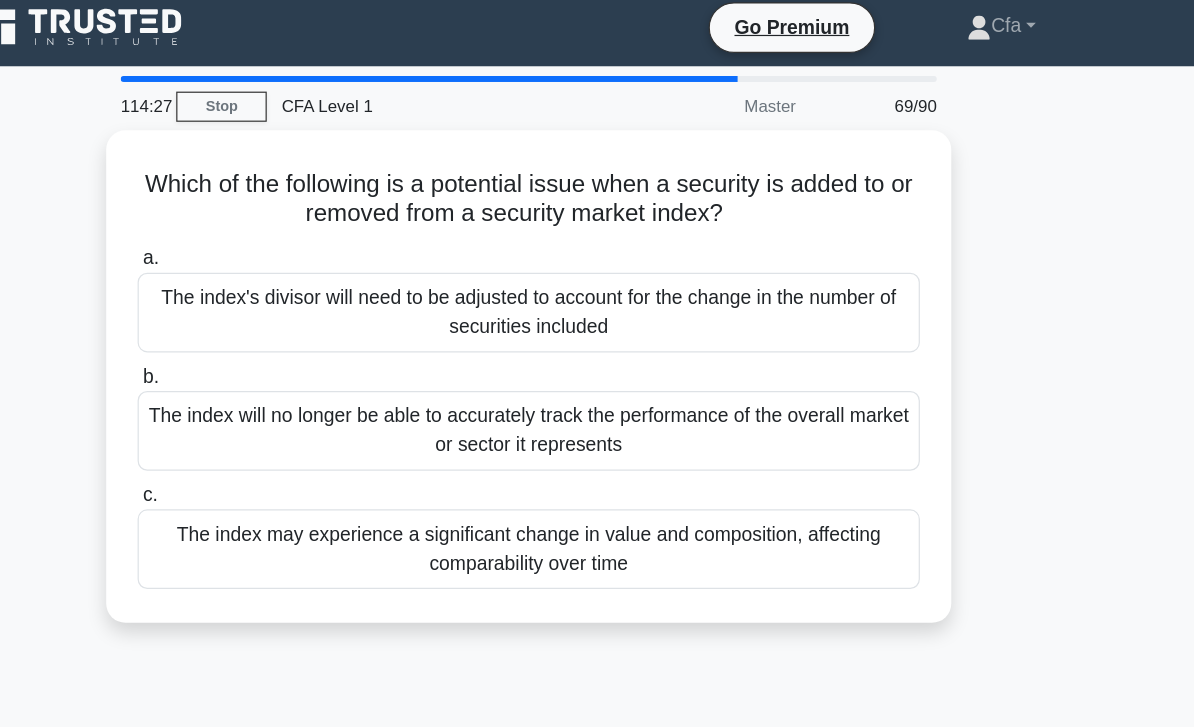 scroll, scrollTop: 0, scrollLeft: 0, axis: both 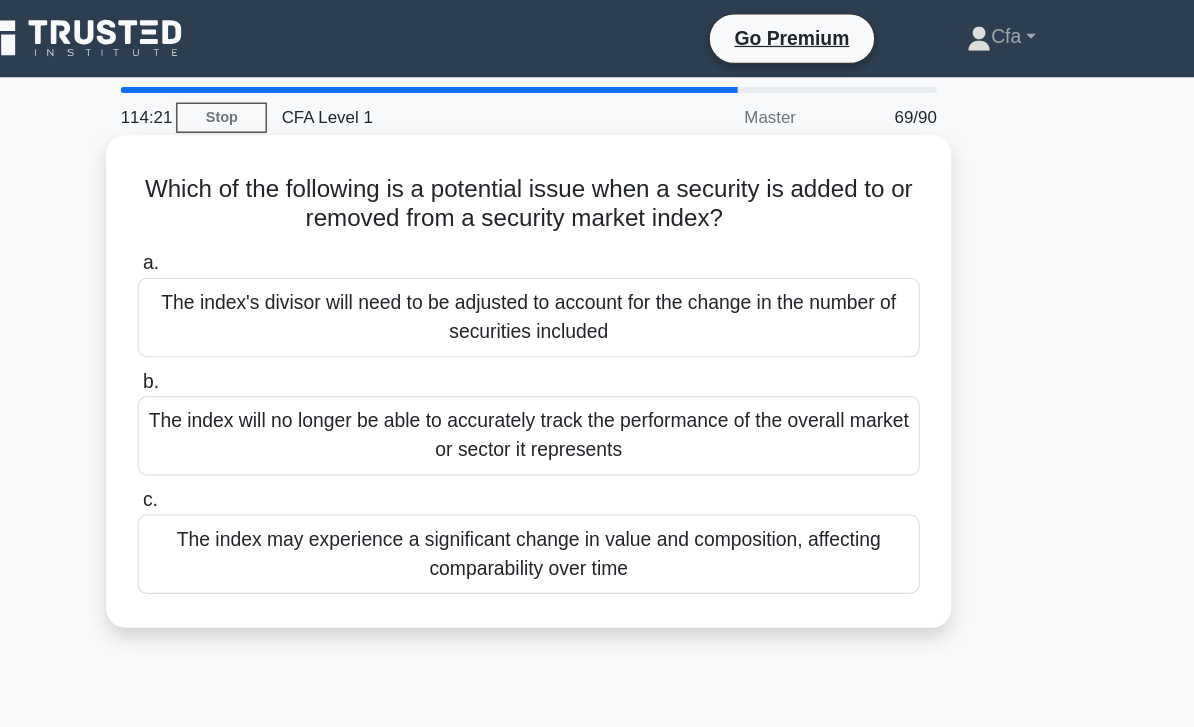 click on "The index may experience a significant change in value and composition, affecting comparability over time" at bounding box center [597, 459] 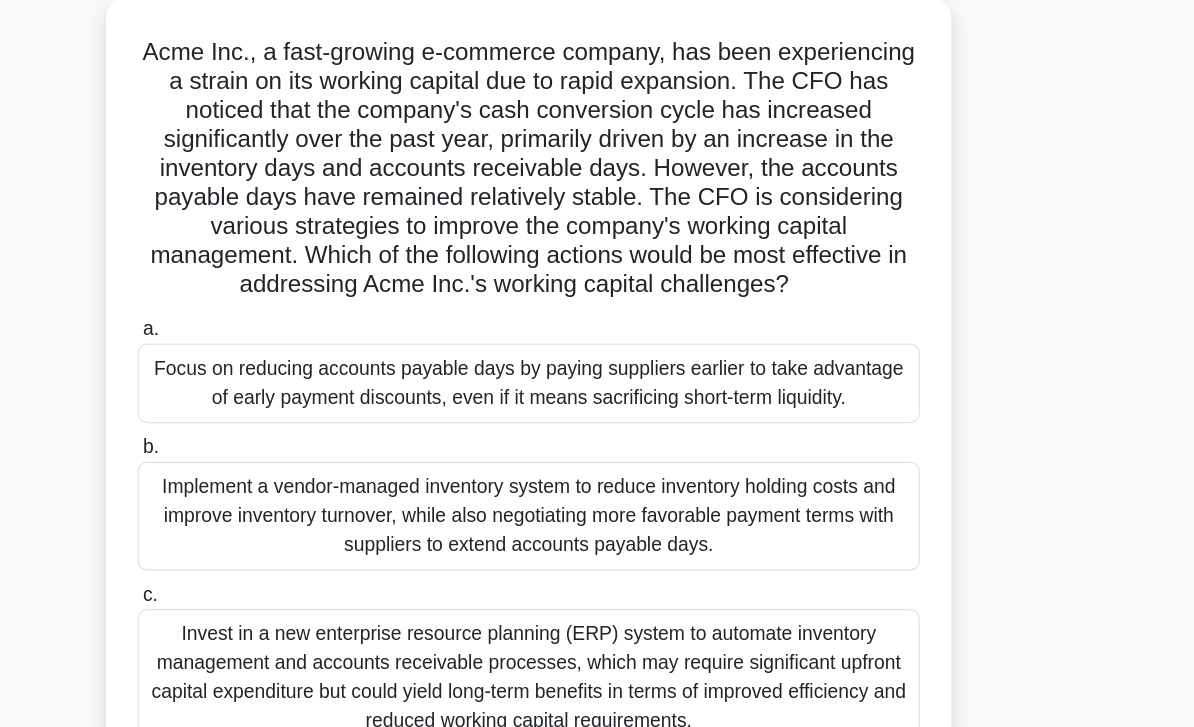 scroll, scrollTop: 52, scrollLeft: 0, axis: vertical 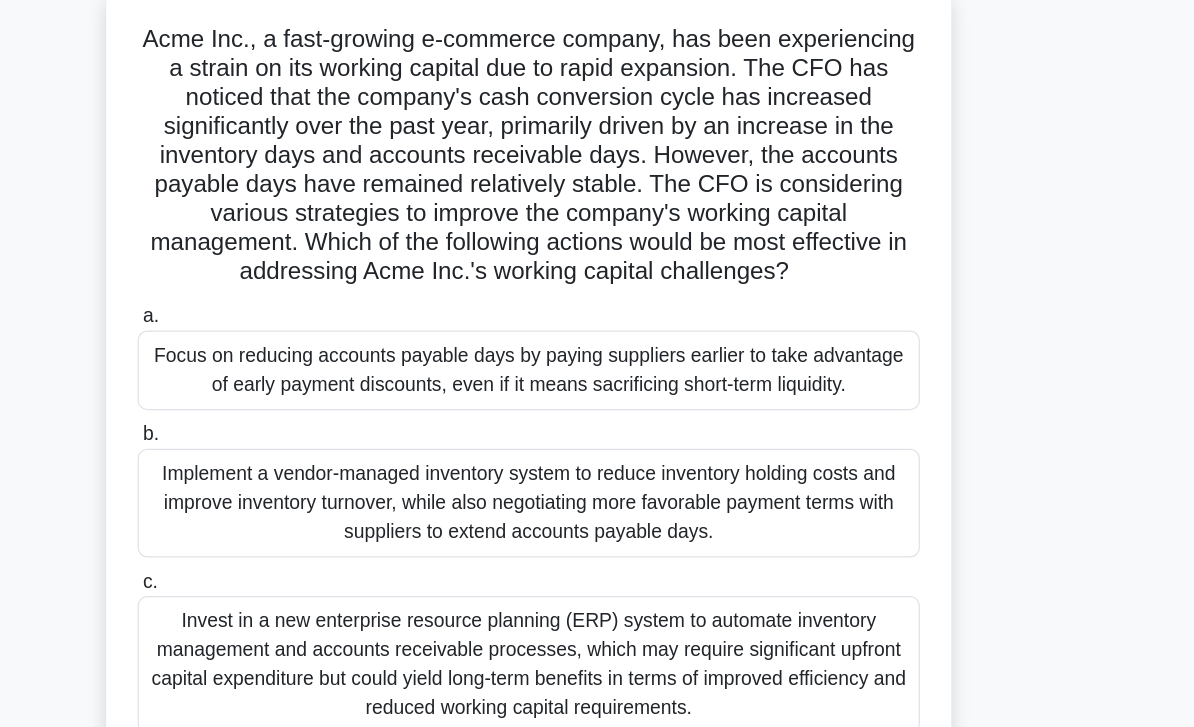 click on "Implement a vendor-managed inventory system to reduce inventory holding costs and improve inventory turnover, while also negotiating more favorable payment terms with suppliers to extend accounts payable days." at bounding box center [597, 489] 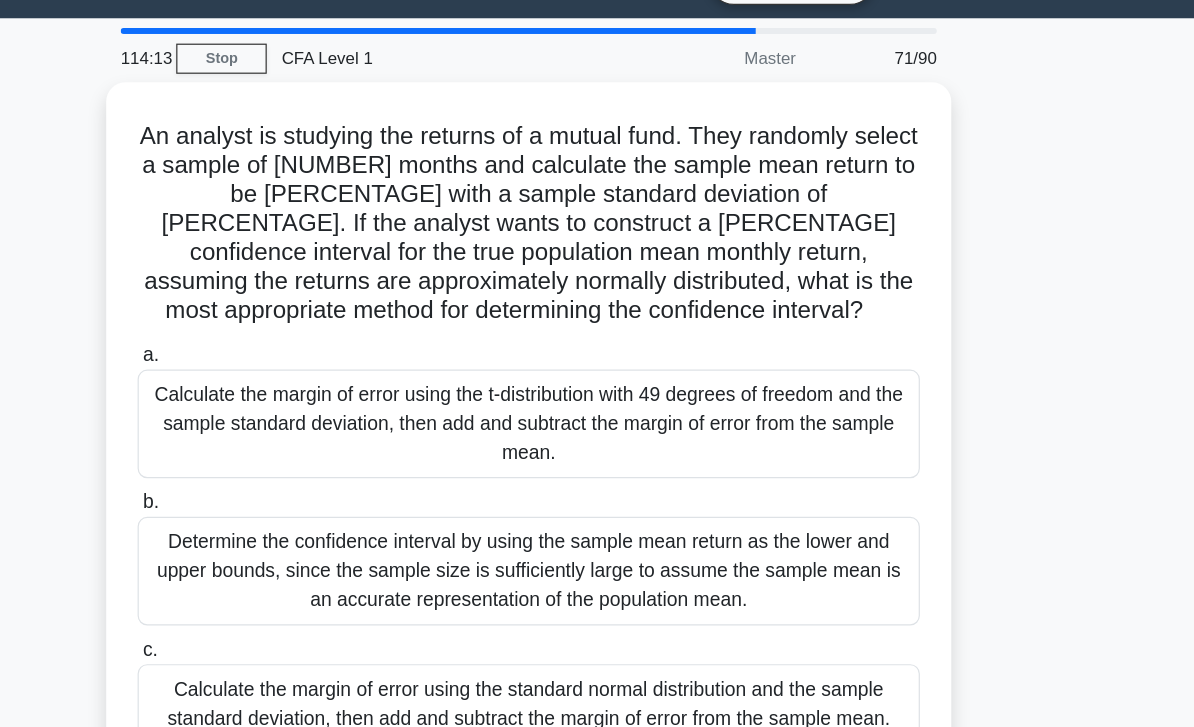 scroll, scrollTop: 48, scrollLeft: 0, axis: vertical 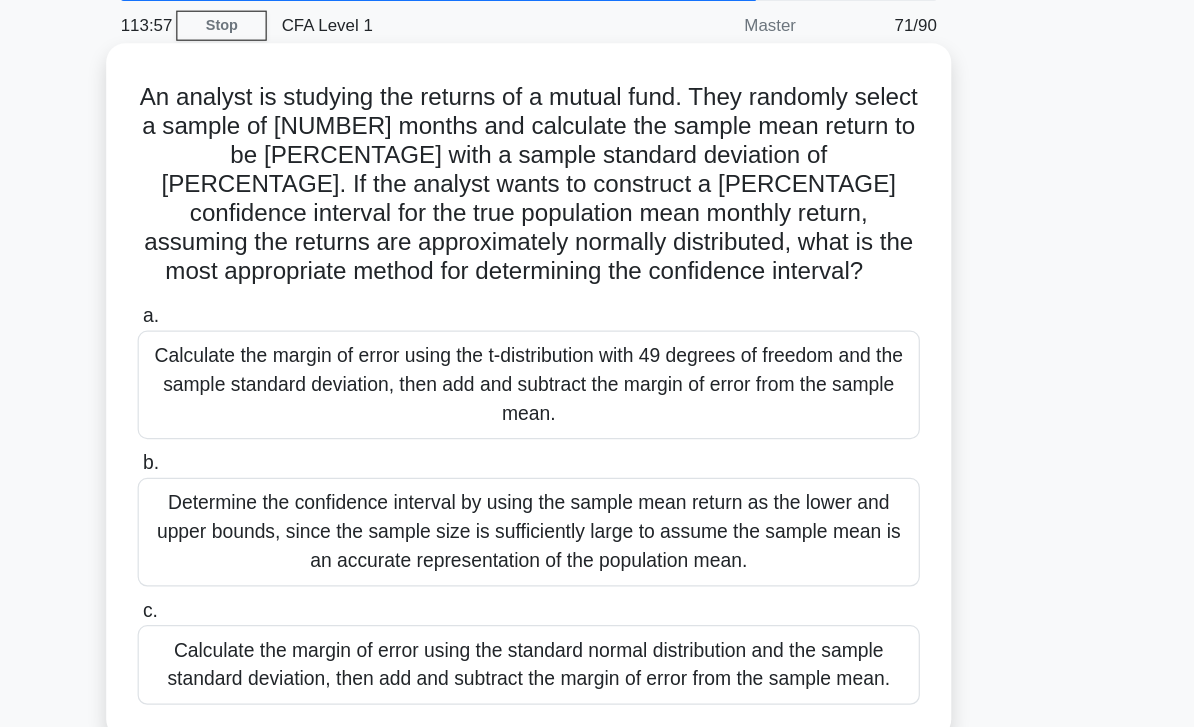 click on "Calculate the margin of error using the t-distribution with 49 degrees of freedom and the sample standard deviation, then add and subtract the margin of error from the sample mean." at bounding box center (597, 347) 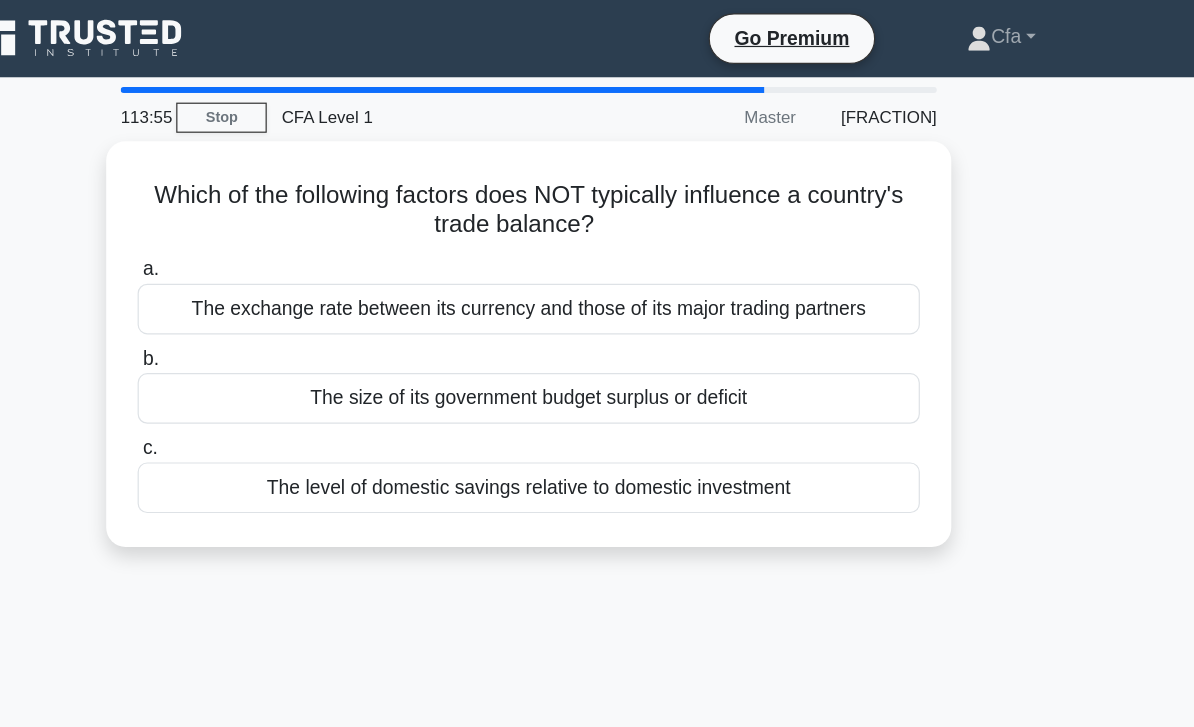 scroll, scrollTop: 0, scrollLeft: 0, axis: both 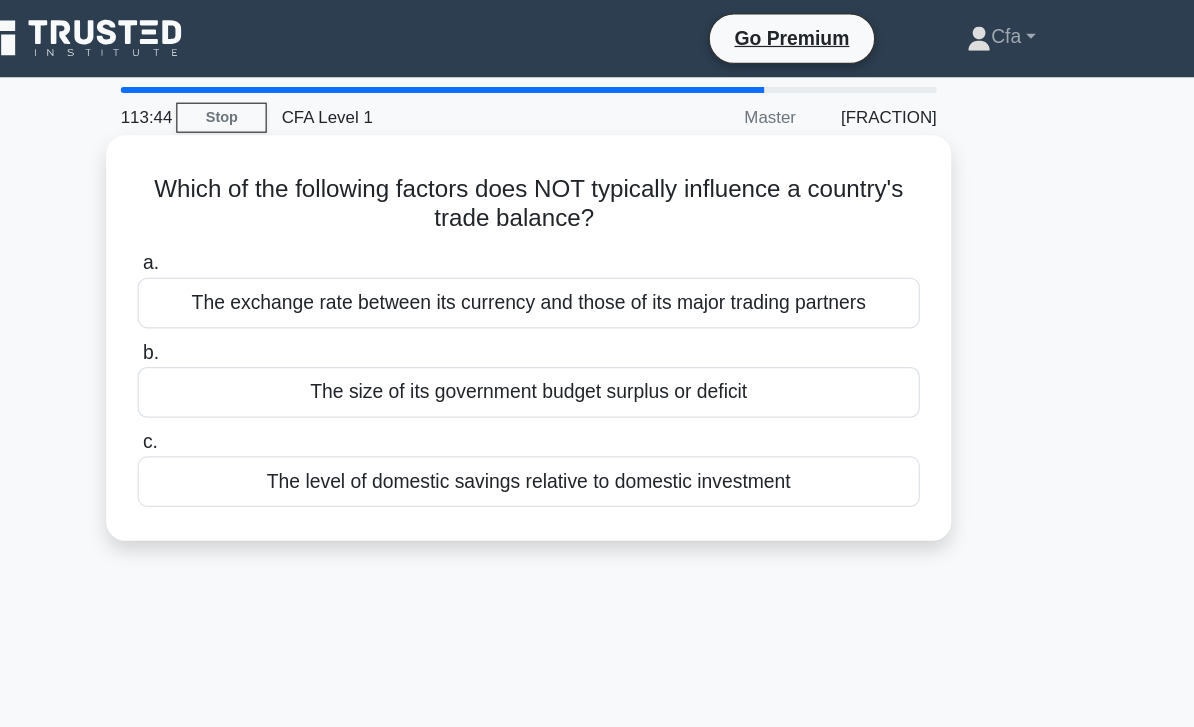 click on "The size of its government budget surplus or deficit" at bounding box center (597, 325) 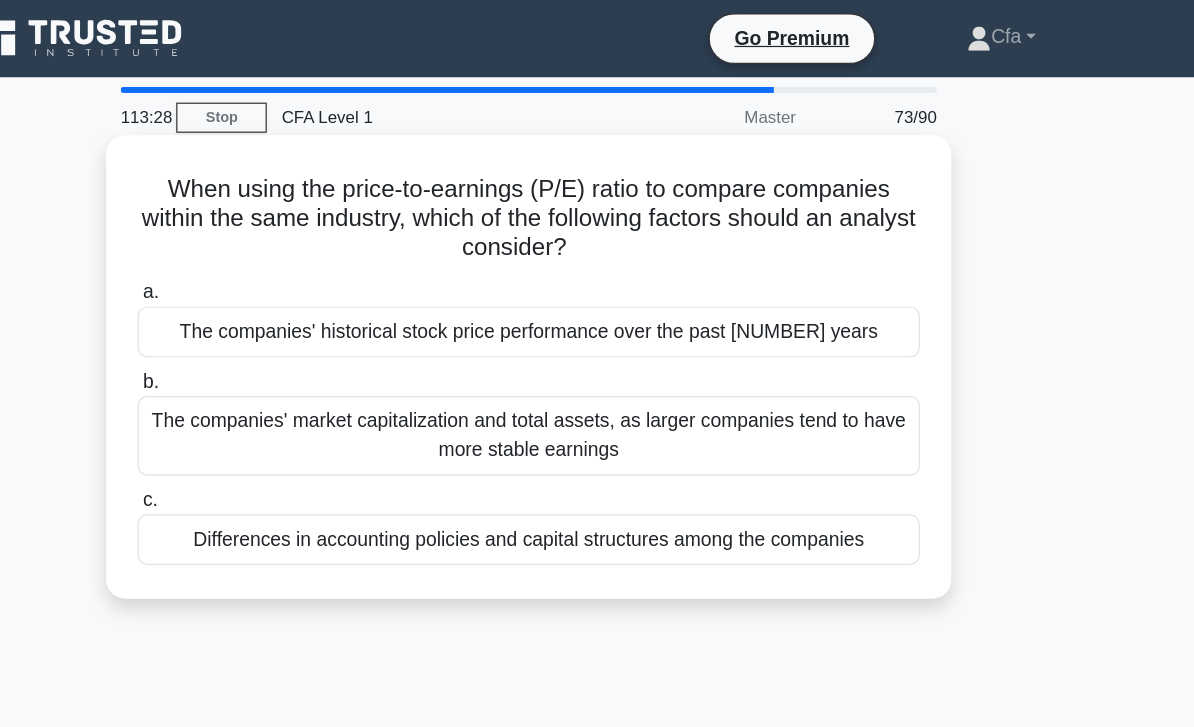 click on "The companies' market capitalization and total assets, as larger companies tend to have more stable earnings" at bounding box center (597, 361) 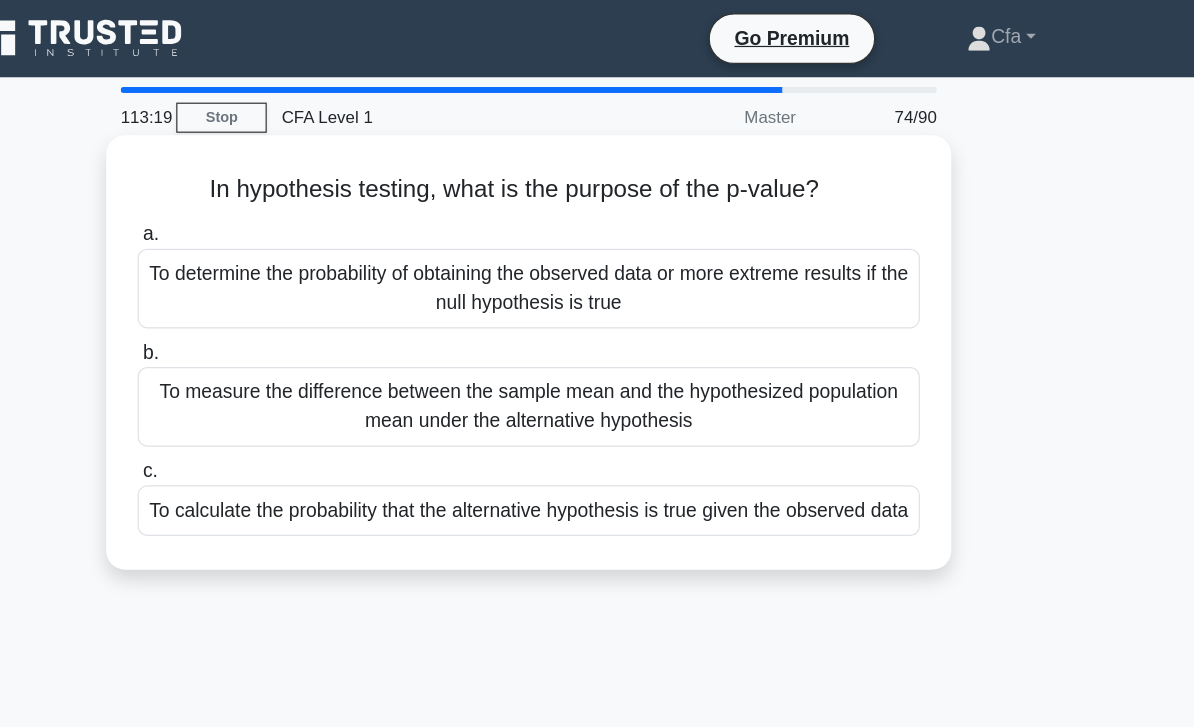 click on "To determine the probability of obtaining the observed data or more extreme results if the null hypothesis is true" at bounding box center [597, 239] 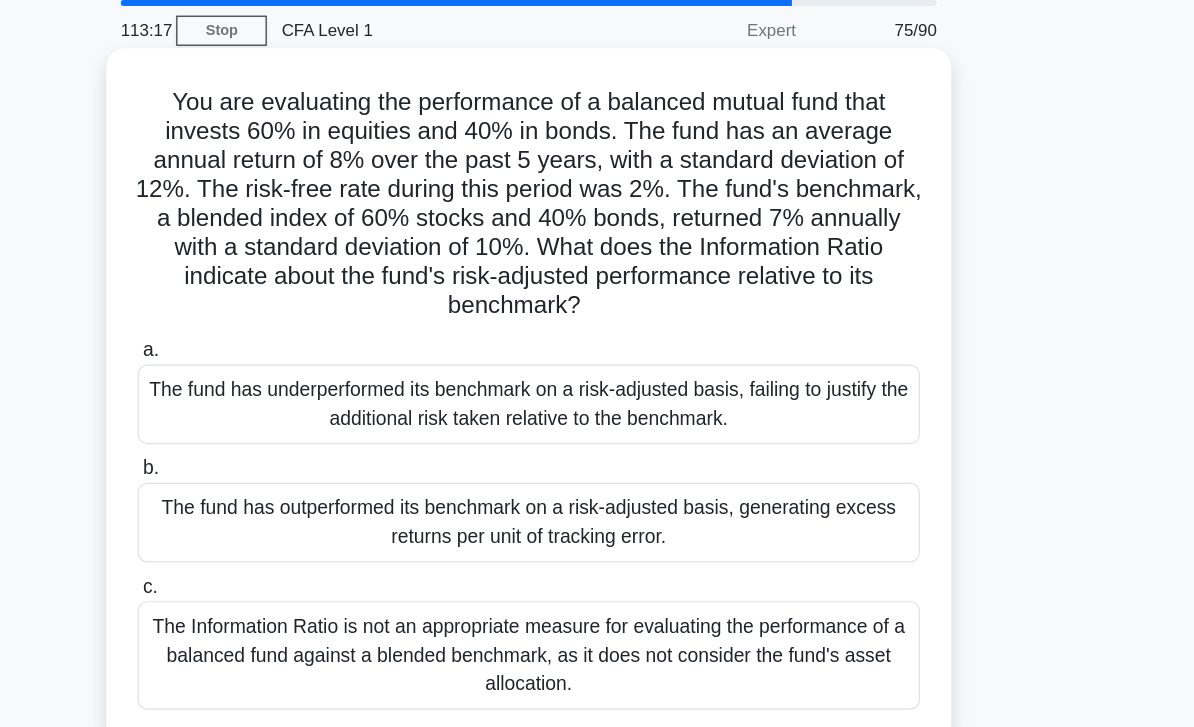 scroll, scrollTop: 17, scrollLeft: 0, axis: vertical 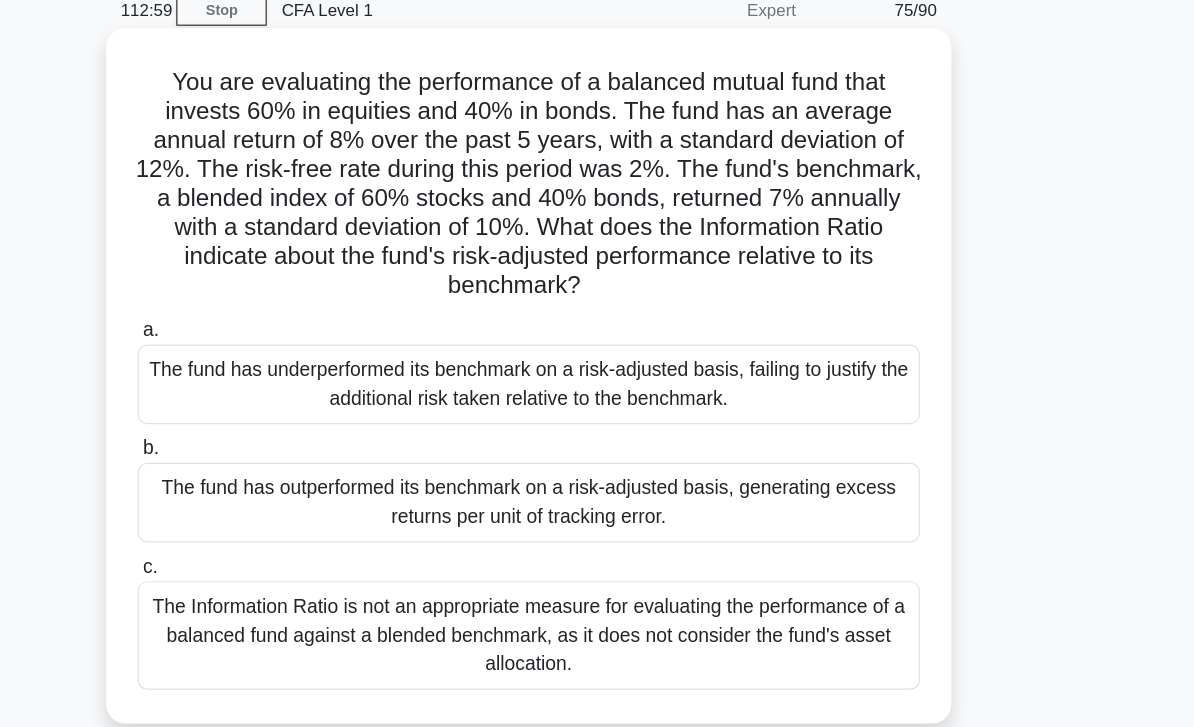 click on "The fund has outperformed its benchmark on a risk-adjusted basis, generating excess returns per unit of tracking error." at bounding box center [597, 488] 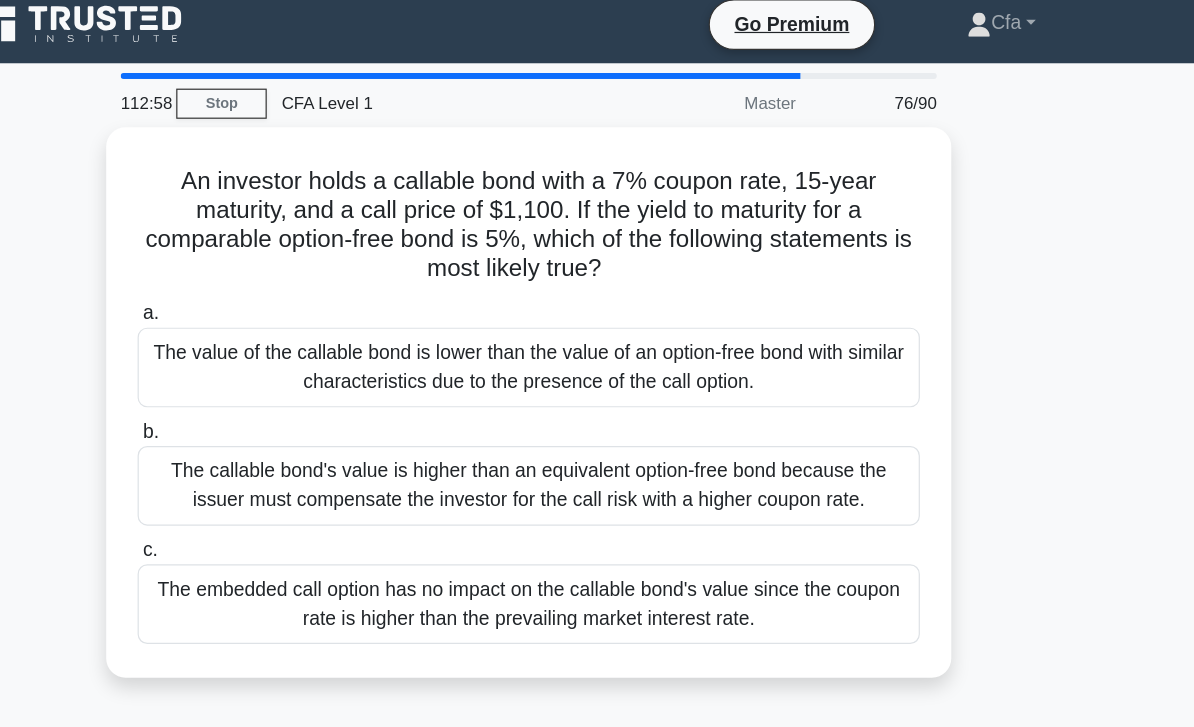scroll, scrollTop: 0, scrollLeft: 0, axis: both 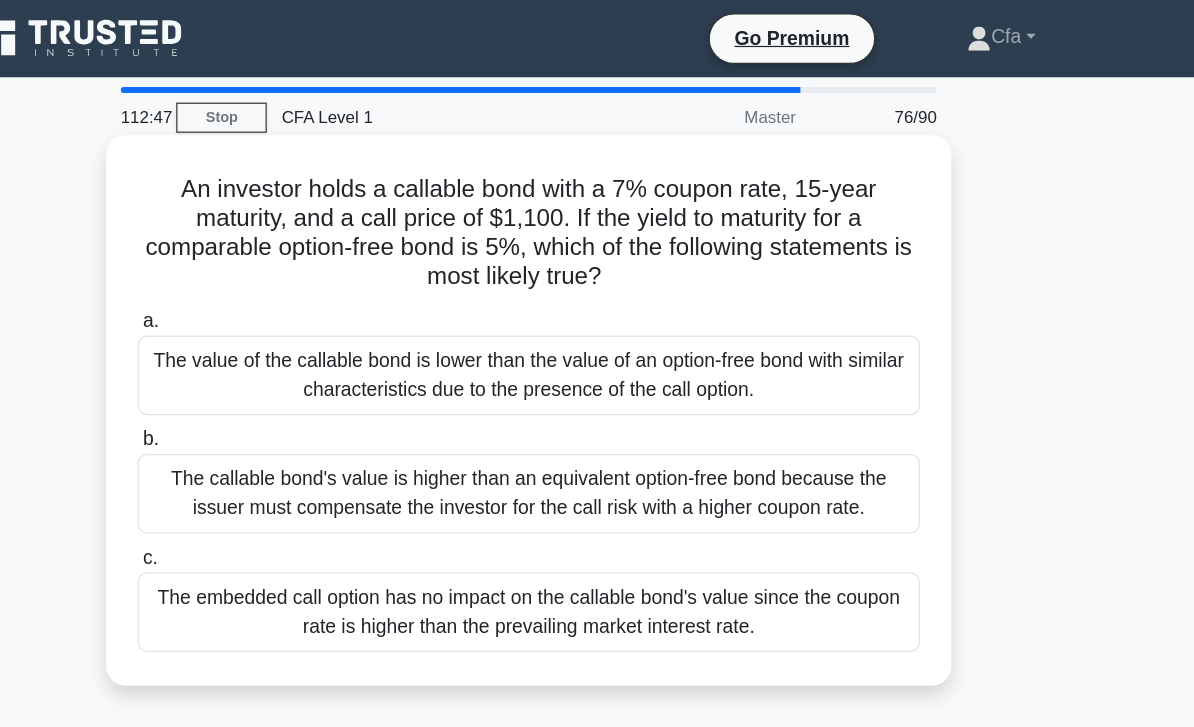 click on "The callable bond's value is higher than an equivalent option-free bond because the issuer must compensate the investor for the call risk with a higher coupon rate." at bounding box center [597, 409] 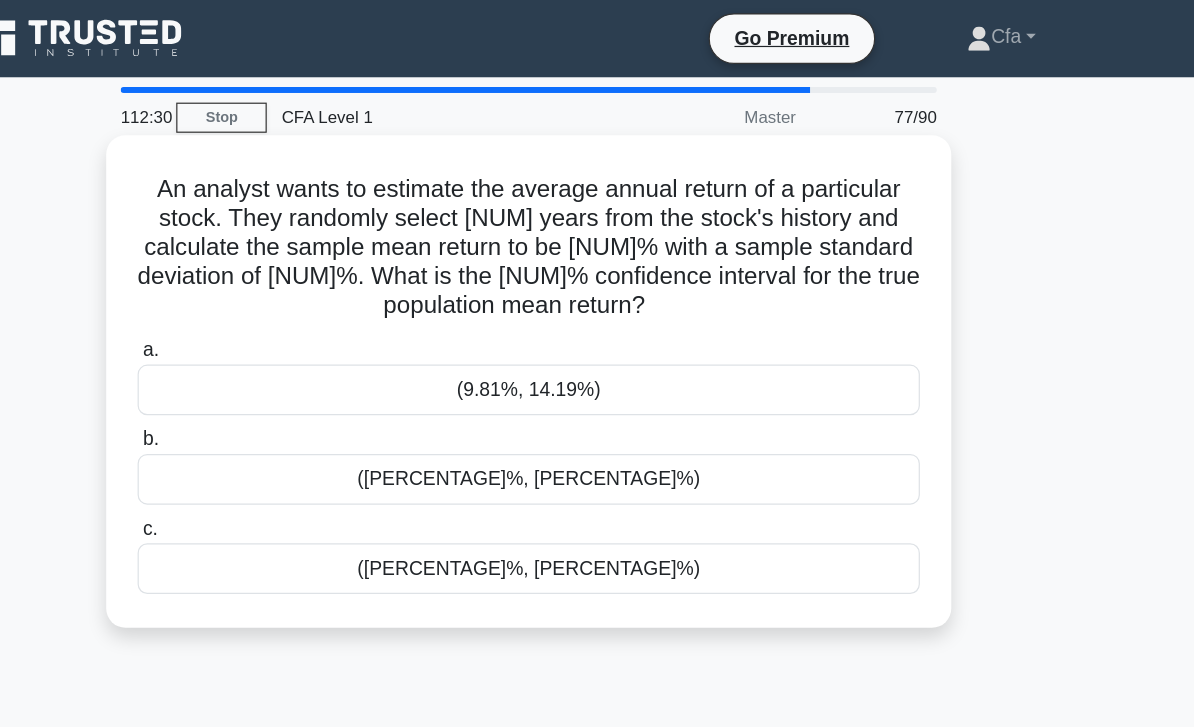 click on "([PERCENTAGE]%, [PERCENTAGE]%)" at bounding box center [597, 397] 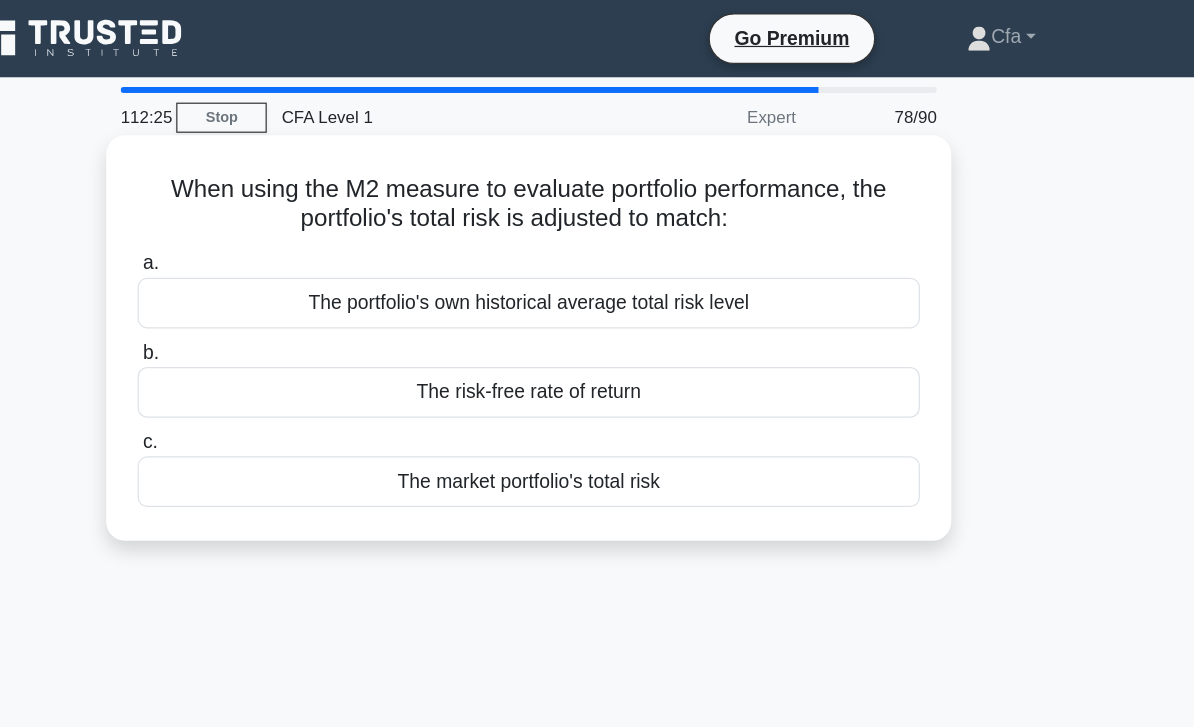 click on "The risk-free rate of return" at bounding box center [597, 325] 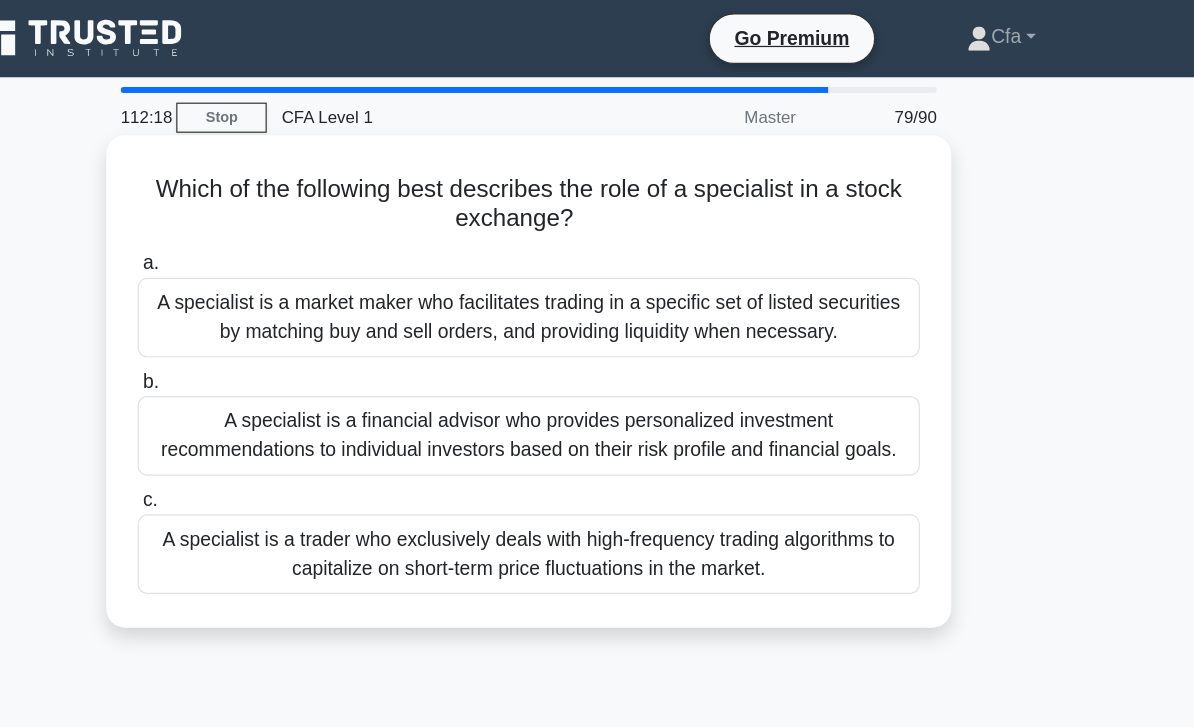click on "A specialist is a market maker who facilitates trading in a specific set of listed securities by matching buy and sell orders, and providing liquidity when necessary." at bounding box center (597, 263) 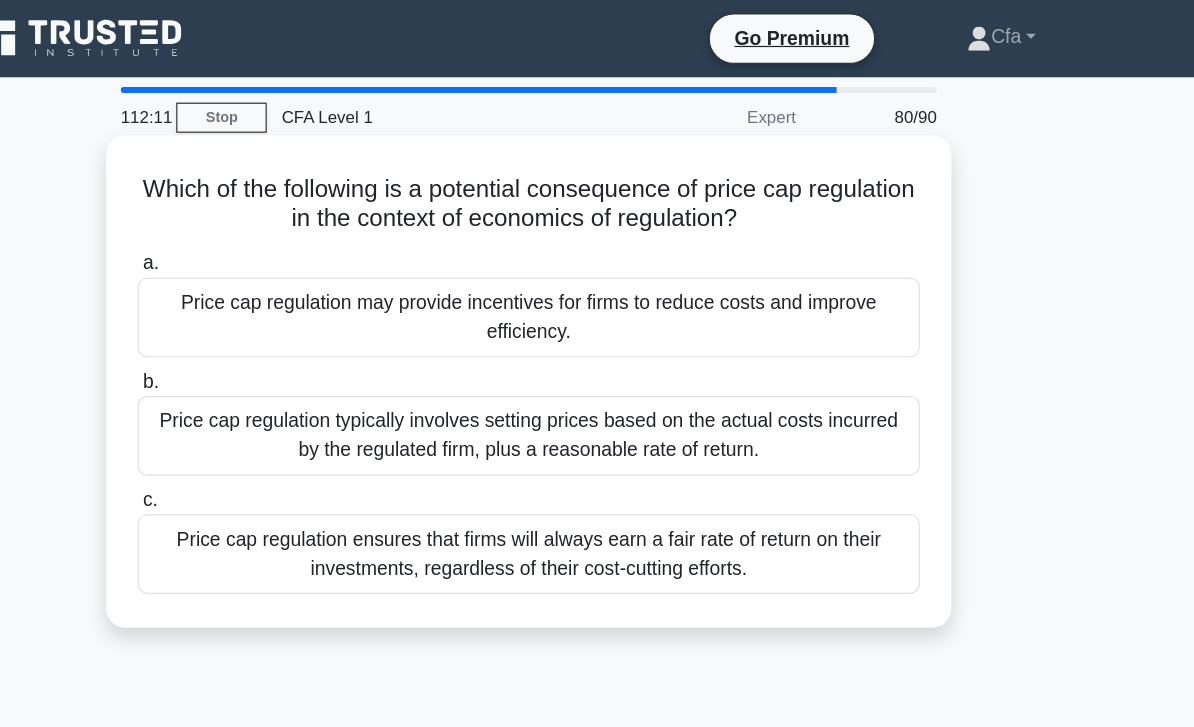 click on "Price cap regulation may provide incentives for firms to reduce costs and improve efficiency." at bounding box center [597, 263] 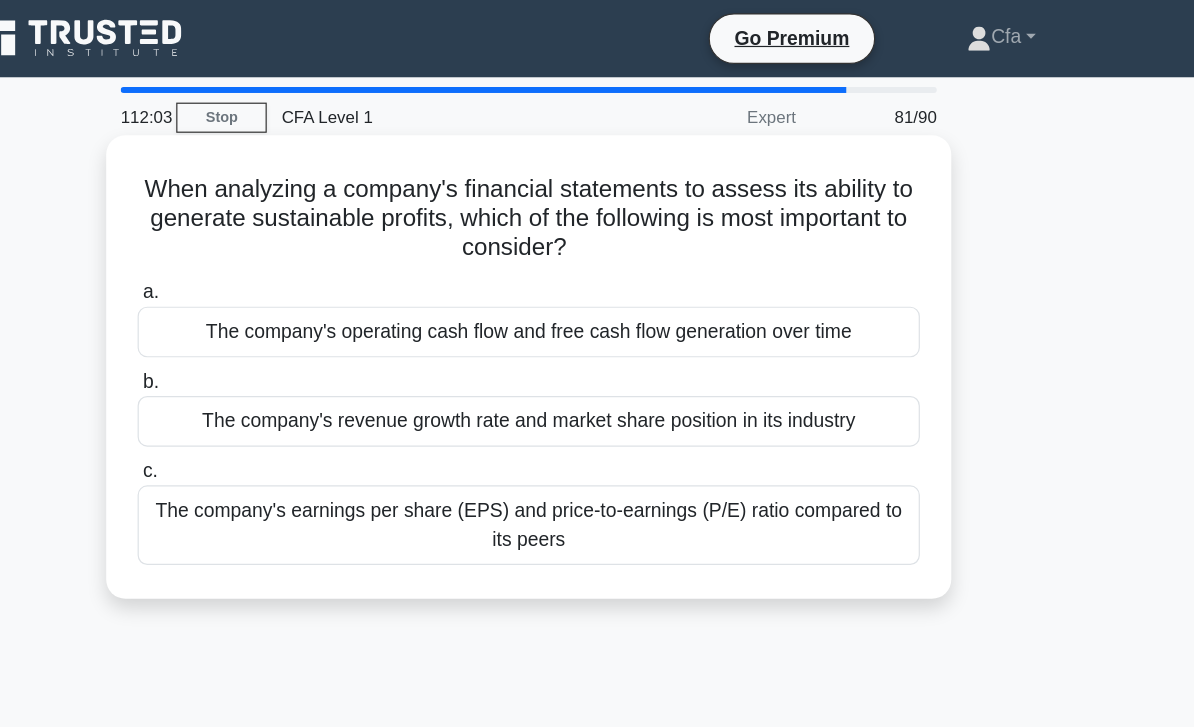click on "The company's operating cash flow and free cash flow generation over time" at bounding box center [597, 275] 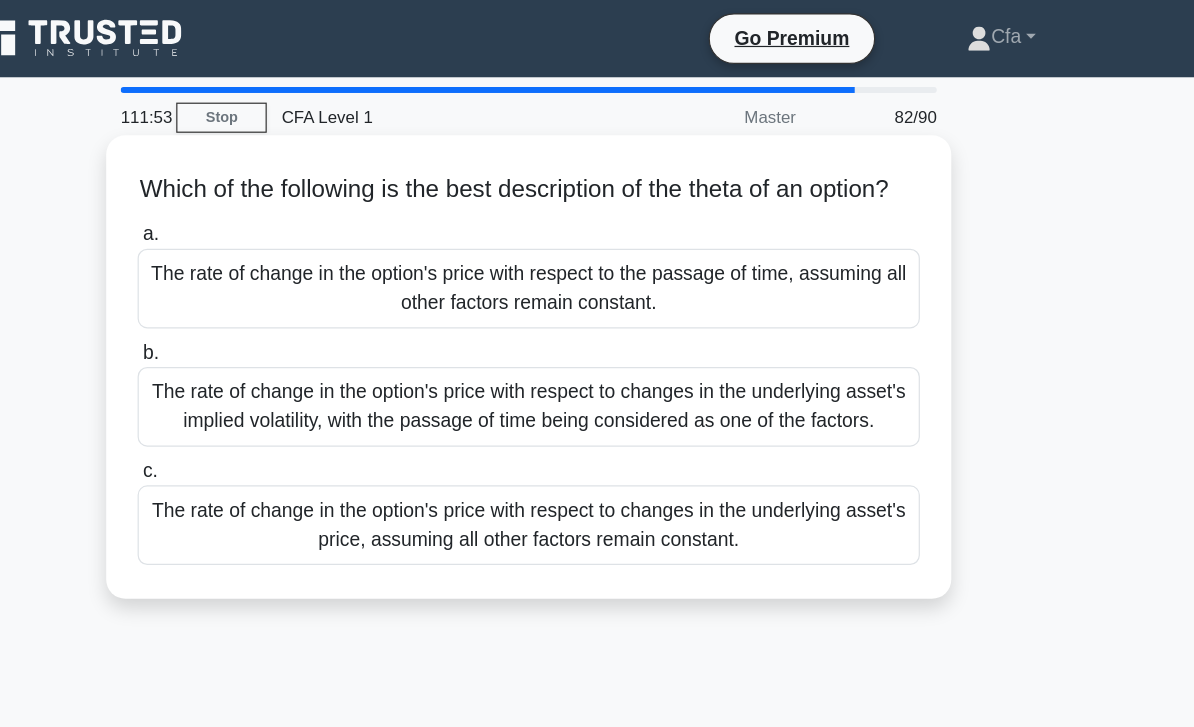 click on "The rate of change in the option's price with respect to the passage of time, assuming all other factors remain constant." at bounding box center [597, 239] 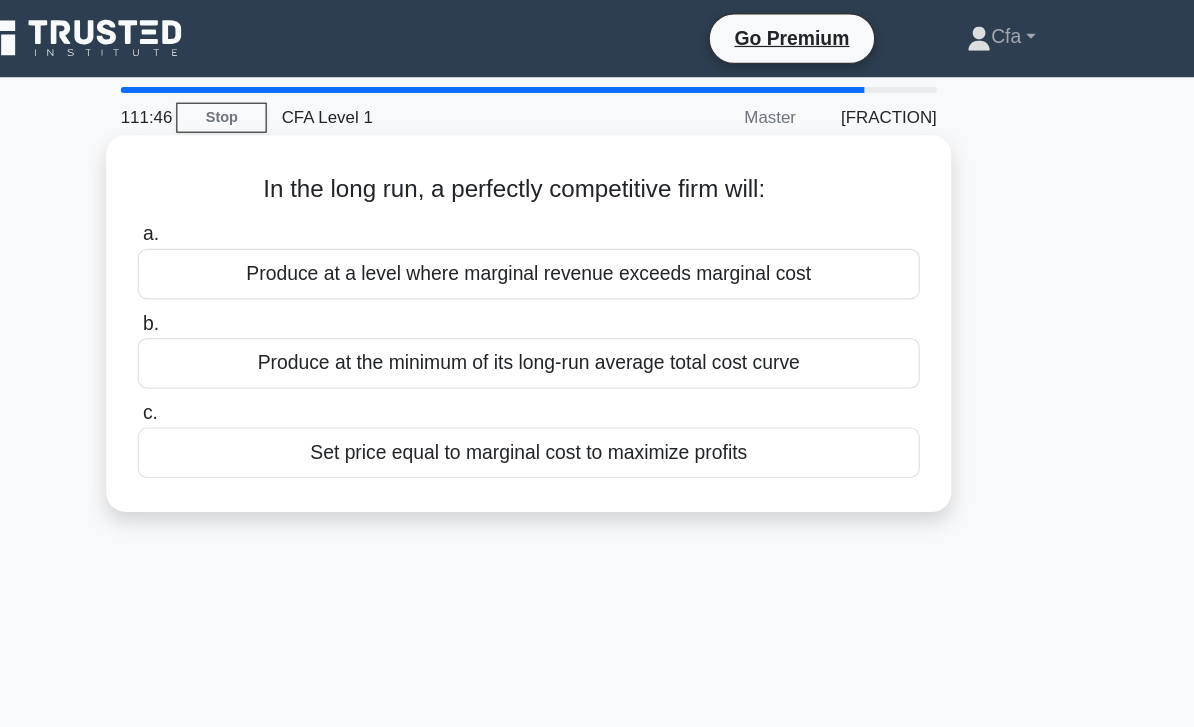 click on "Produce at the minimum of its long-run average total cost curve" at bounding box center [597, 301] 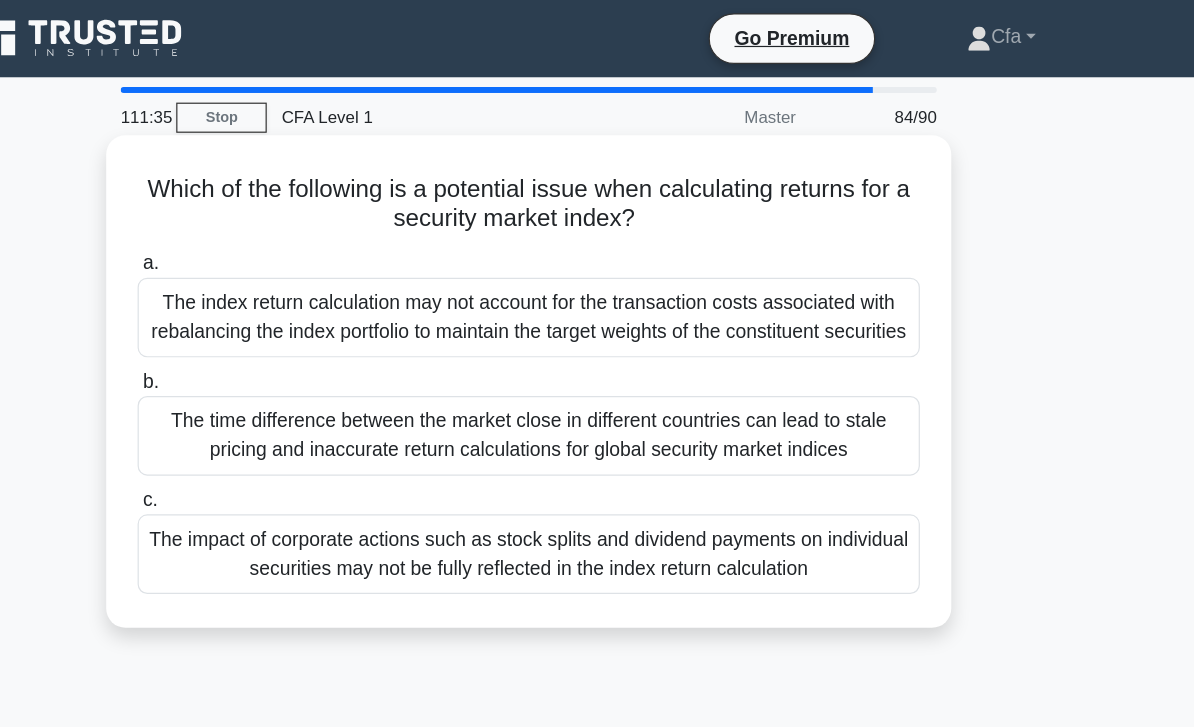 click on "The impact of corporate actions such as stock splits and dividend payments on individual securities may not be fully reflected in the index return calculation" at bounding box center [597, 459] 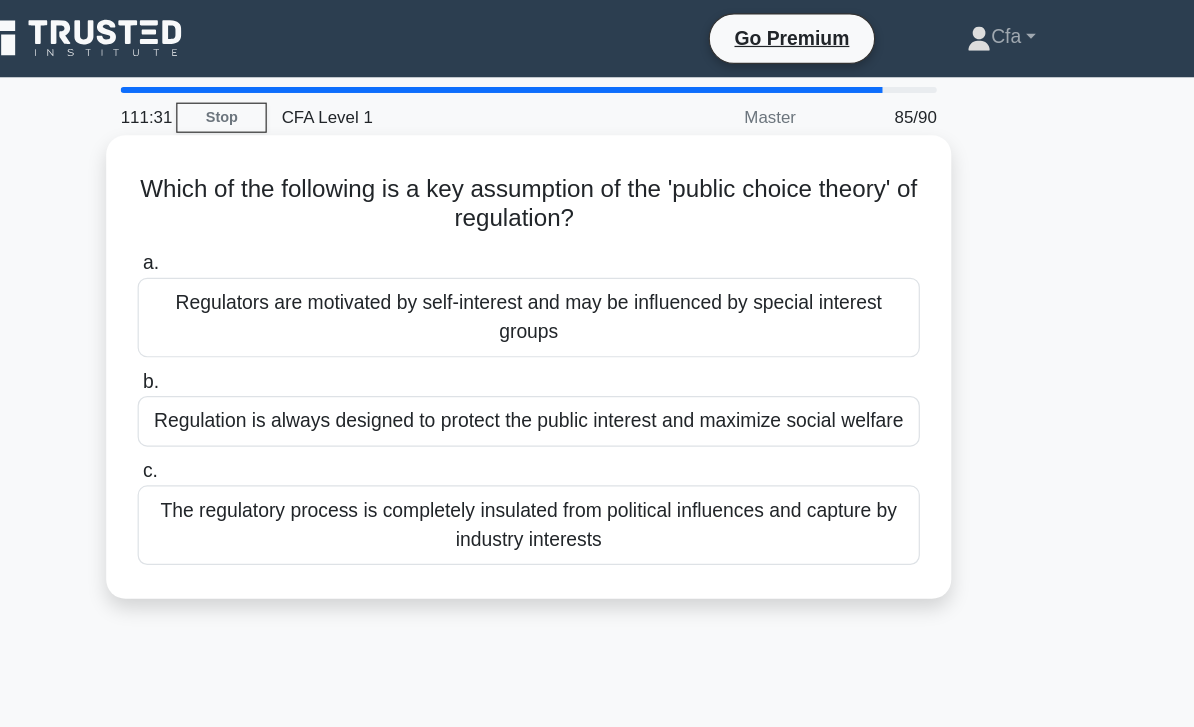 click on "Regulators are motivated by self-interest and may be influenced by special interest groups" at bounding box center (597, 263) 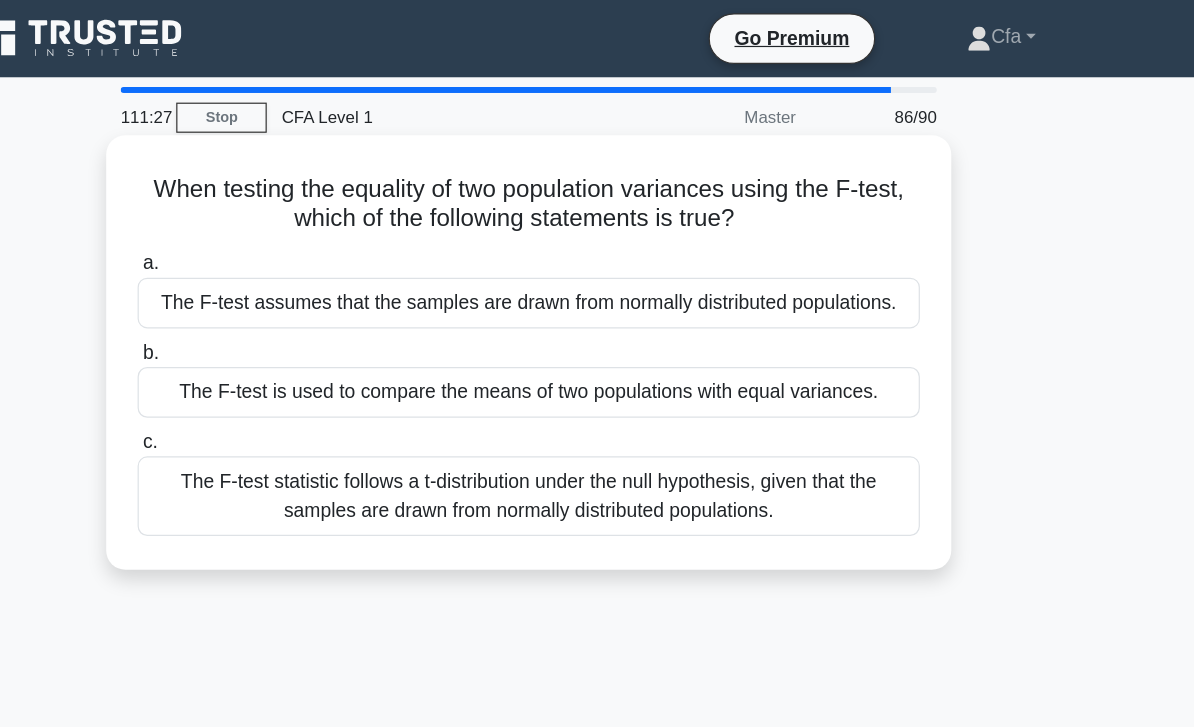 click on "The F-test assumes that the samples are drawn from normally distributed populations." at bounding box center [597, 251] 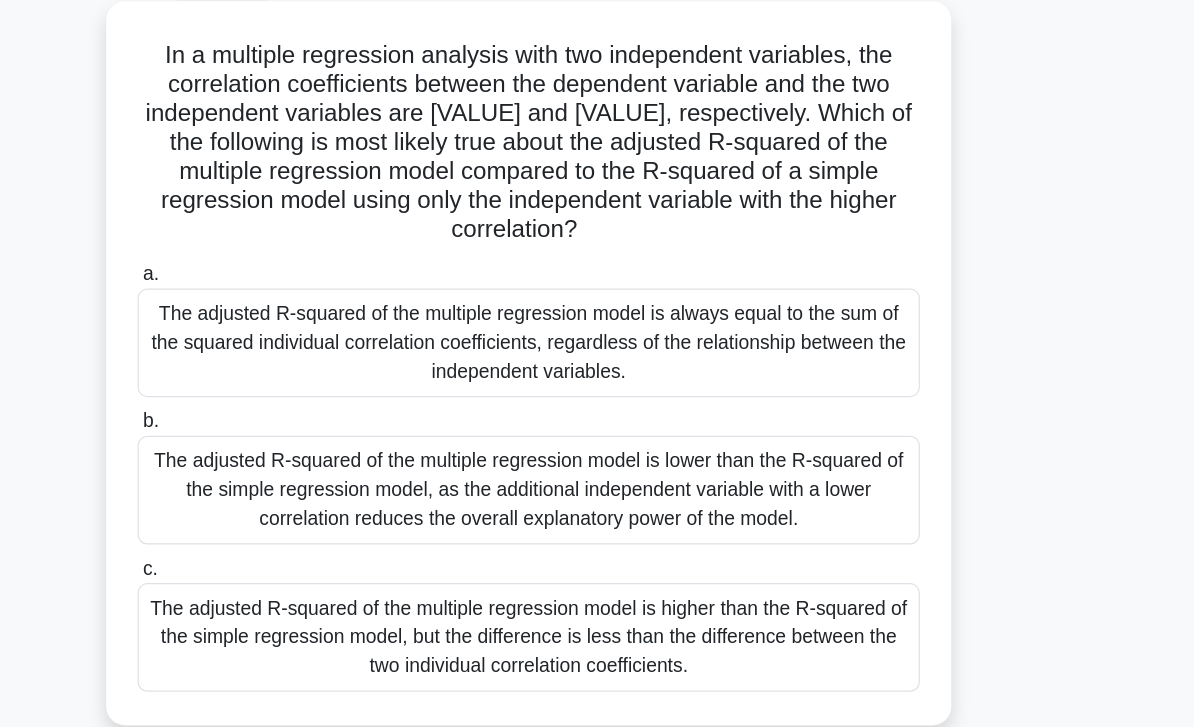 scroll, scrollTop: 40, scrollLeft: 0, axis: vertical 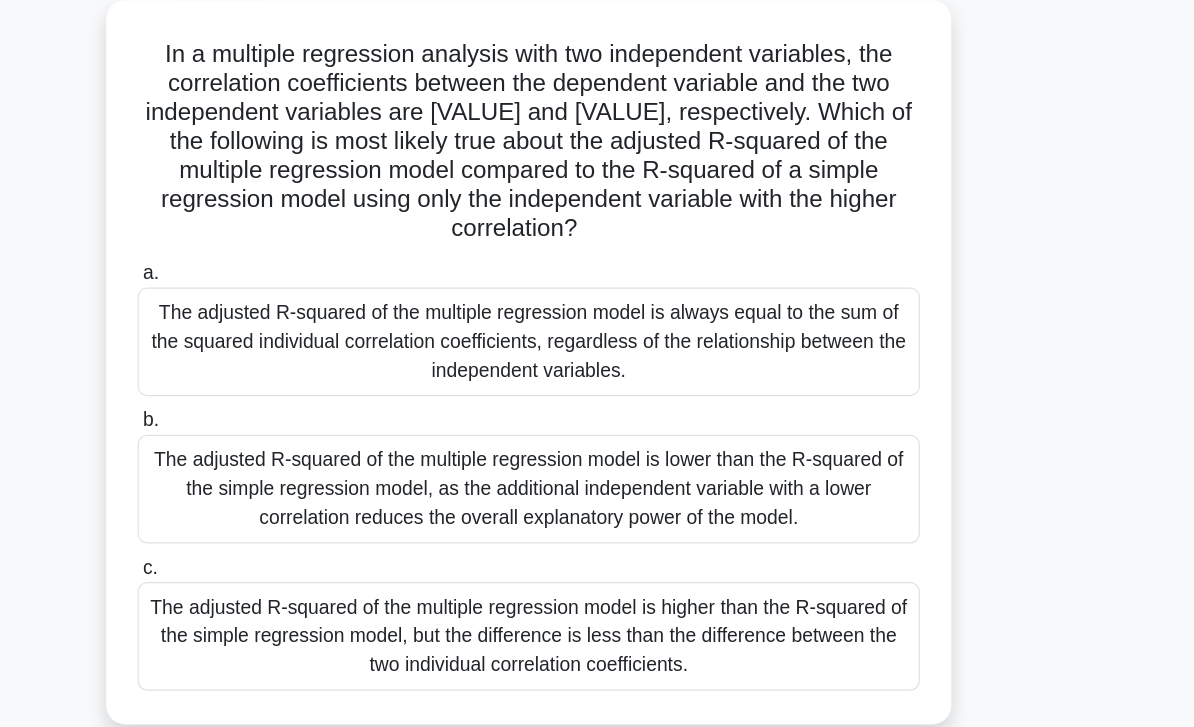 click on "The adjusted R-squared of the multiple regression model is lower than the R-squared of the simple regression model, as the additional independent variable with a lower correlation reduces the overall explanatory power of the model." at bounding box center (597, 477) 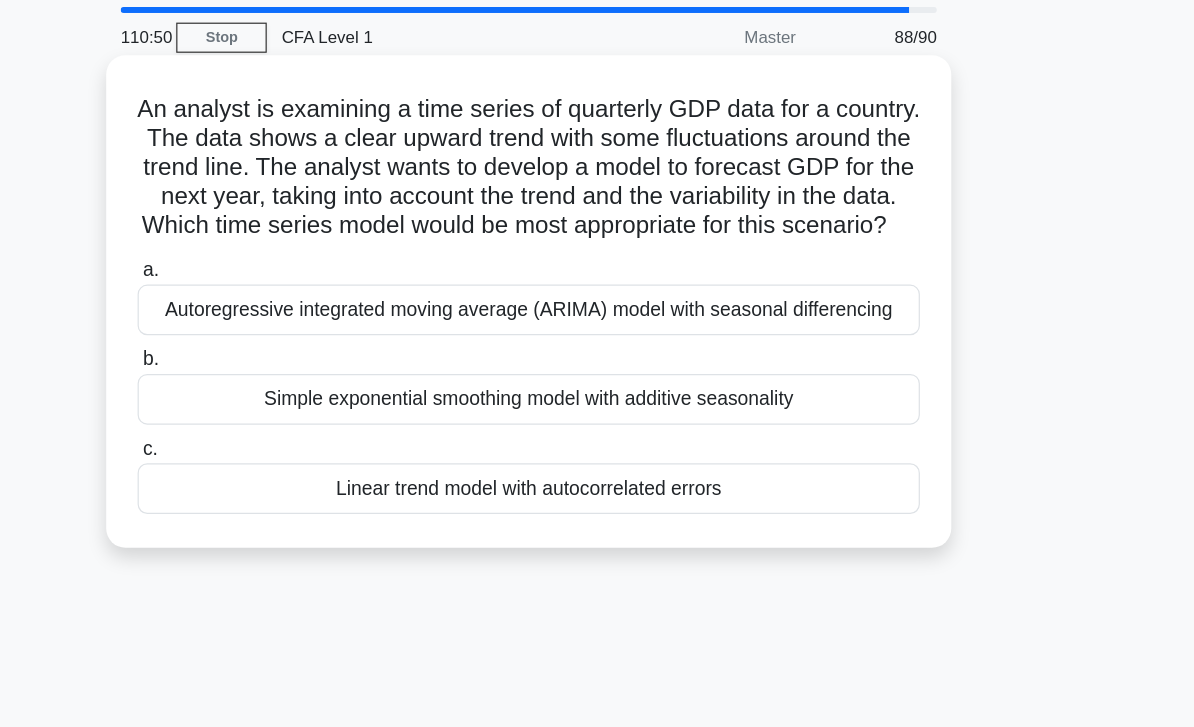 scroll, scrollTop: 22, scrollLeft: 0, axis: vertical 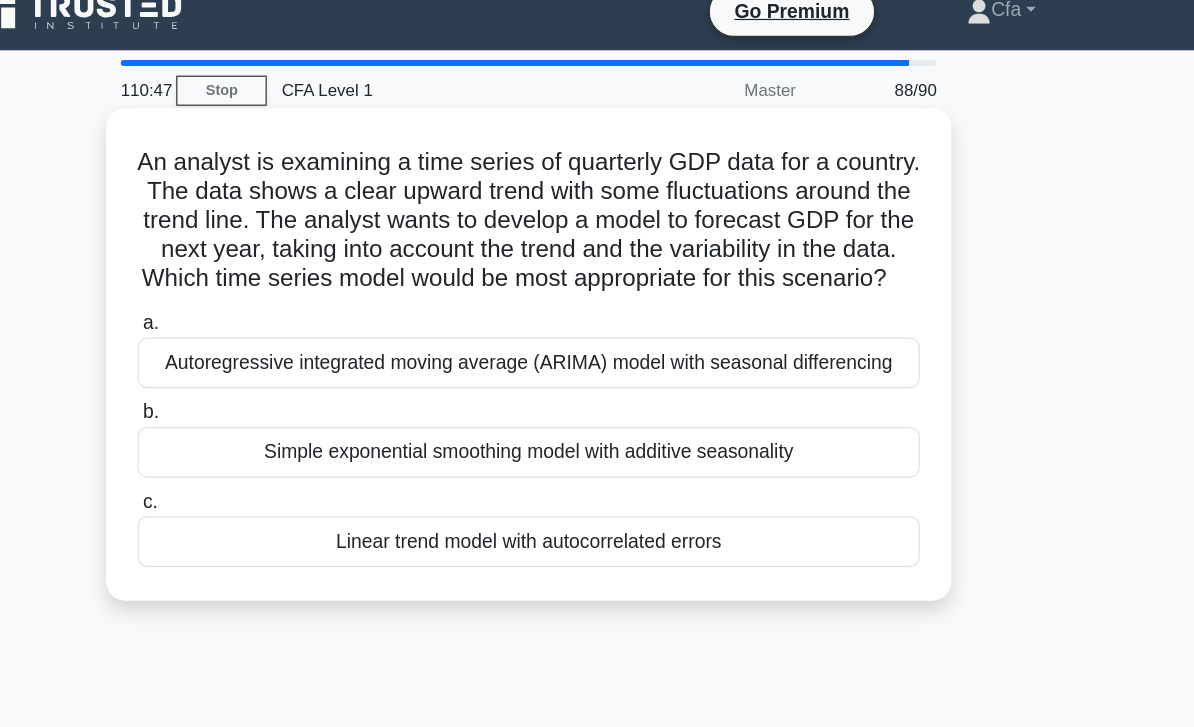 click on "Autoregressive integrated moving average (ARIMA) model with seasonal differencing" at bounding box center [597, 301] 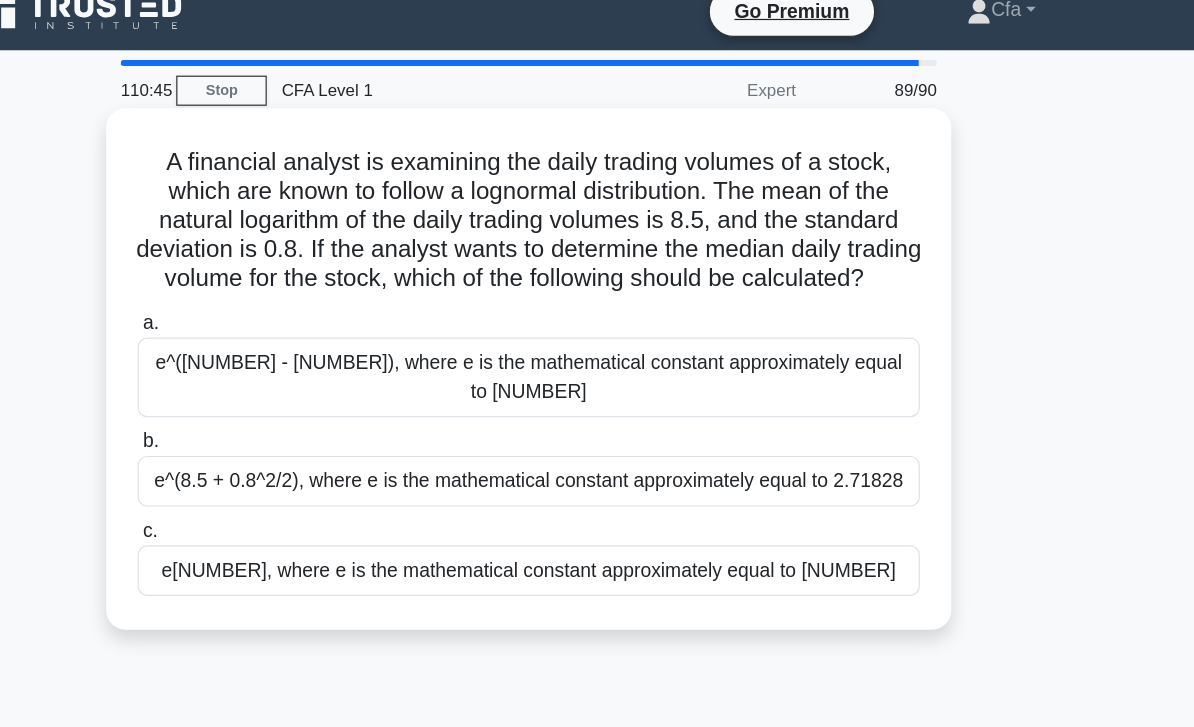 click on "e[NUMBER], where e is the mathematical constant approximately equal to [NUMBER]" at bounding box center (597, 473) 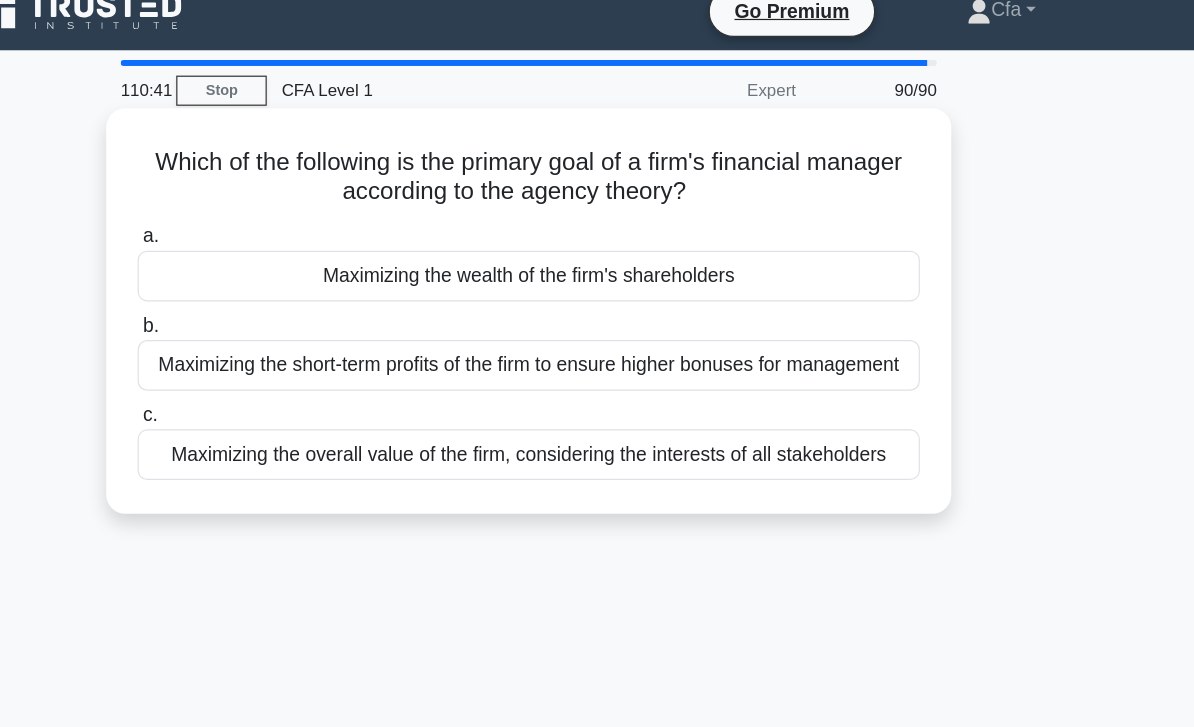 click on "Maximizing the wealth of the firm's shareholders" at bounding box center (597, 229) 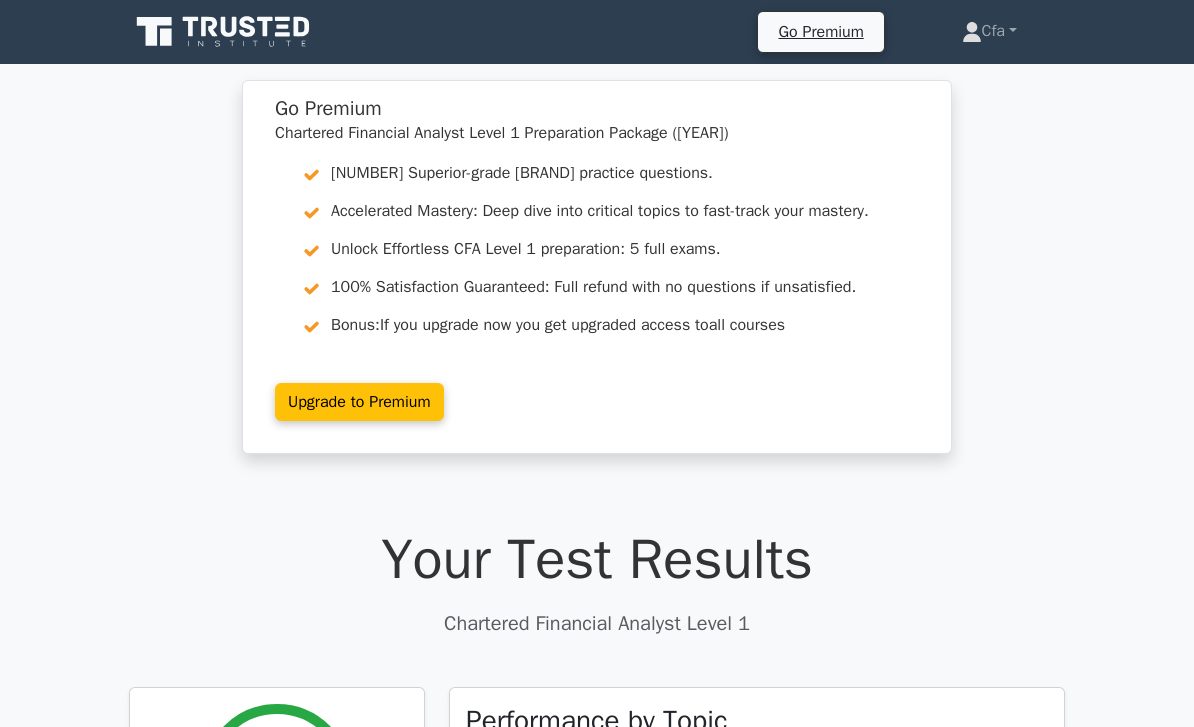 scroll, scrollTop: 155, scrollLeft: 0, axis: vertical 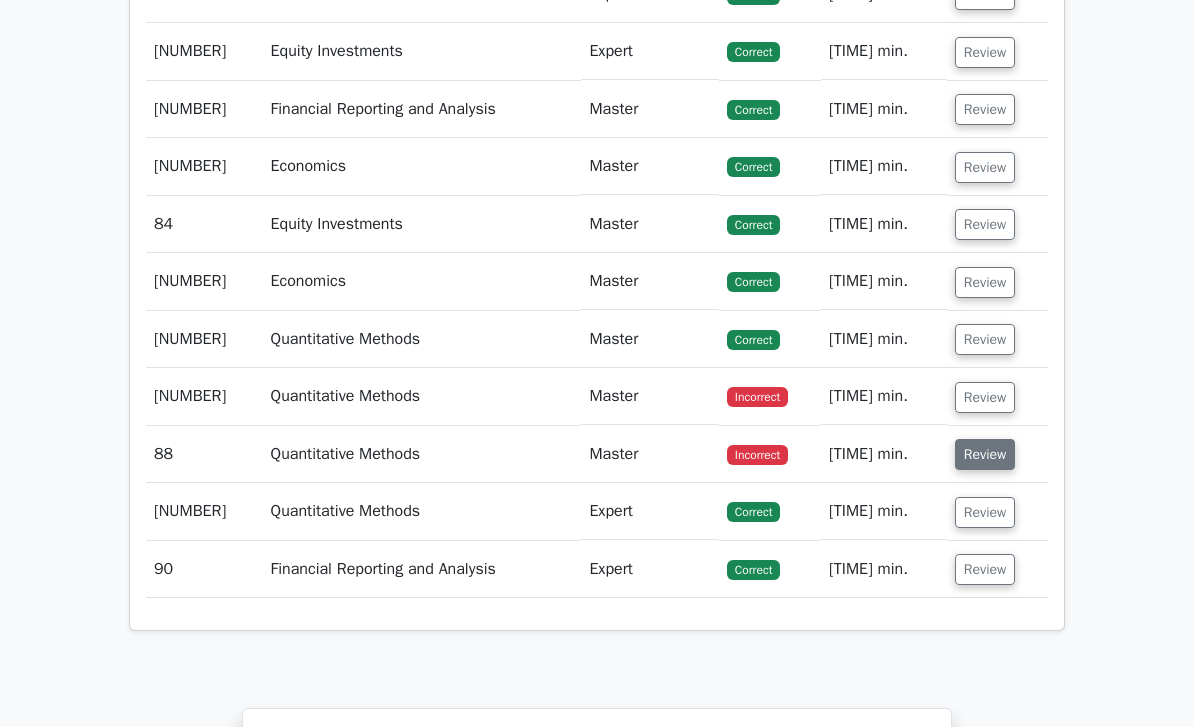 click on "Review" at bounding box center [985, 454] 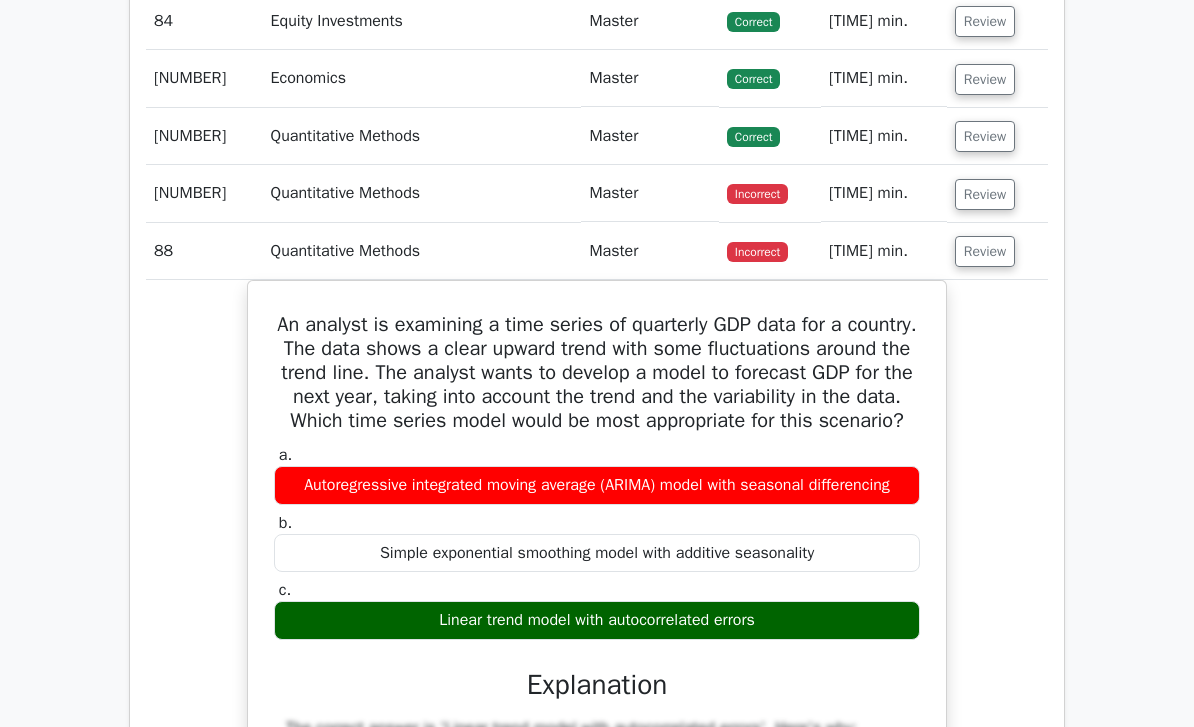 scroll, scrollTop: 7282, scrollLeft: 0, axis: vertical 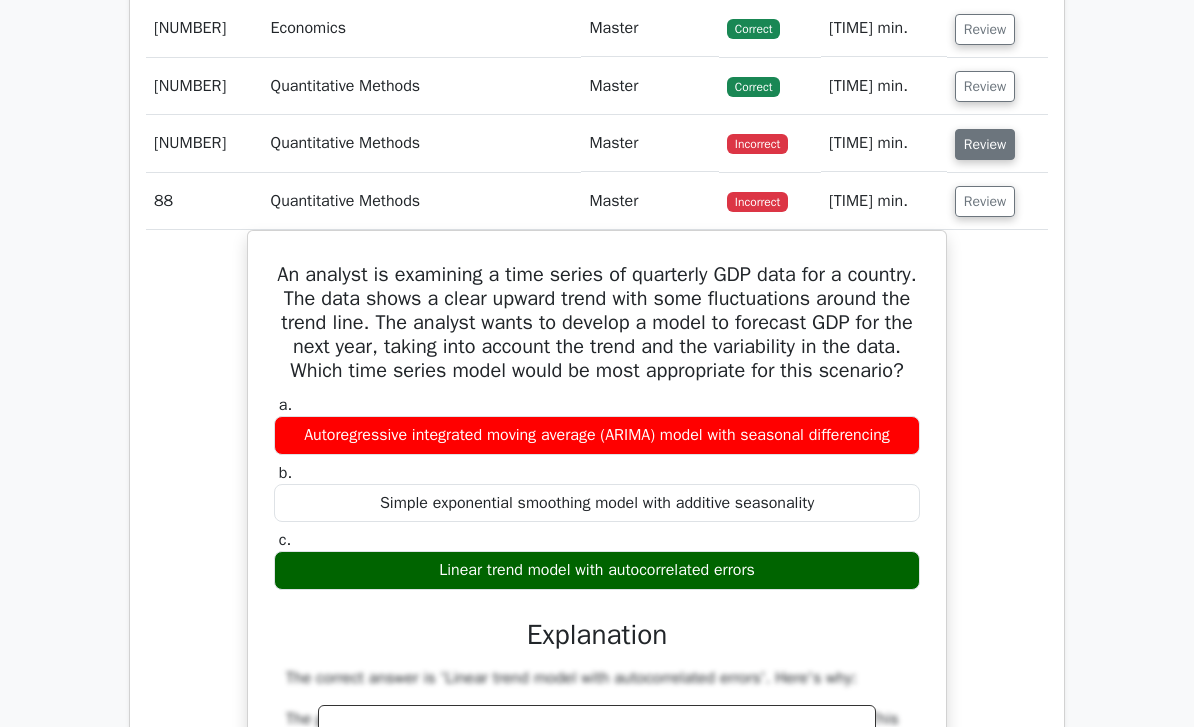 click on "Review" at bounding box center (985, 144) 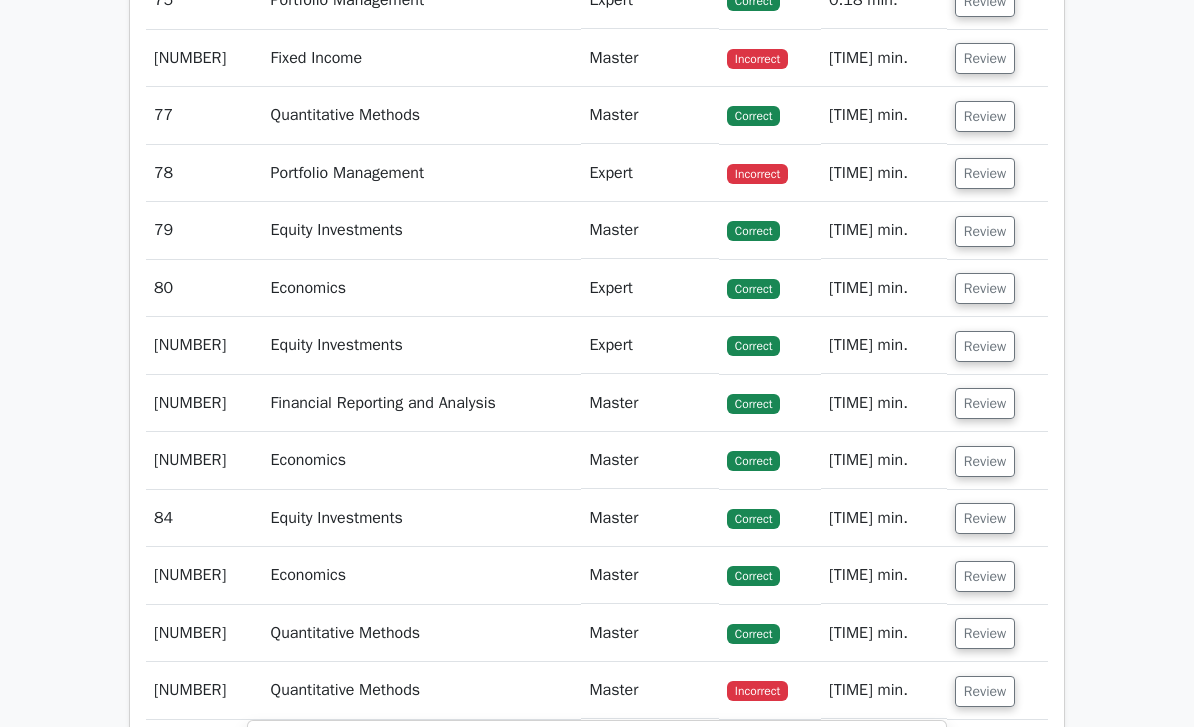 scroll, scrollTop: 6566, scrollLeft: 0, axis: vertical 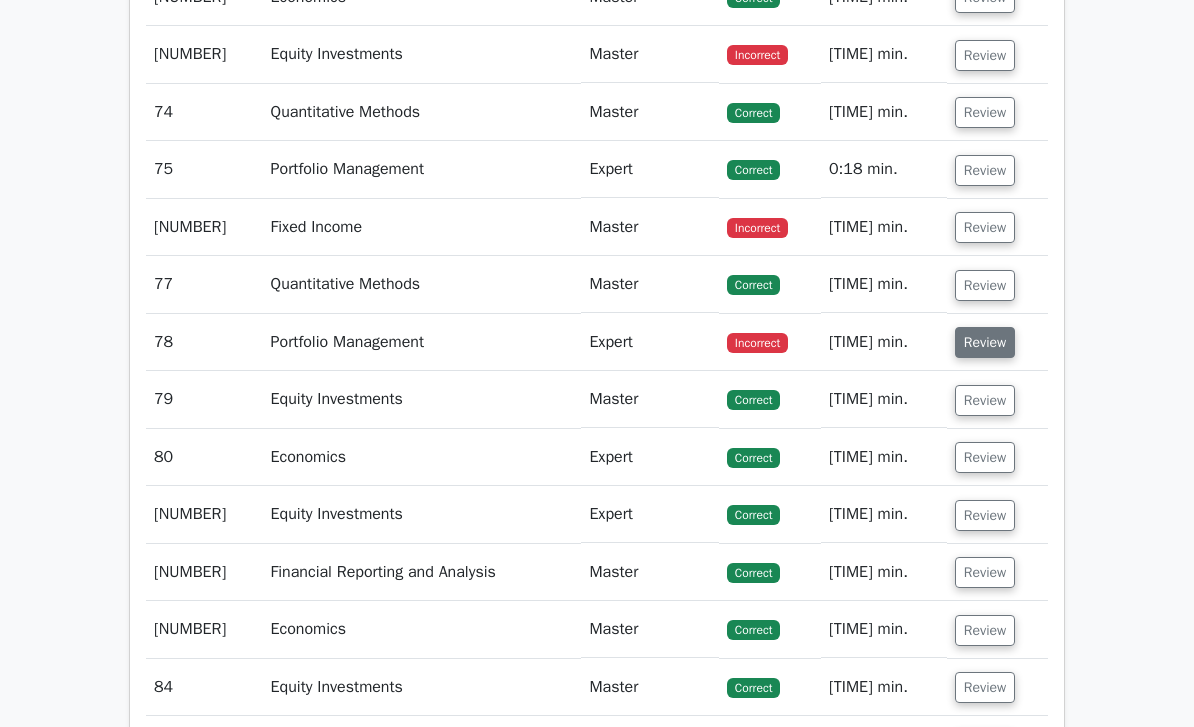 click on "Review" at bounding box center [985, 342] 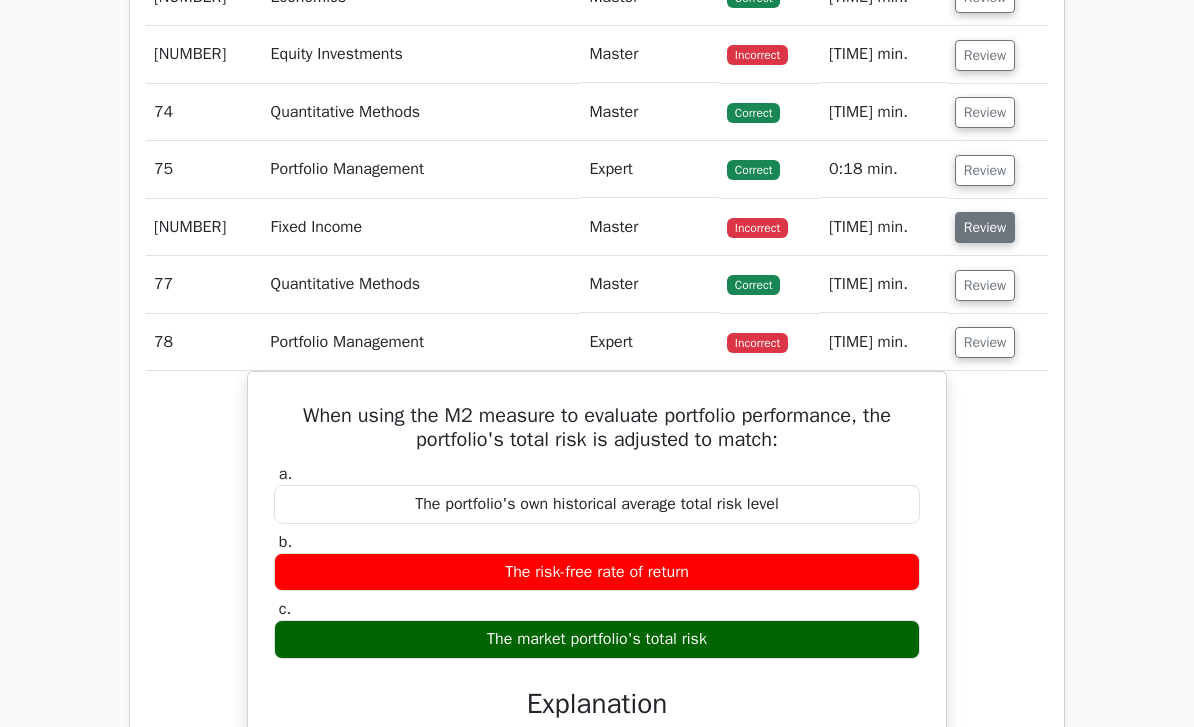 click on "Review" at bounding box center [985, 227] 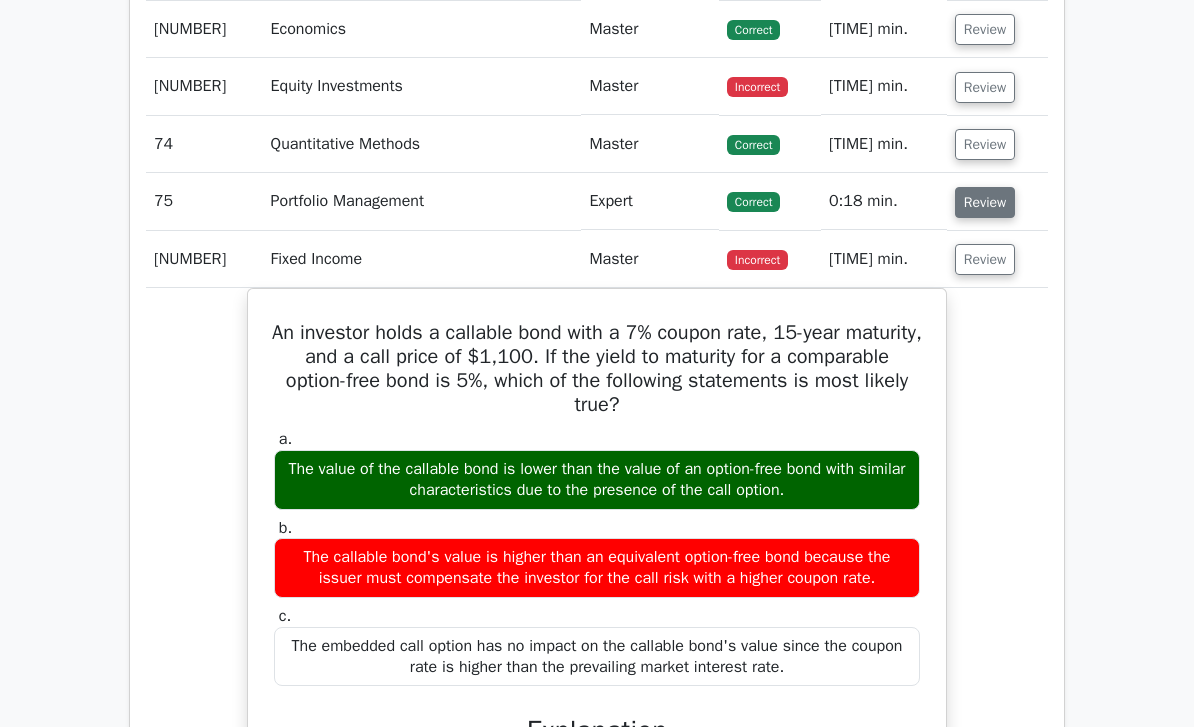 scroll, scrollTop: 6511, scrollLeft: 0, axis: vertical 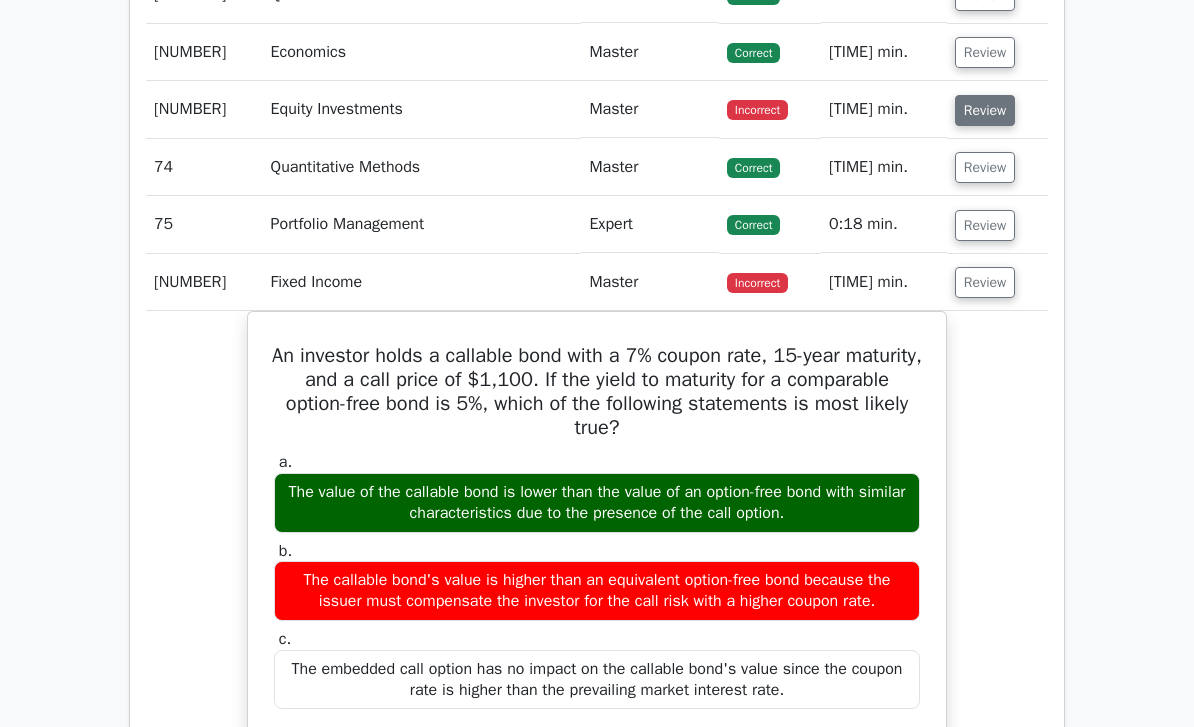 click on "Review" at bounding box center [985, 110] 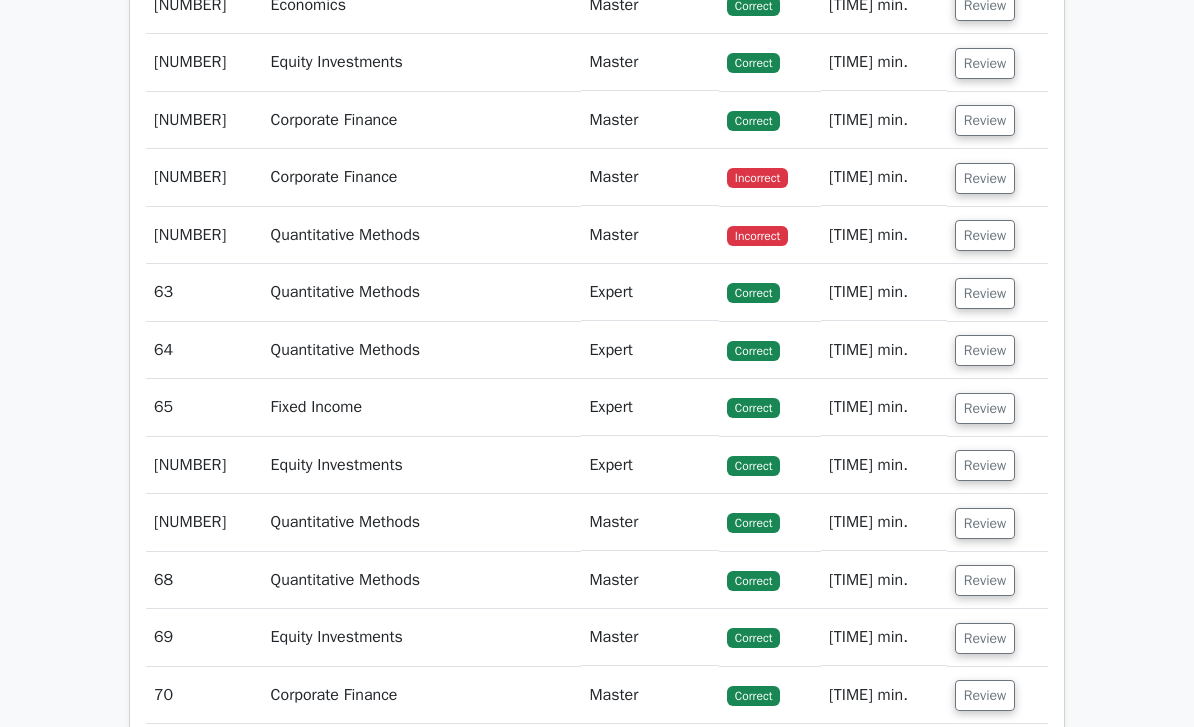 scroll, scrollTop: 5540, scrollLeft: 0, axis: vertical 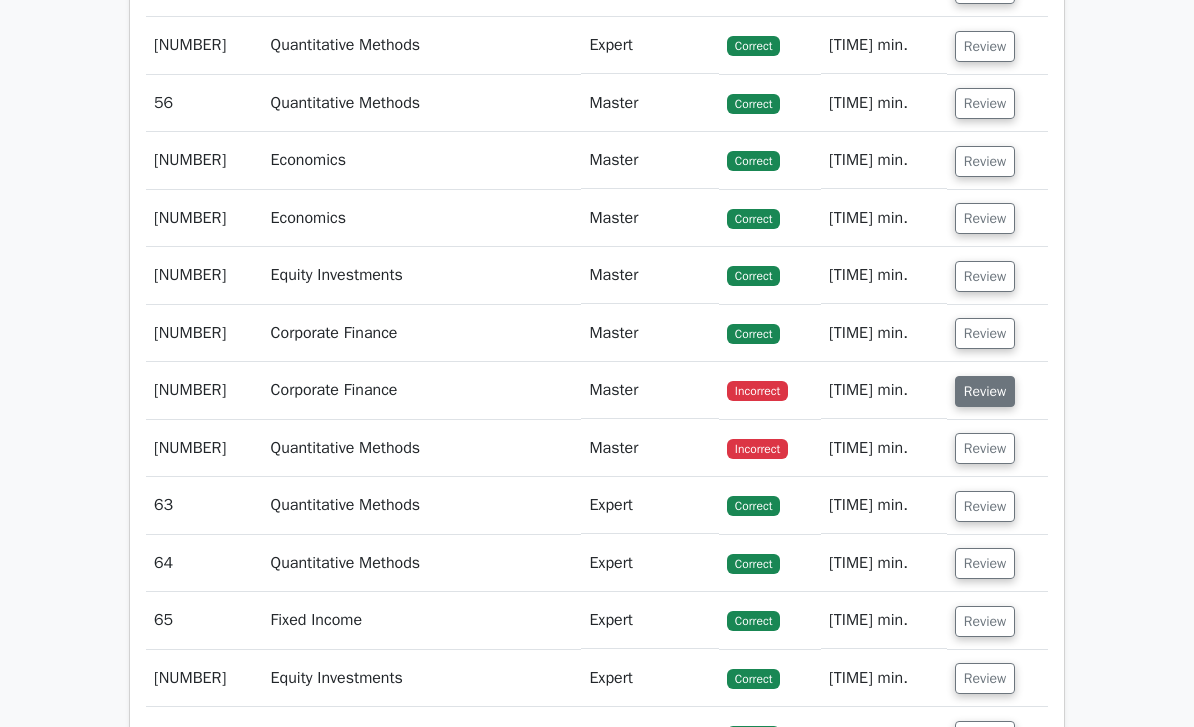 click on "Review" at bounding box center (985, 391) 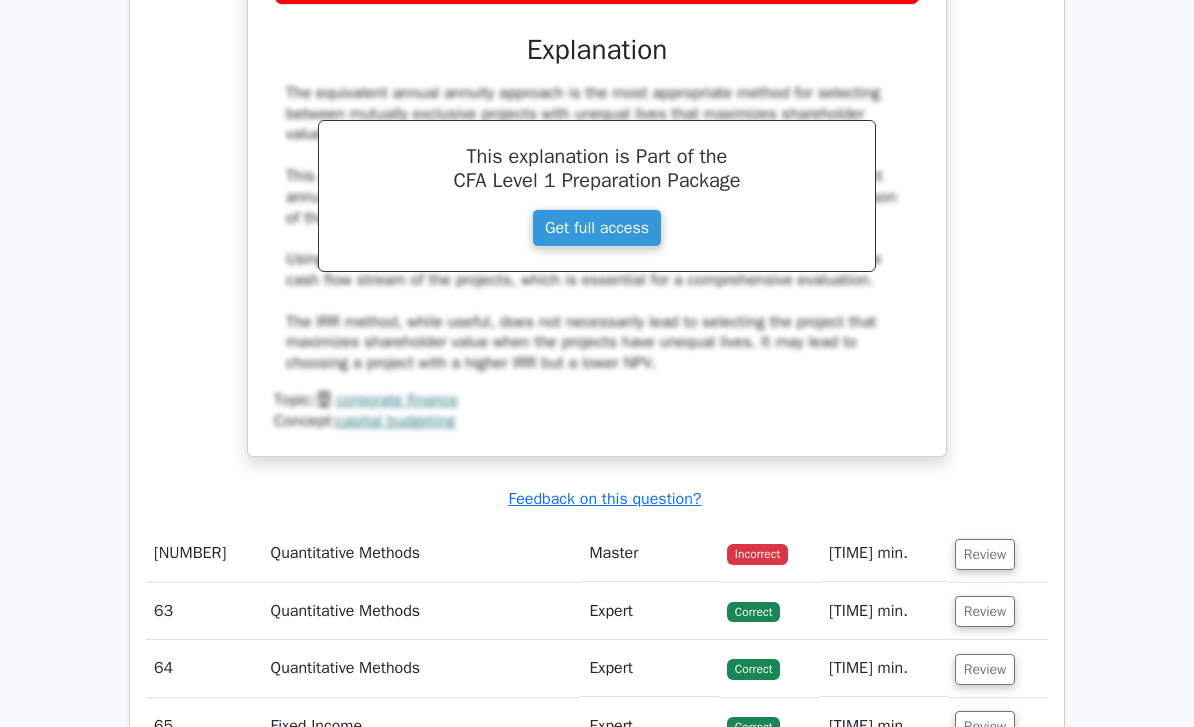 scroll, scrollTop: 6314, scrollLeft: 0, axis: vertical 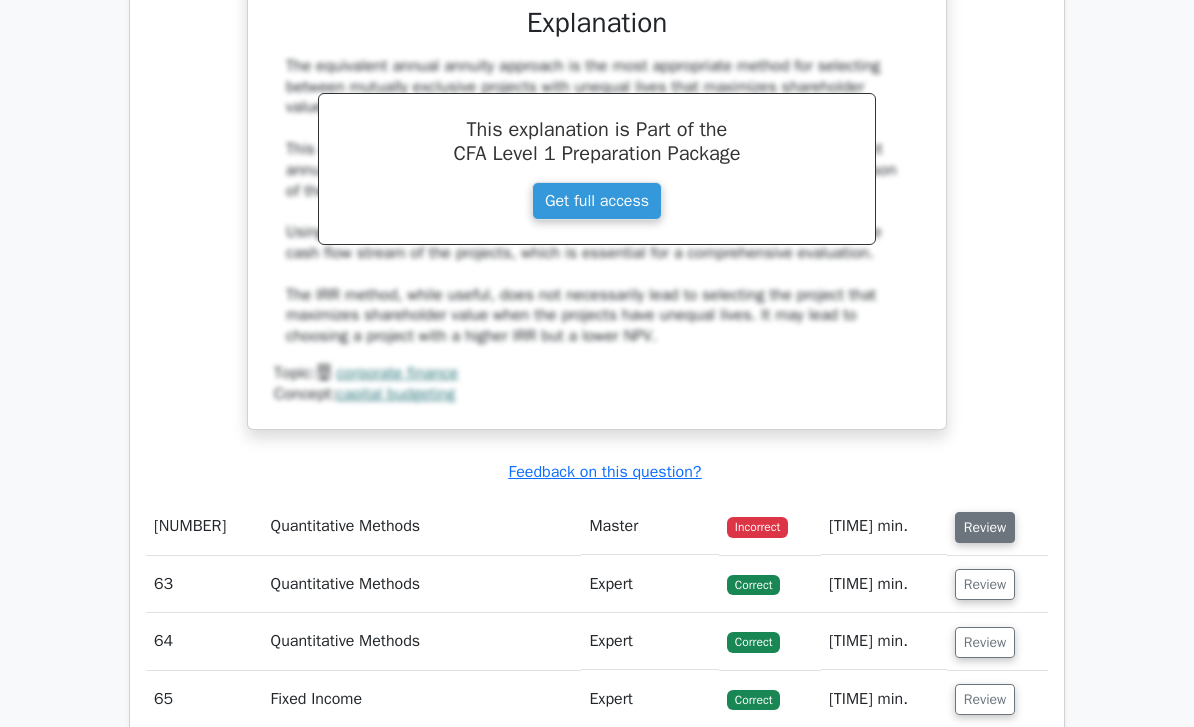 click on "Review" at bounding box center (985, 527) 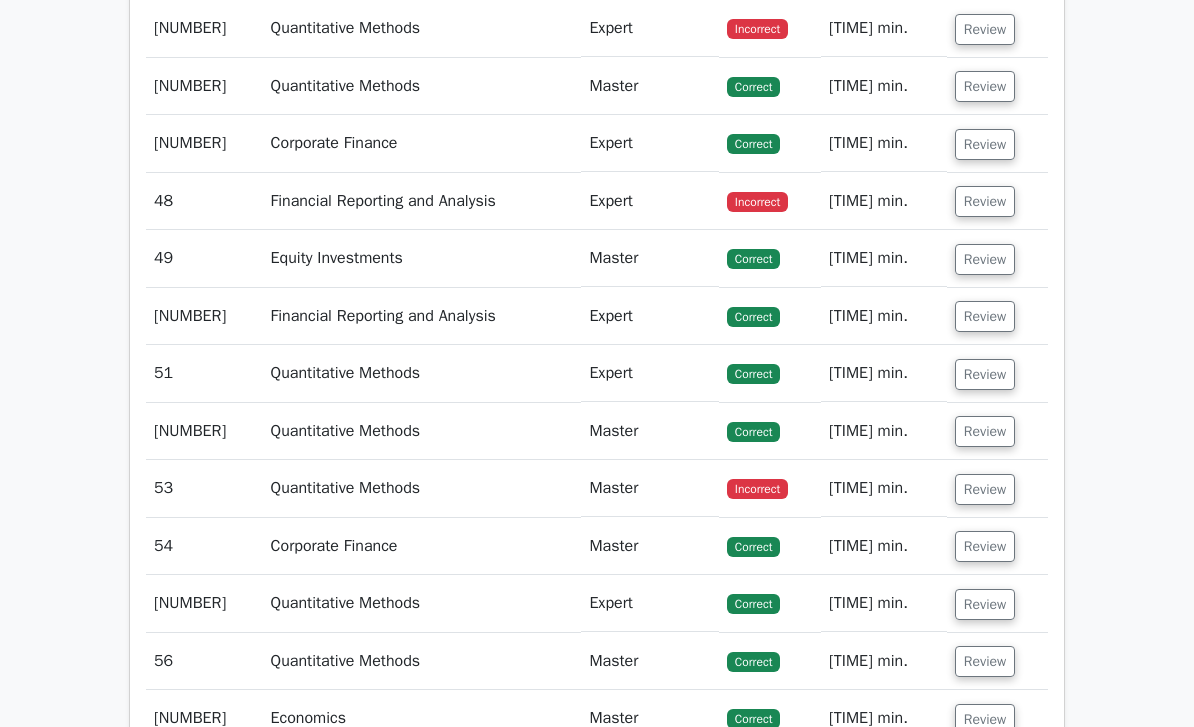 scroll, scrollTop: 4959, scrollLeft: 0, axis: vertical 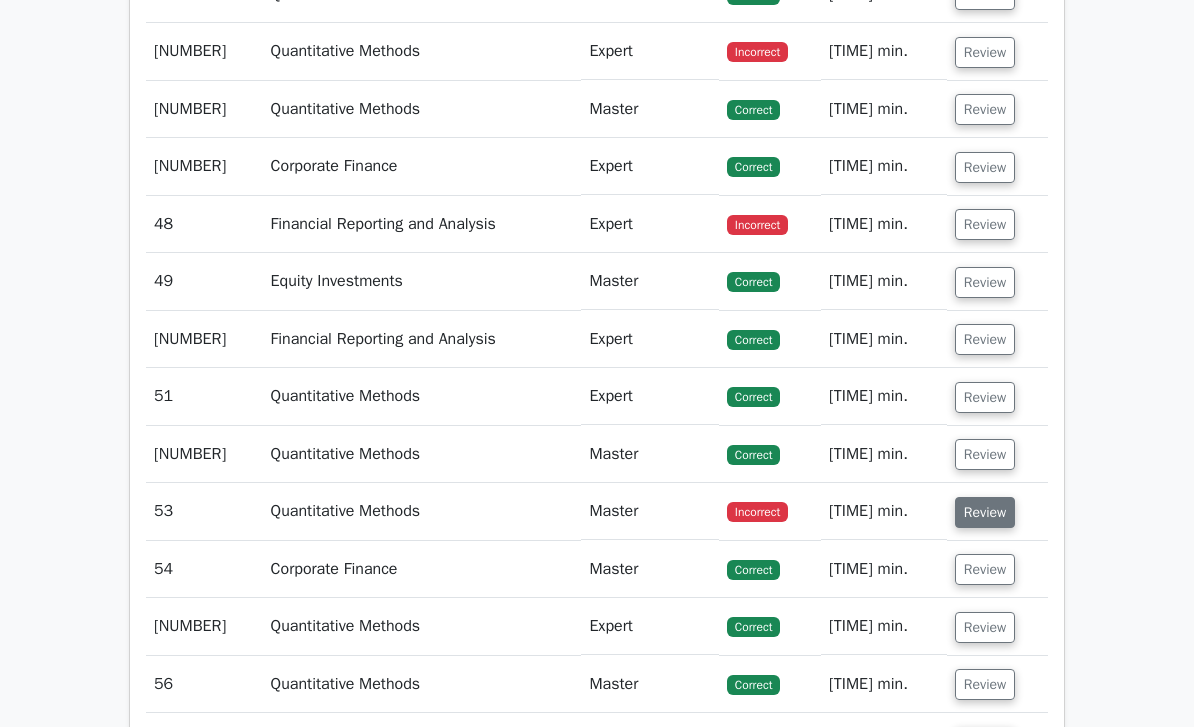 click on "Review" at bounding box center (985, 512) 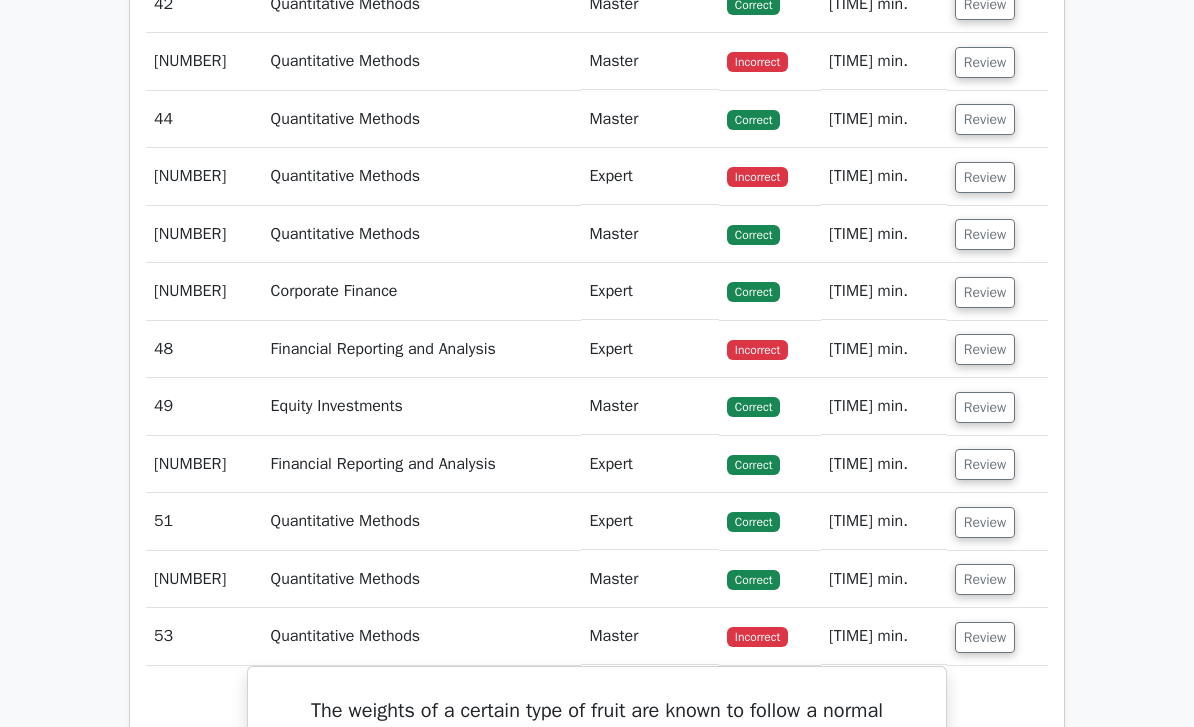 scroll, scrollTop: 4821, scrollLeft: 0, axis: vertical 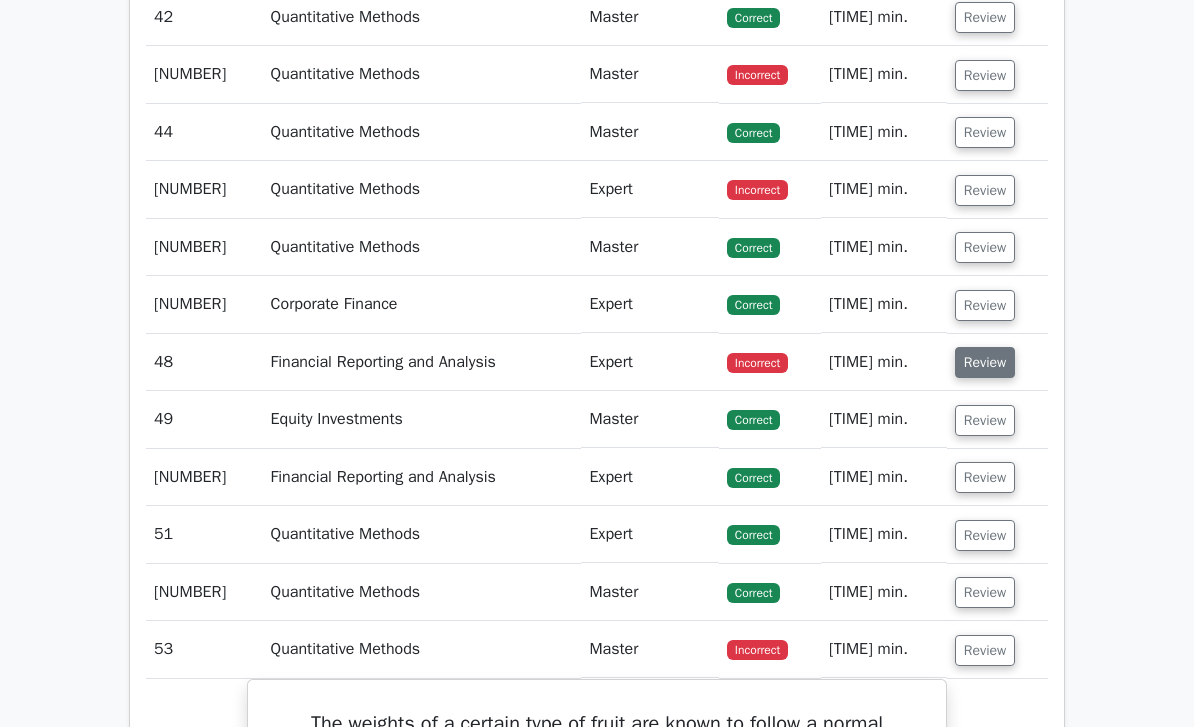 click on "Review" at bounding box center (985, 362) 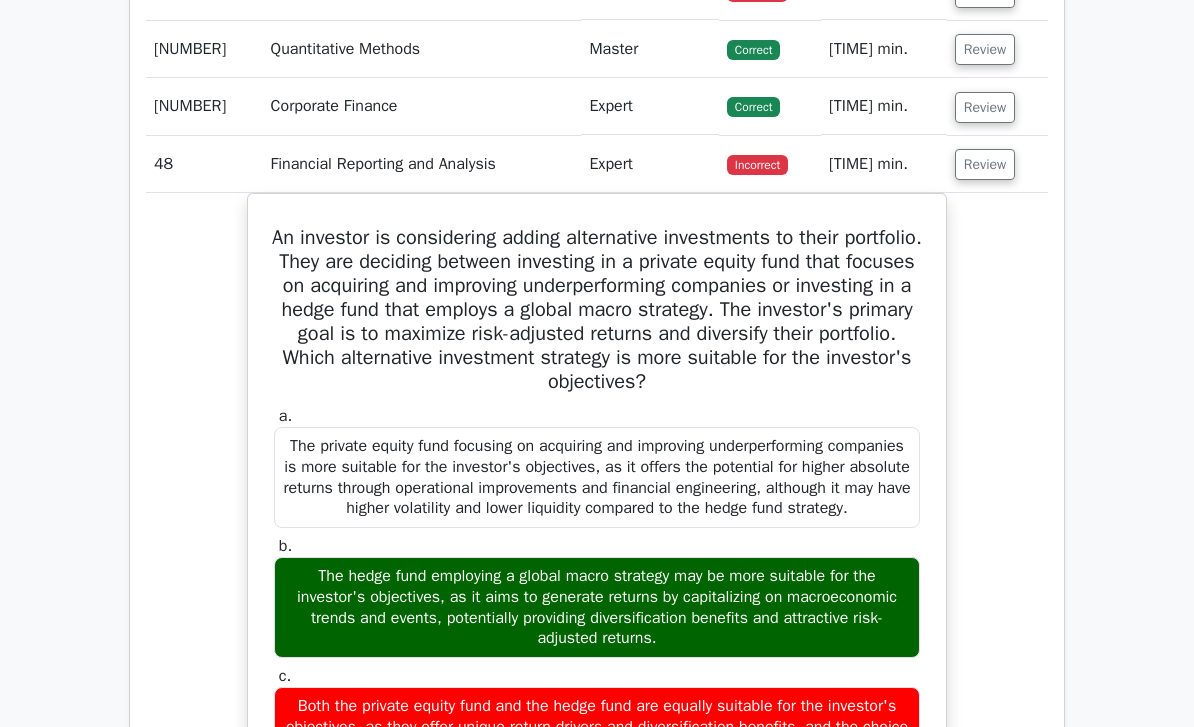 scroll, scrollTop: 5067, scrollLeft: 0, axis: vertical 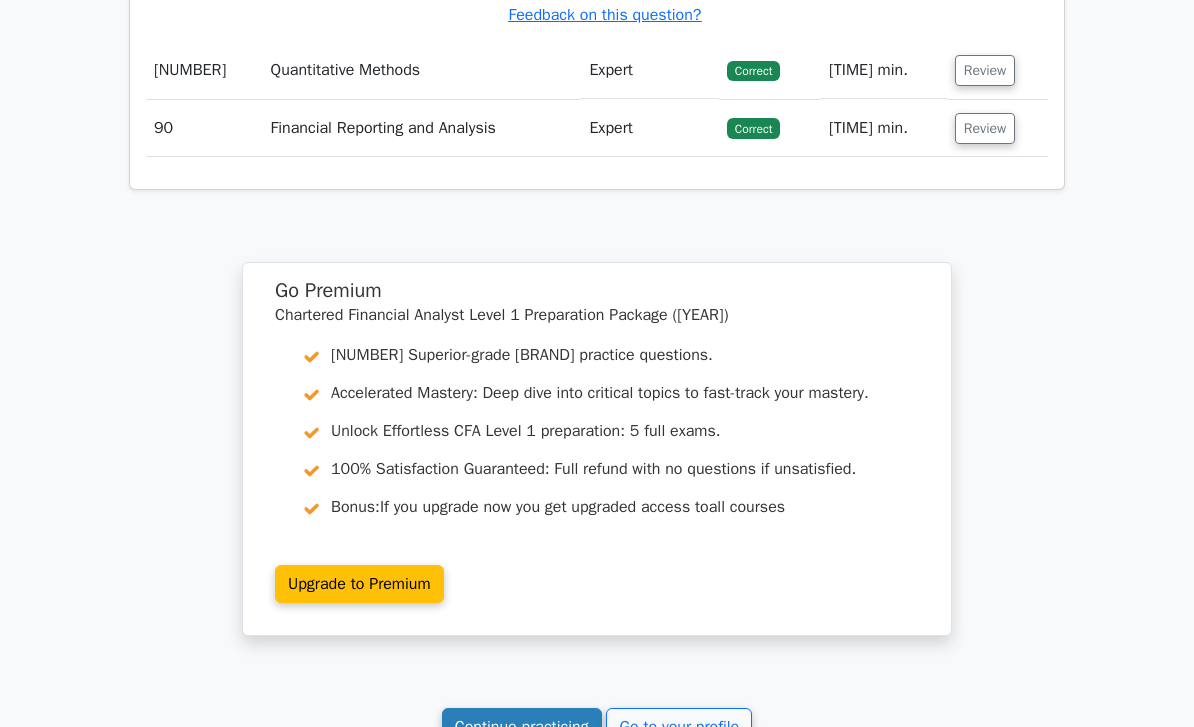click on "Continue practicing" at bounding box center (522, 727) 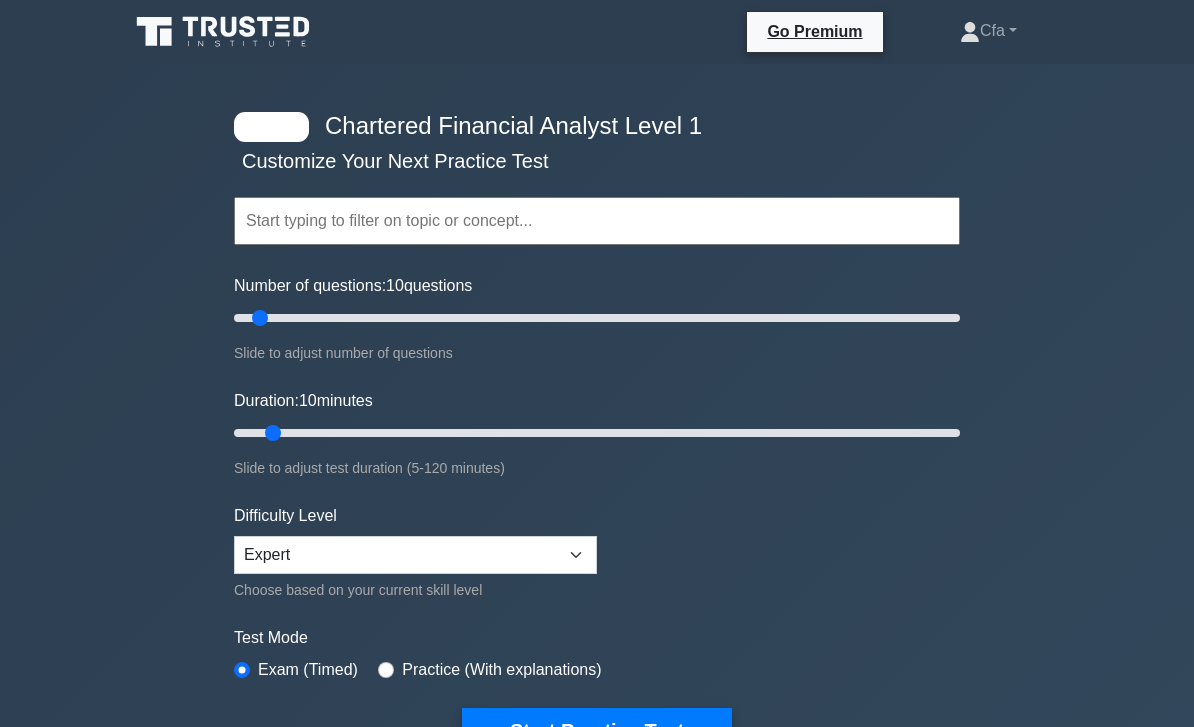 scroll, scrollTop: 0, scrollLeft: 0, axis: both 